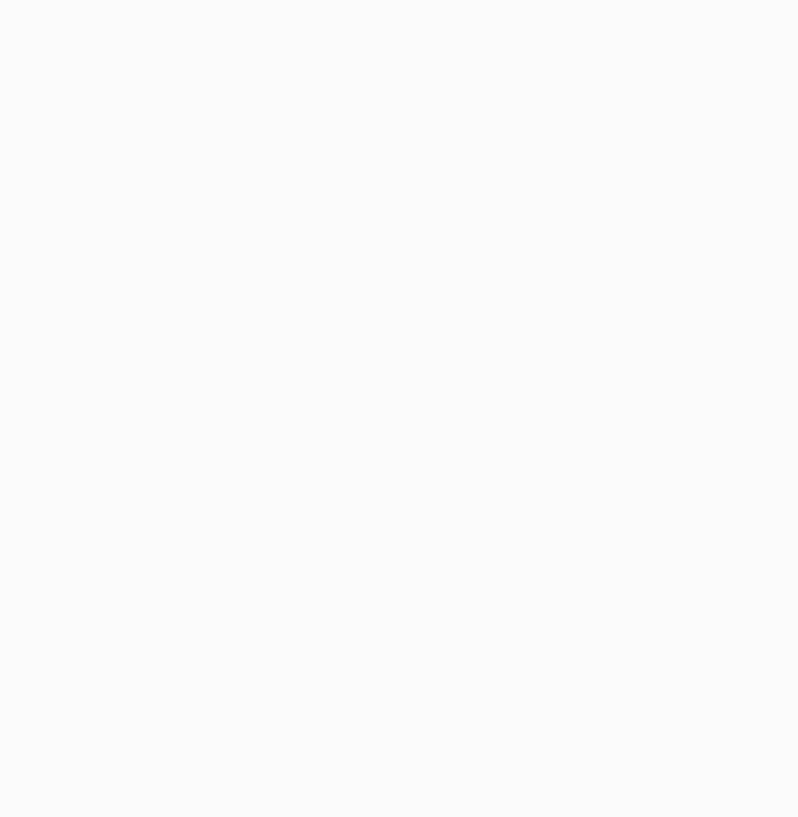 scroll, scrollTop: 0, scrollLeft: 0, axis: both 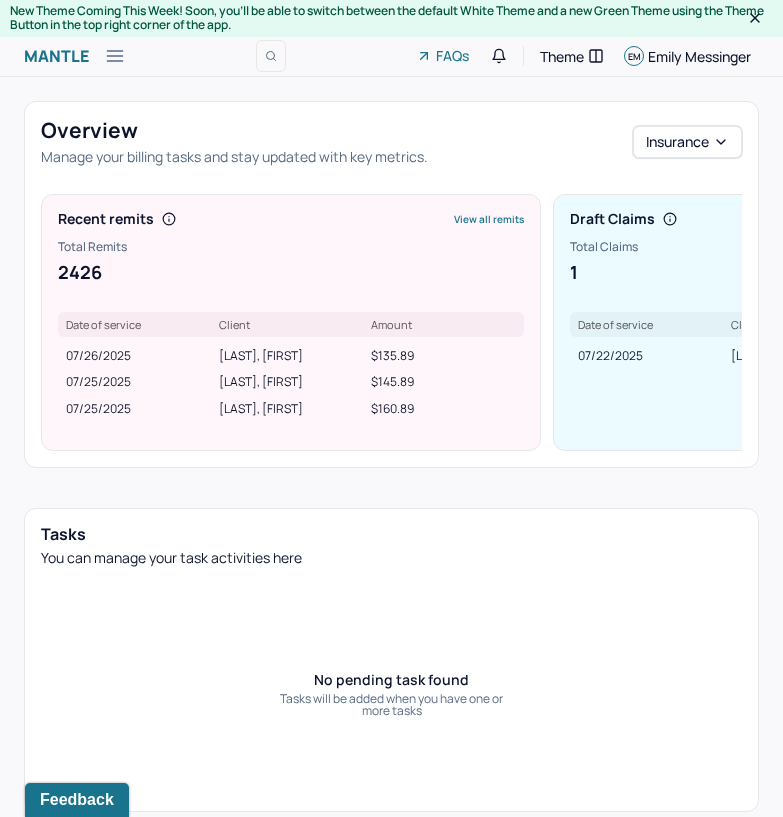click on "Mantle" at bounding box center (56, 56) 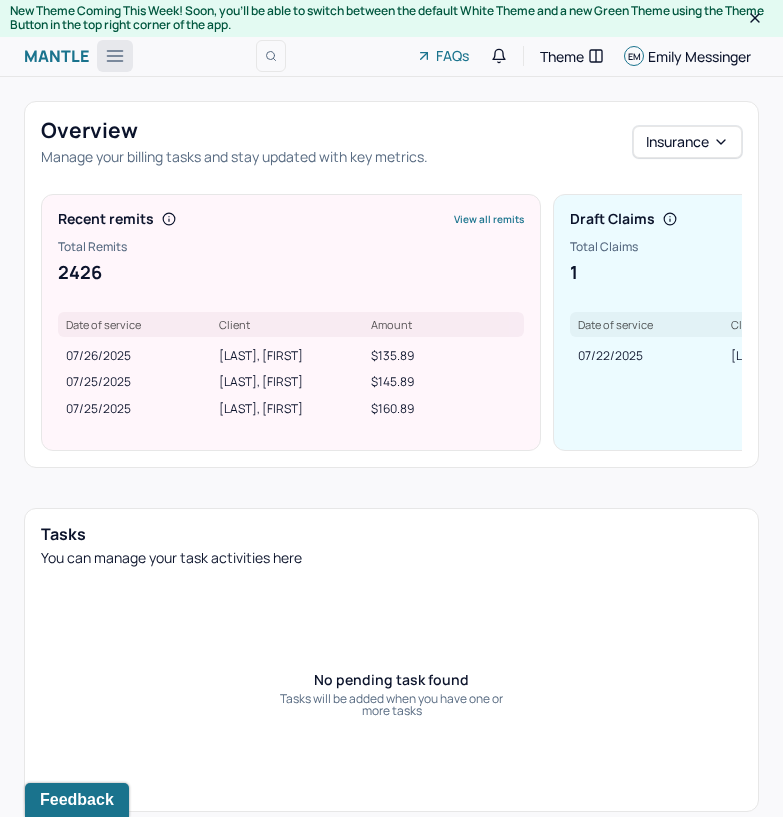 click 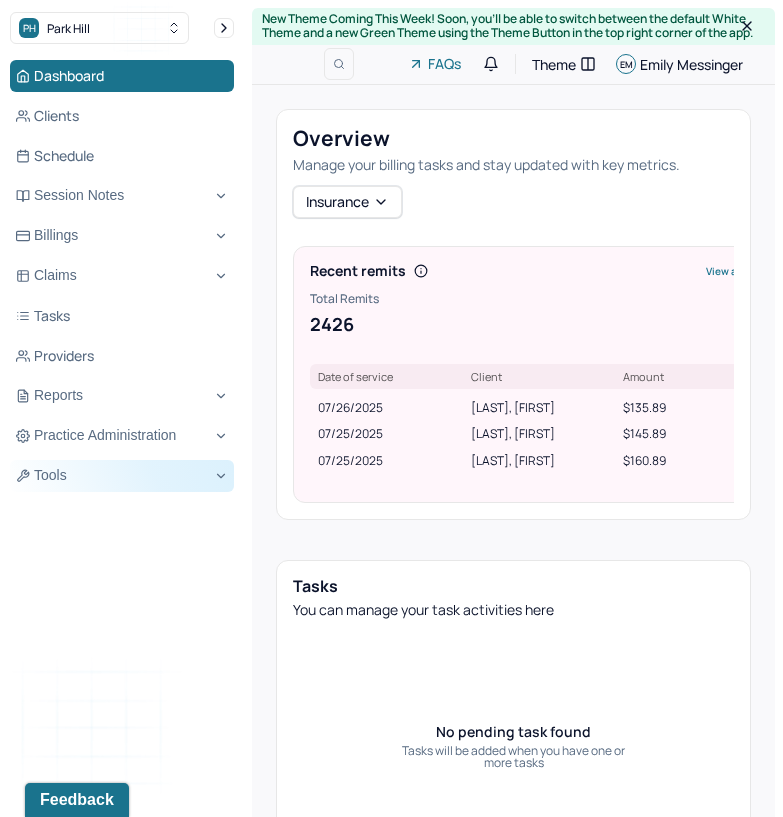 click on "Tools" at bounding box center [122, 476] 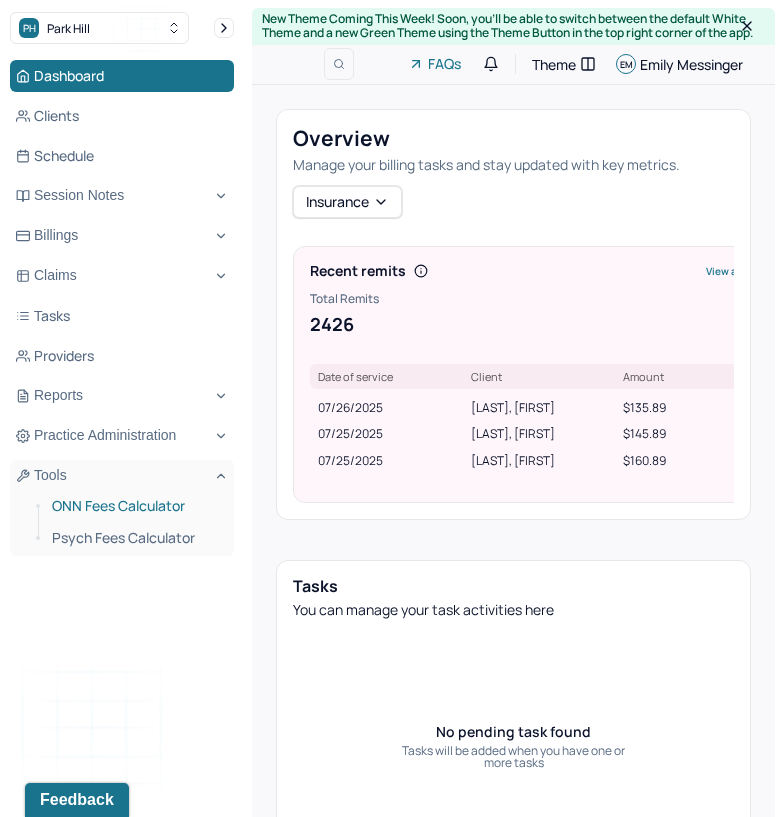 click on "ONN Fees Calculator" at bounding box center (135, 506) 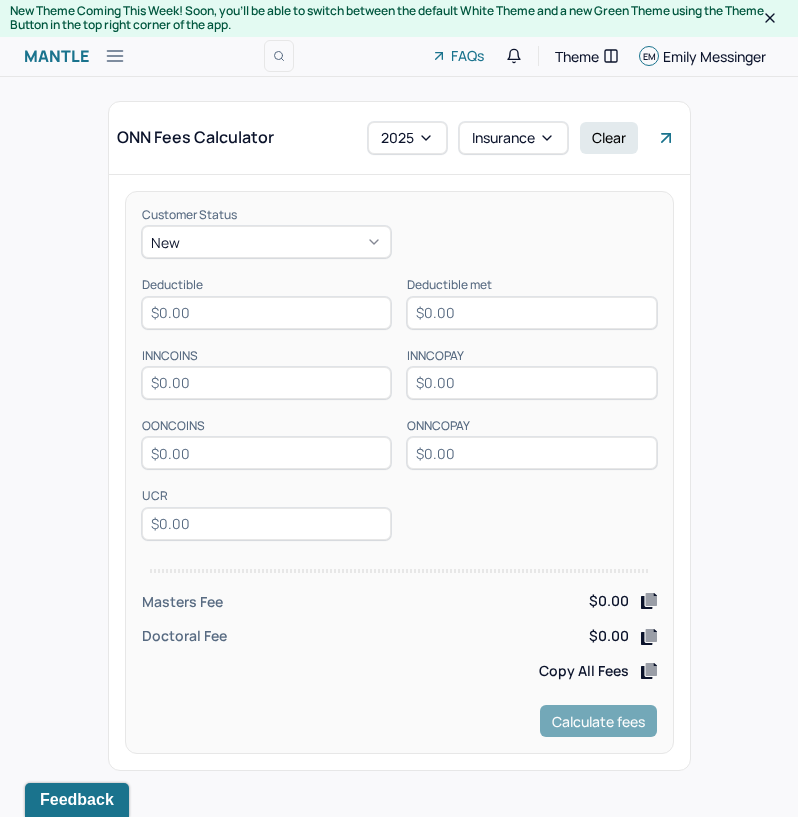 click on "ONN Fees Calculator 2025 Insurance Clear" at bounding box center [399, 138] 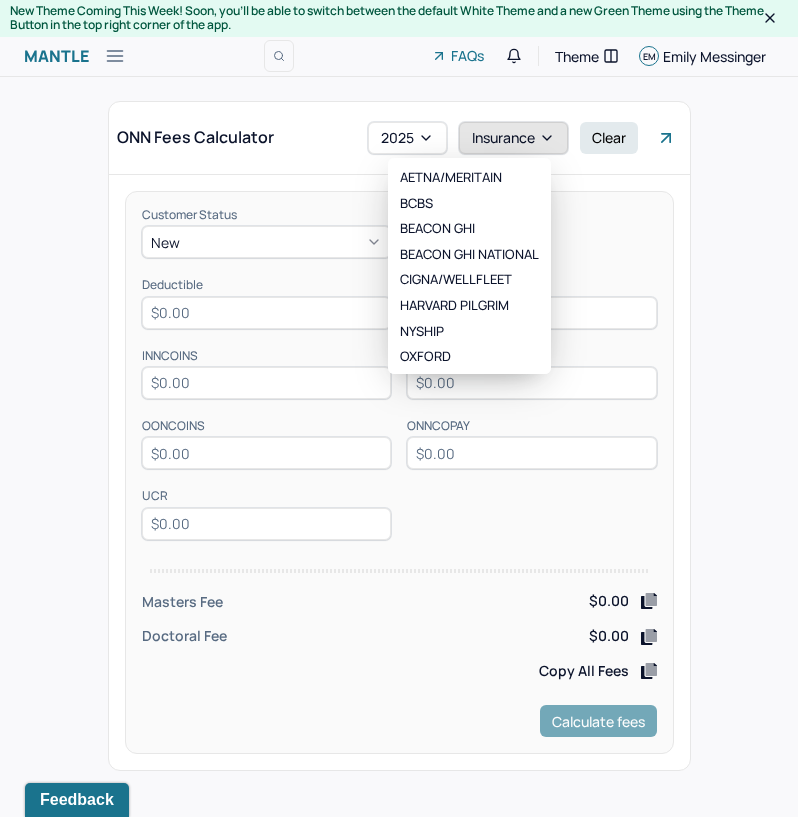 click on "Insurance" at bounding box center (513, 138) 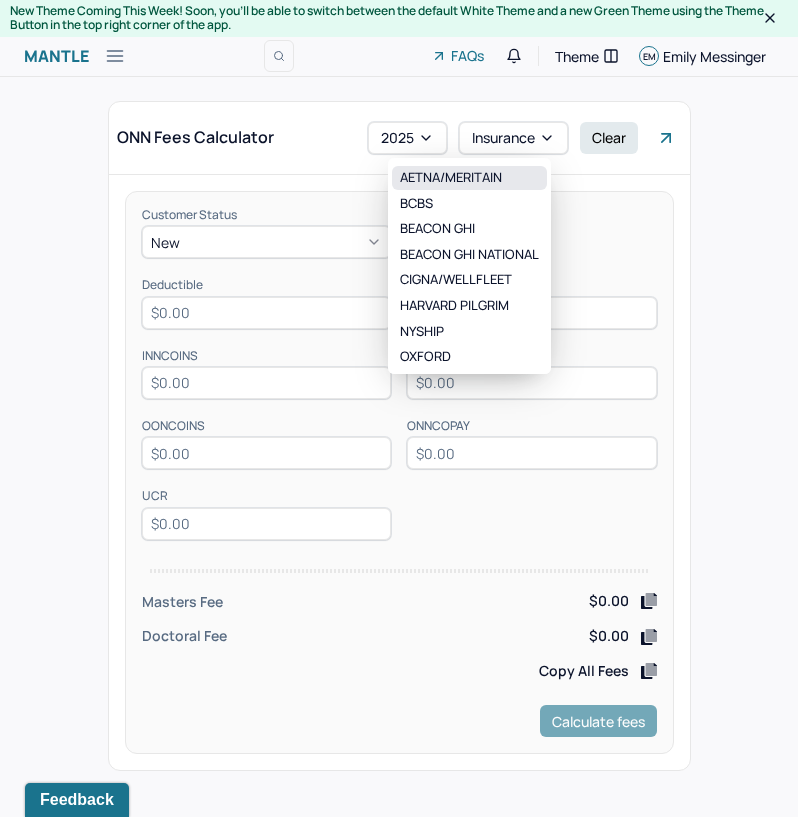 click on "AETNA/MERITAIN" at bounding box center [469, 178] 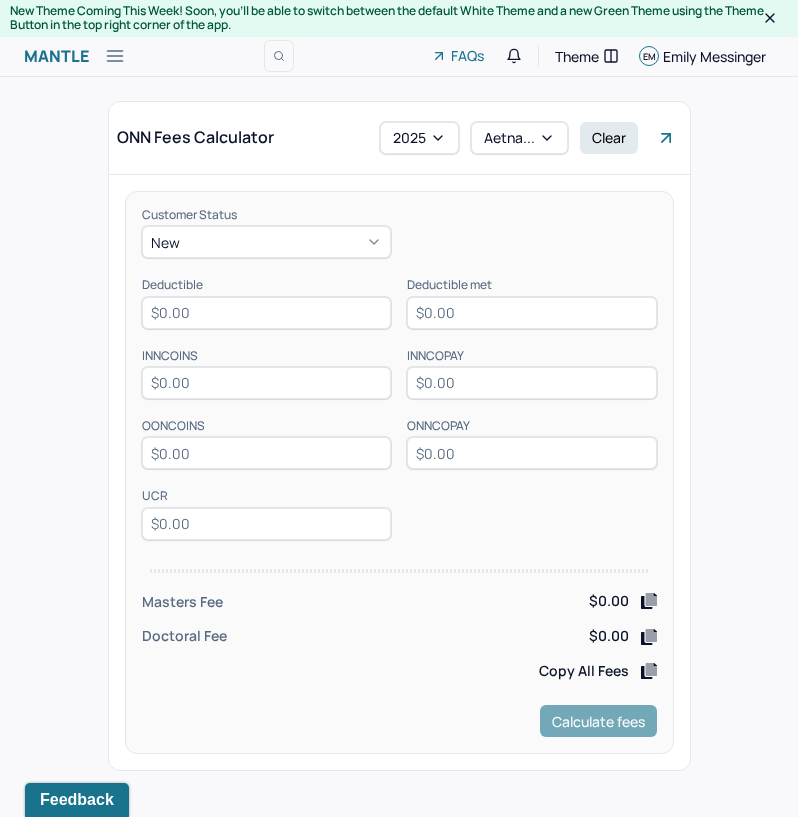 click at bounding box center [267, 313] 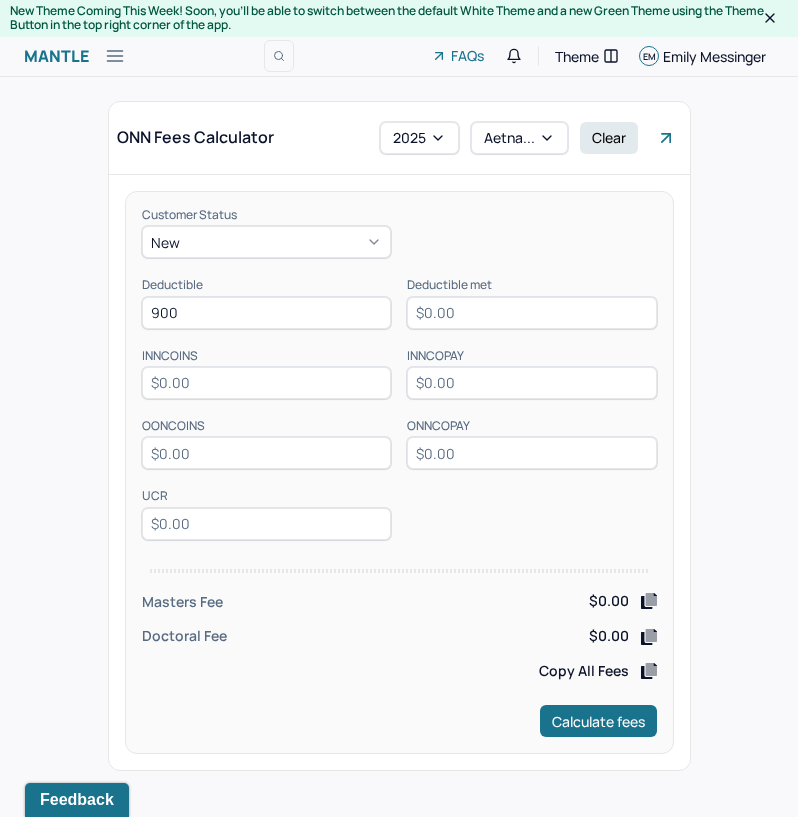 type on "900" 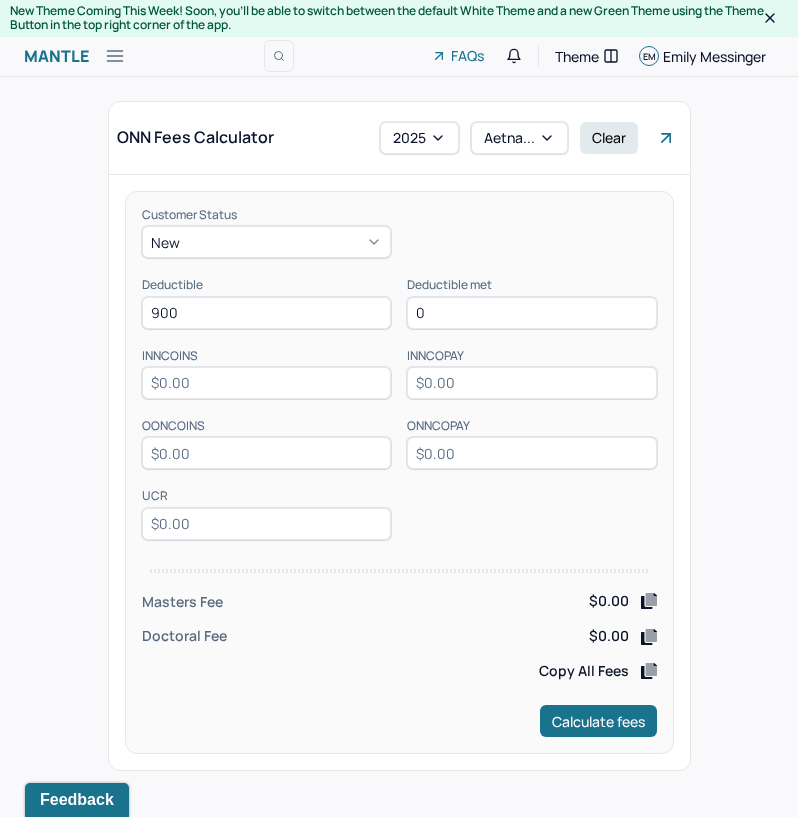 type on "0" 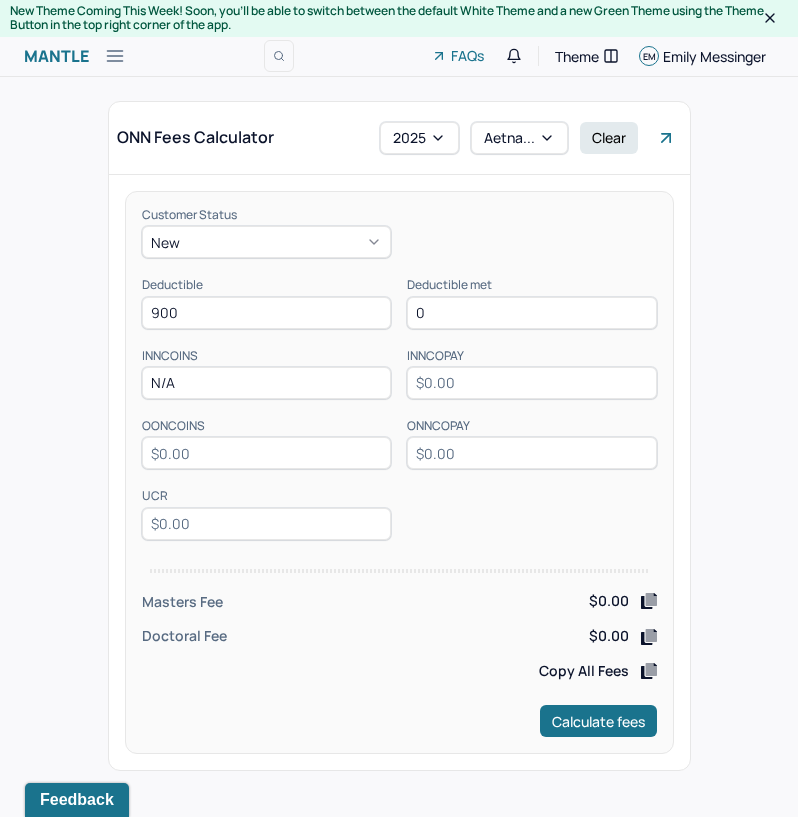 type on "N/A" 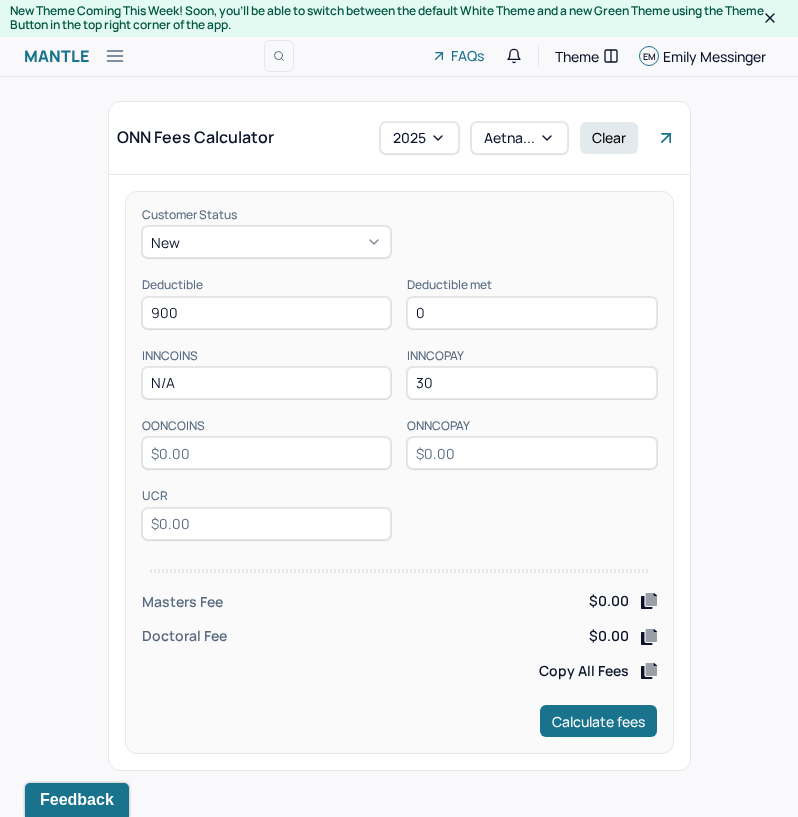 type on "30" 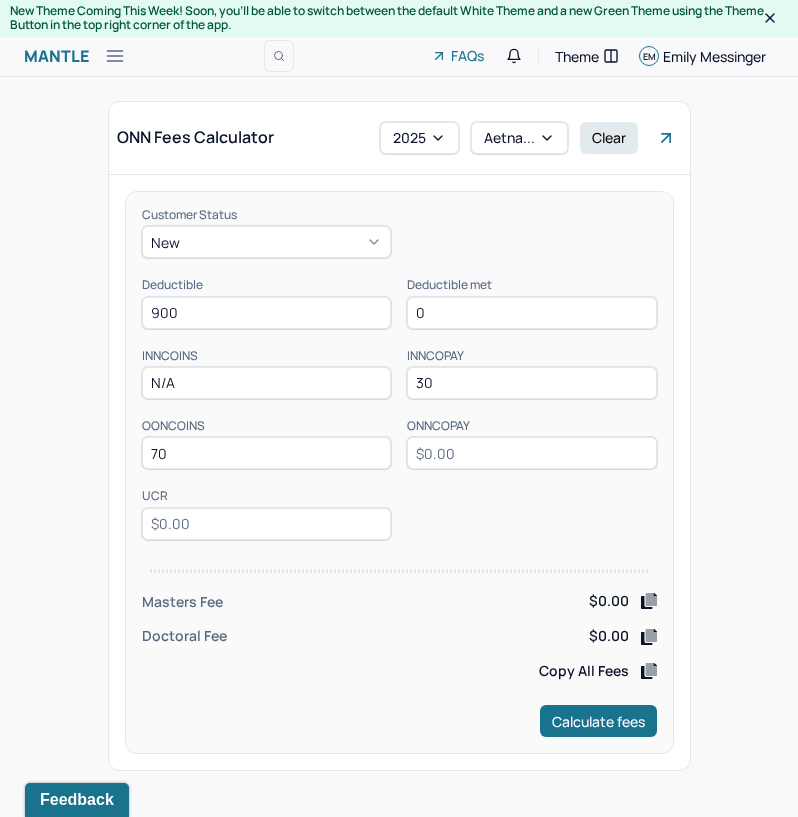 type on "70" 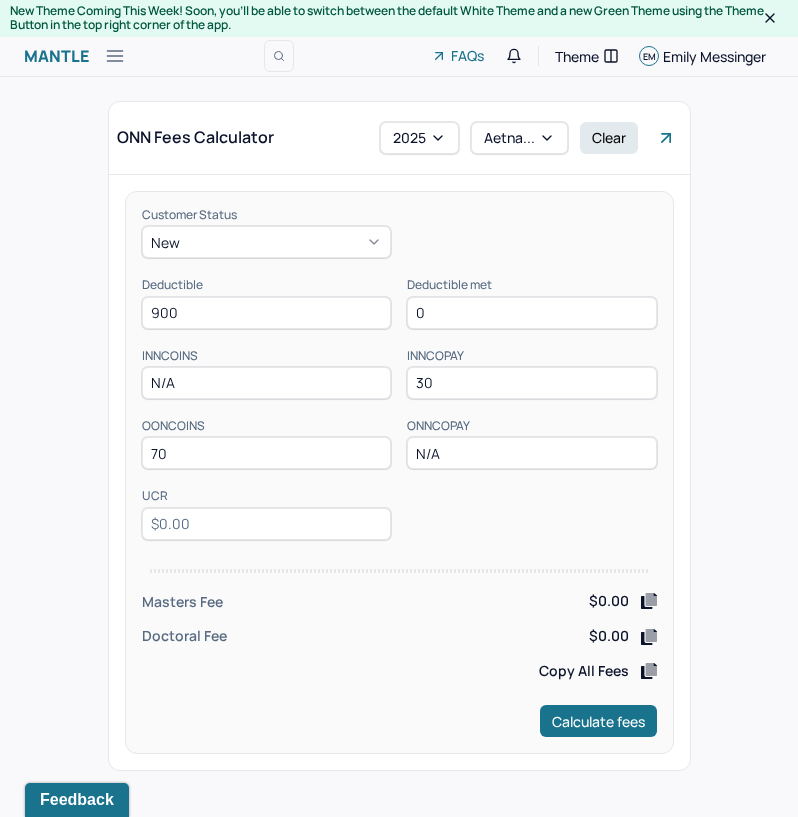 type on "N/A" 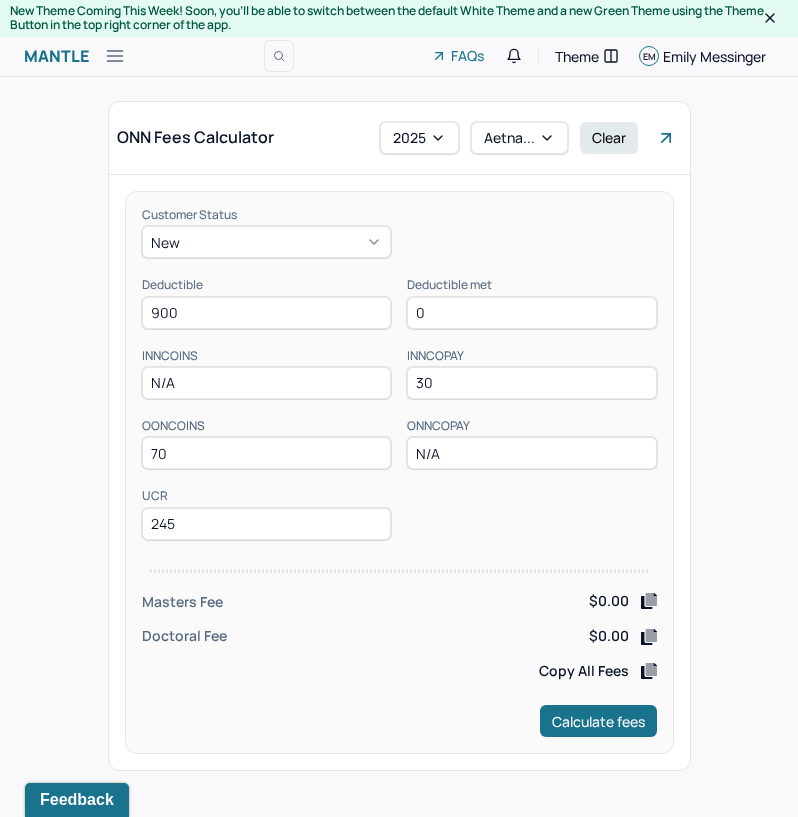 type on "245" 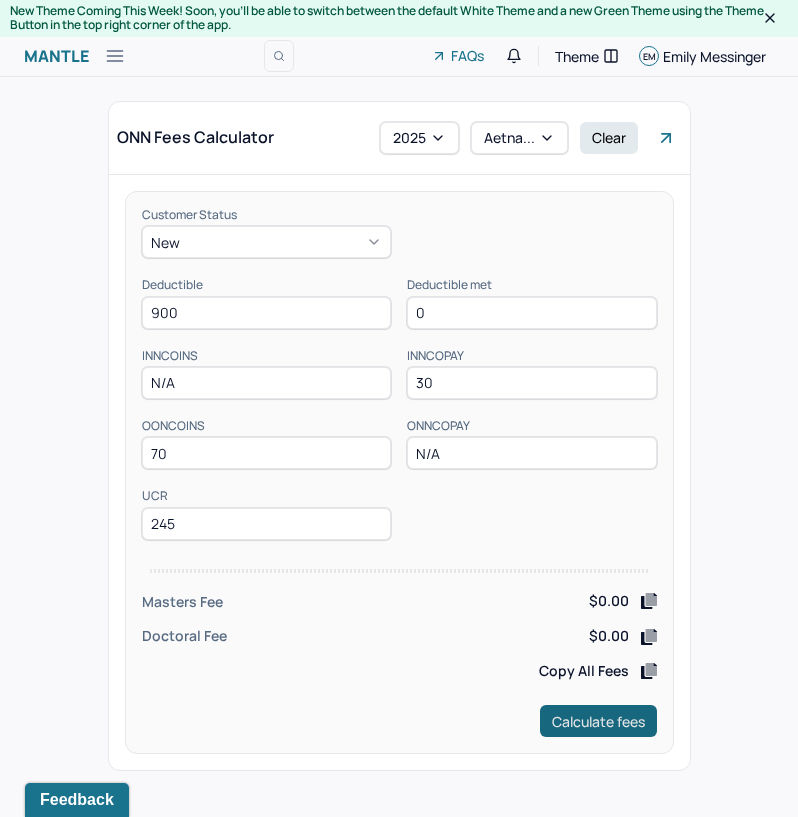 click on "Calculate fees" at bounding box center [598, 721] 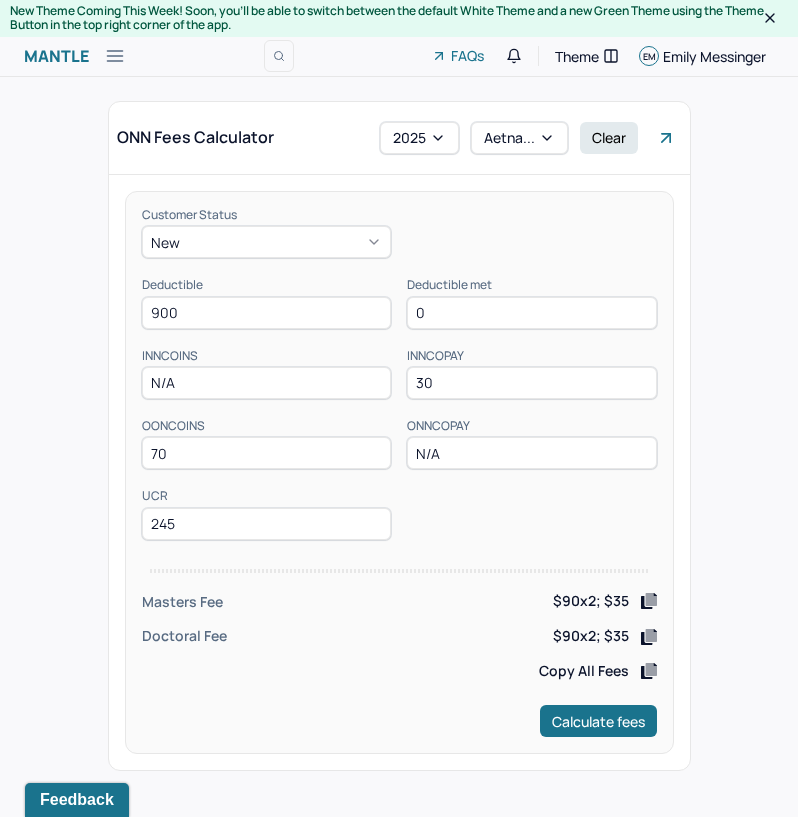drag, startPoint x: 210, startPoint y: 312, endPoint x: 111, endPoint y: 323, distance: 99.60924 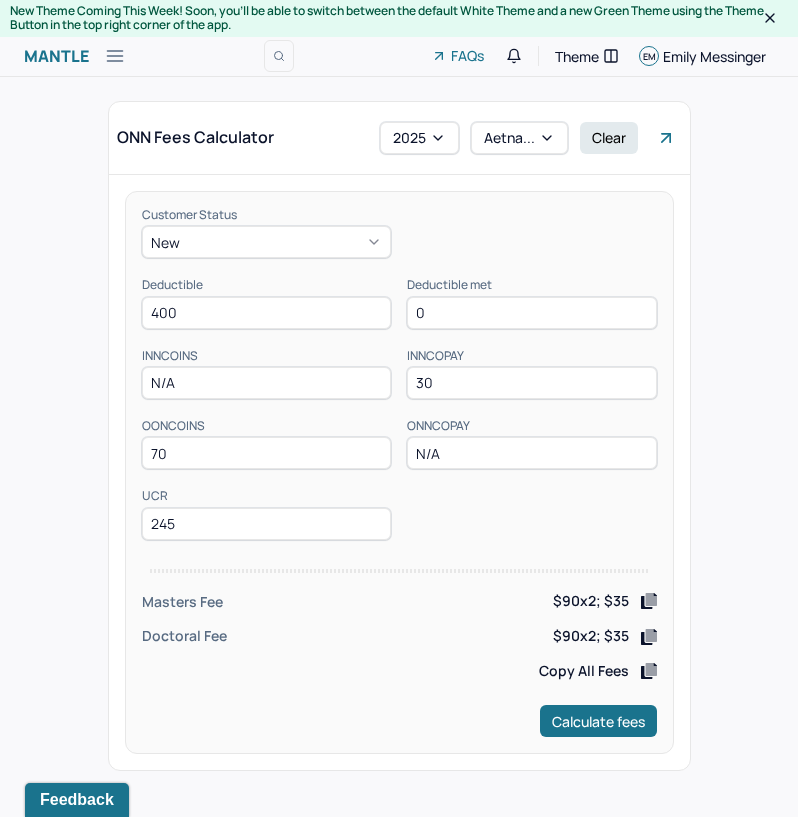type on "400" 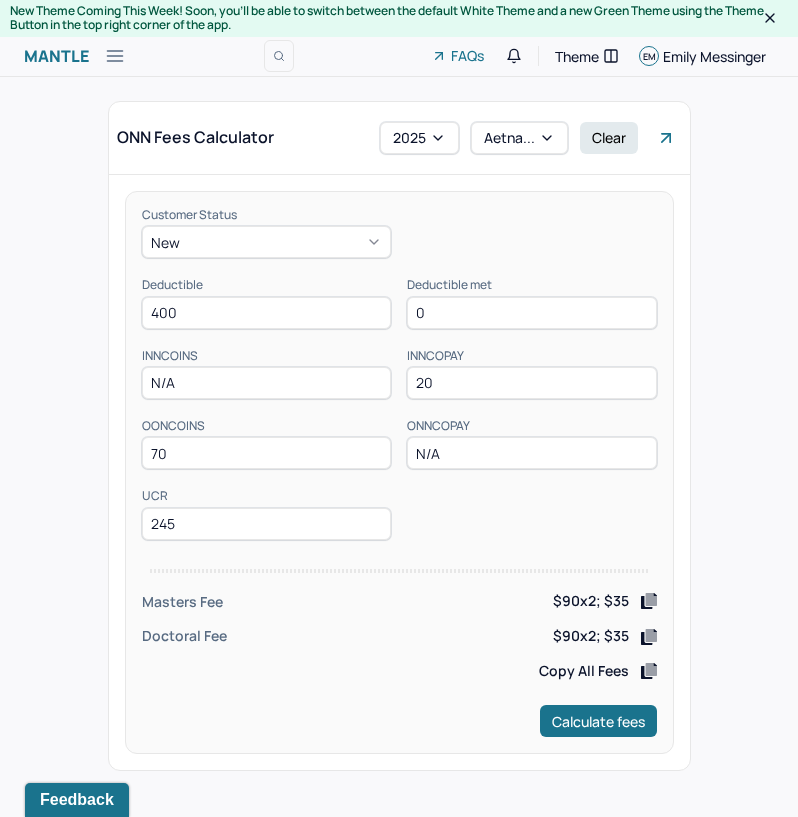 type on "20" 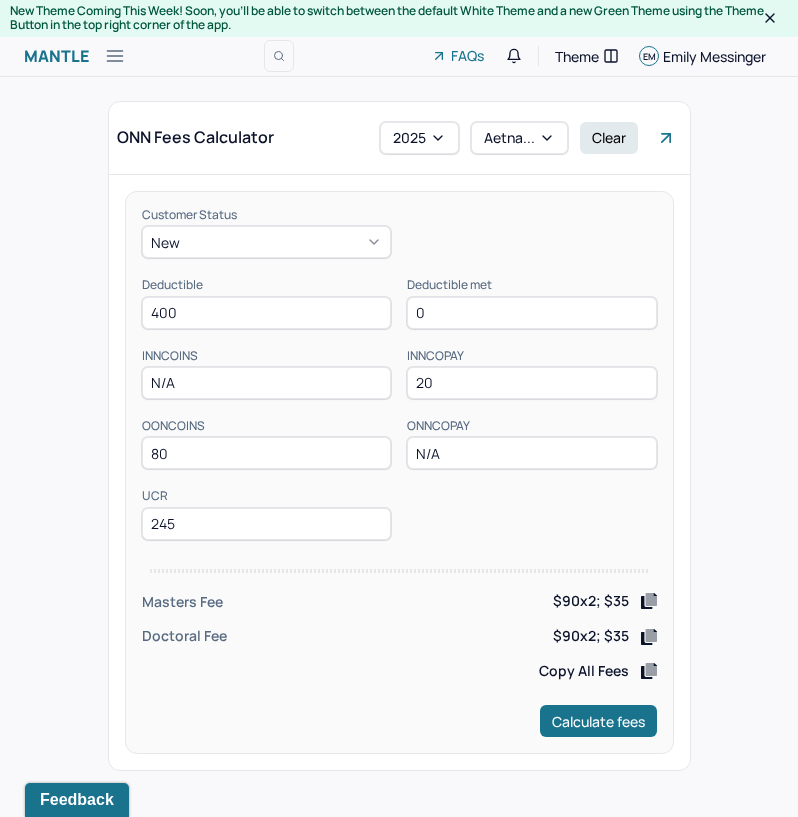type on "80" 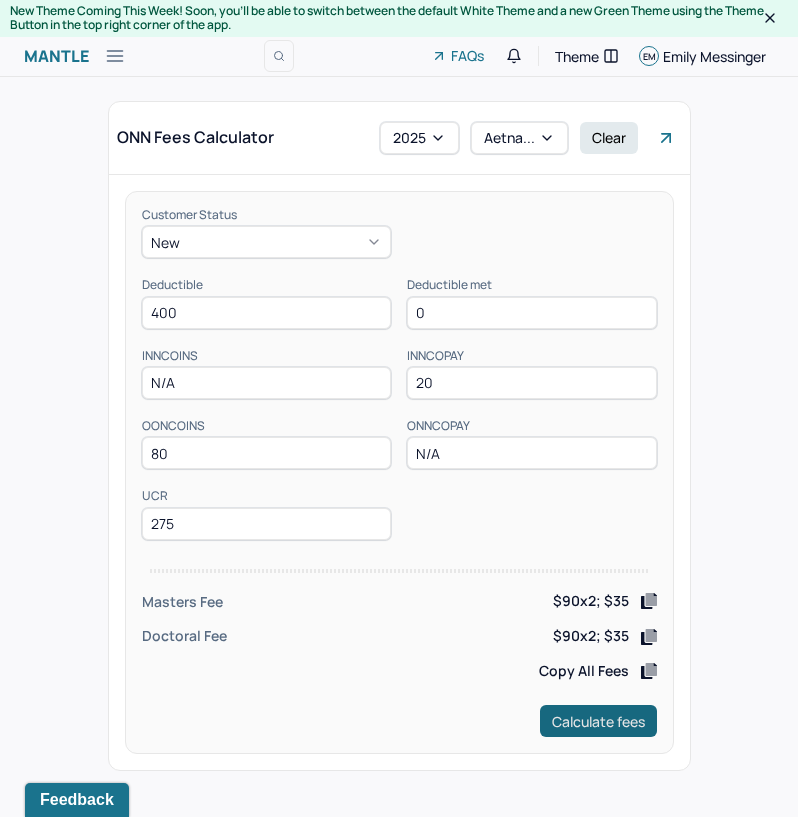type on "275" 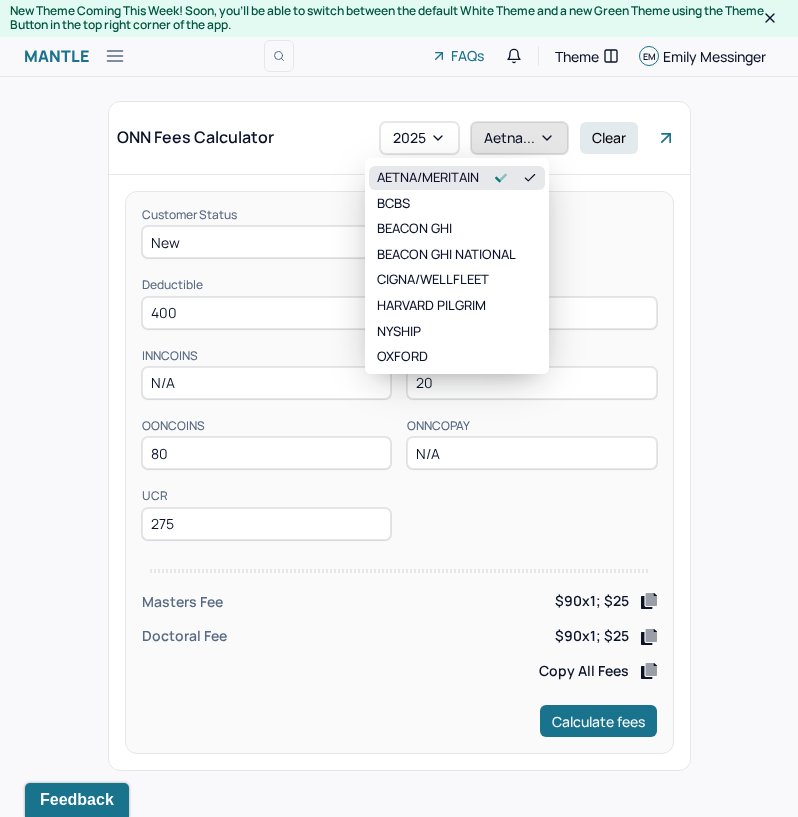 click on "Aetna..." at bounding box center [519, 138] 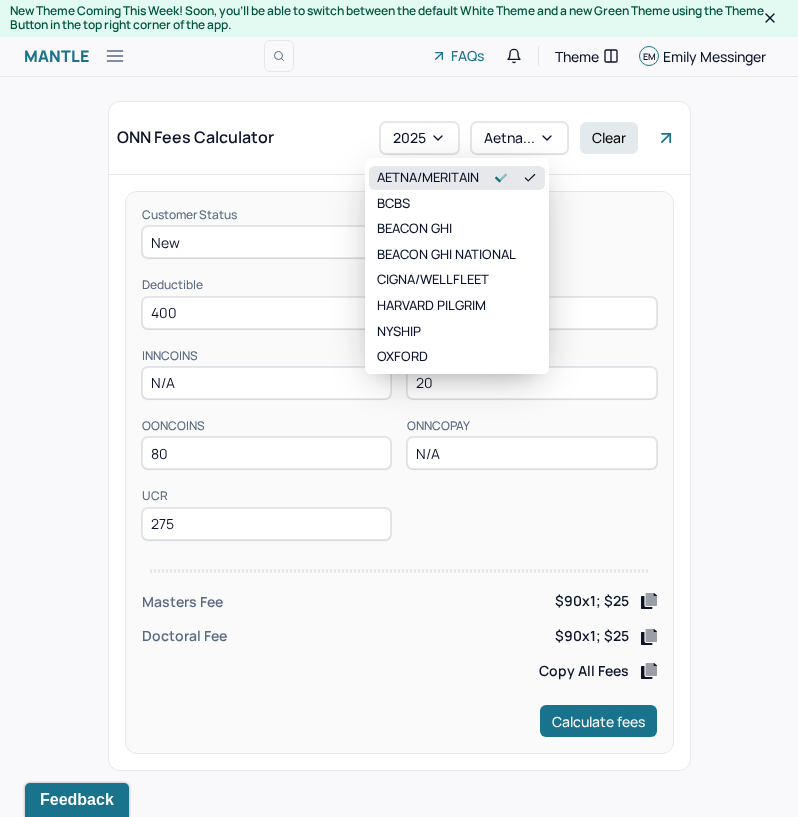 click on "ONN Fees Calculator" at bounding box center (195, 137) 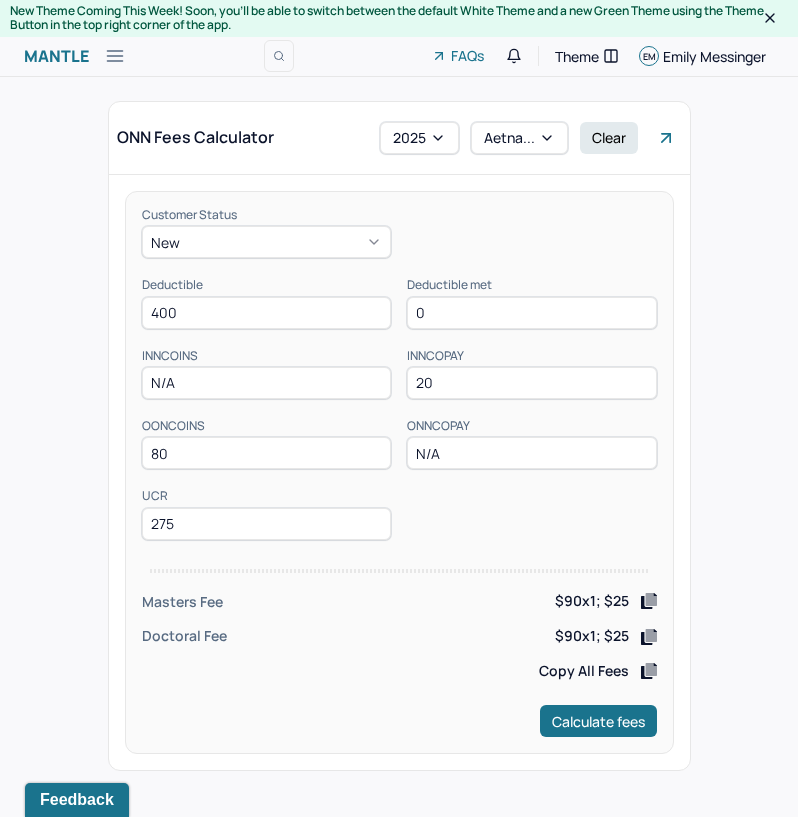 drag, startPoint x: 228, startPoint y: 309, endPoint x: 74, endPoint y: 318, distance: 154.26276 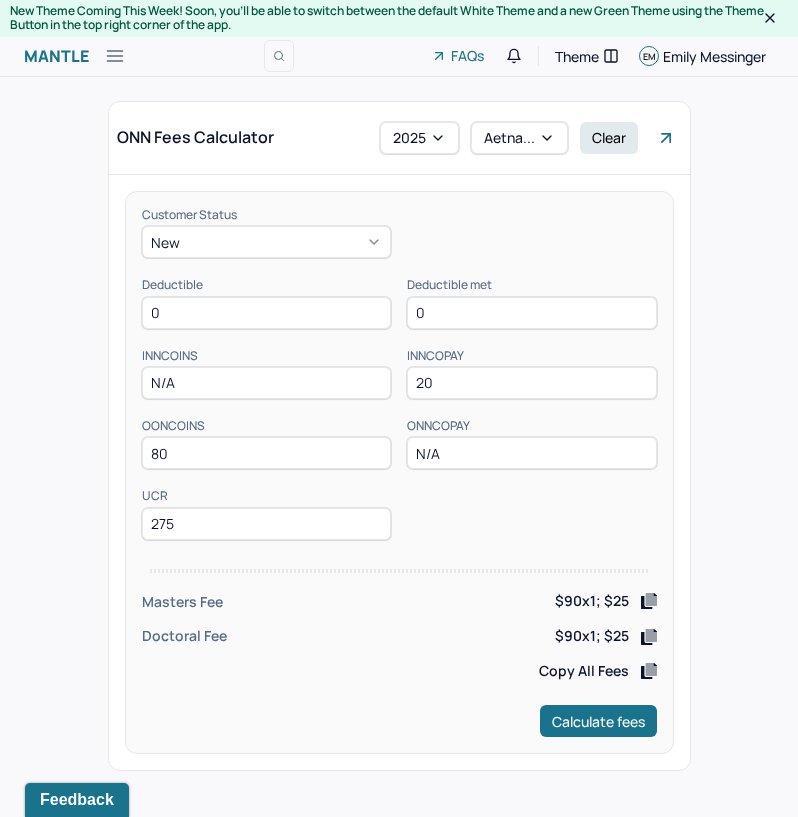 type on "0" 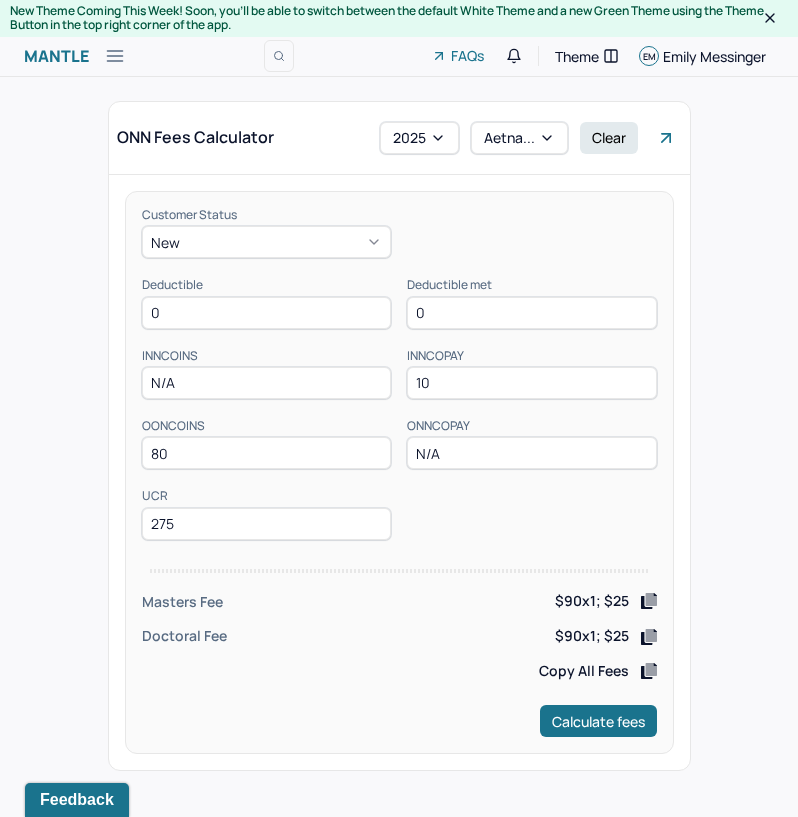 type on "10" 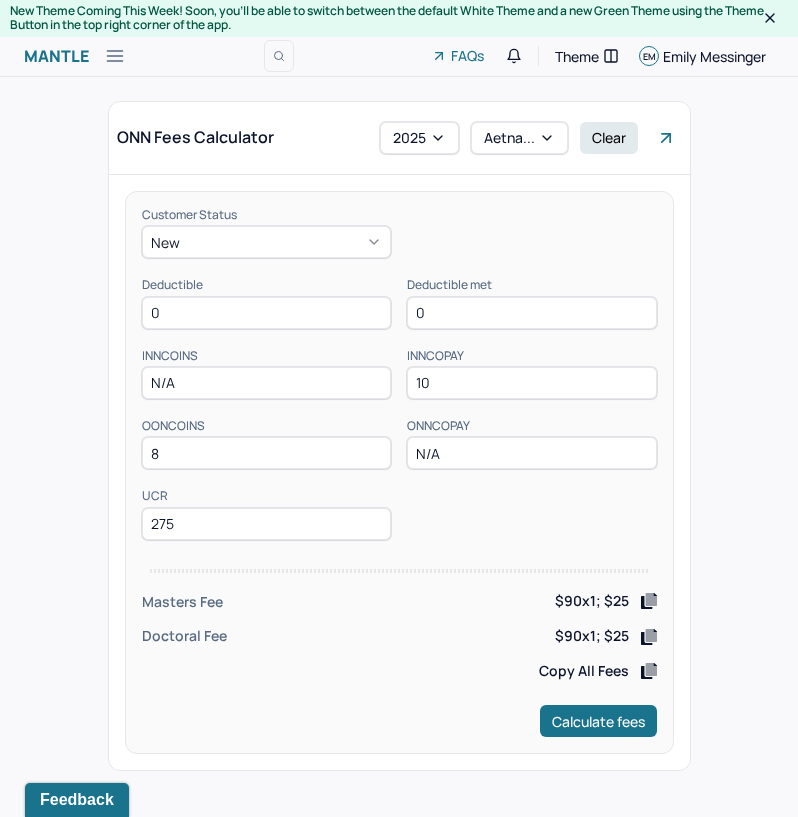 type on "80" 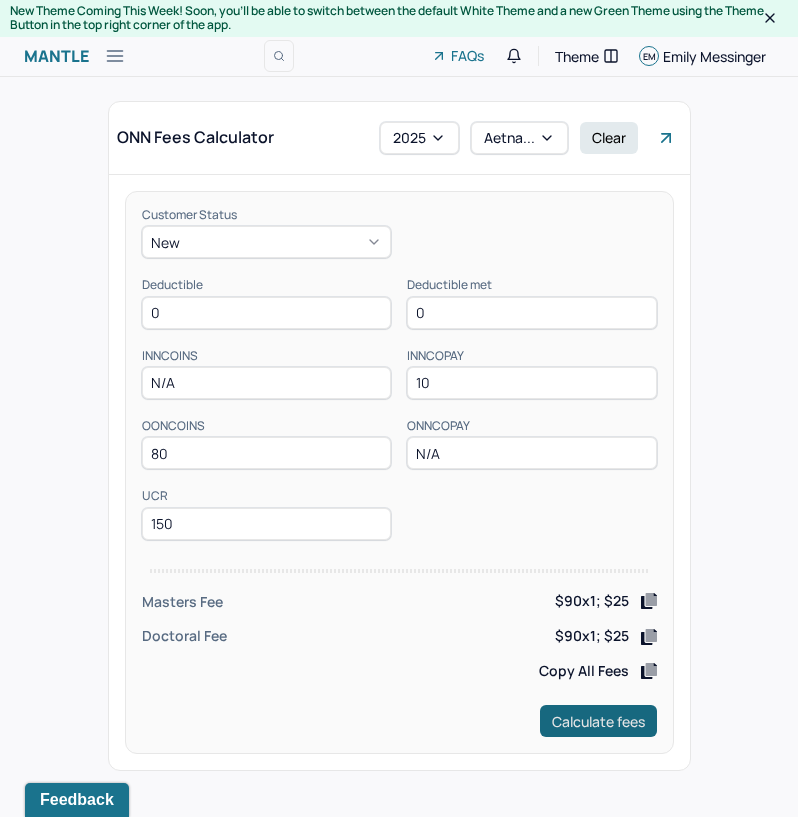 type on "150" 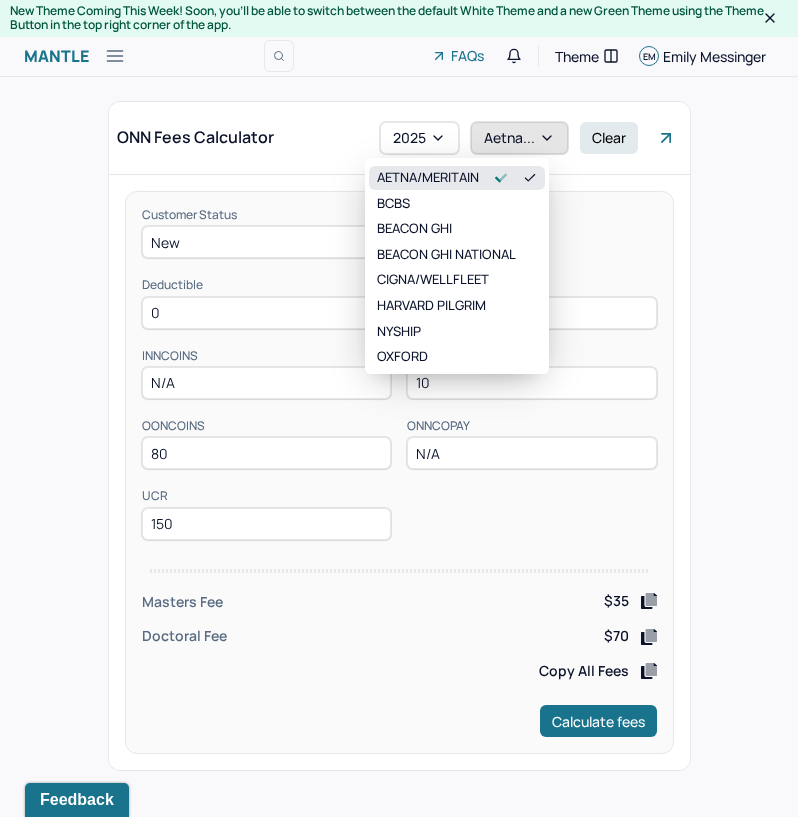 click on "Aetna..." at bounding box center (519, 138) 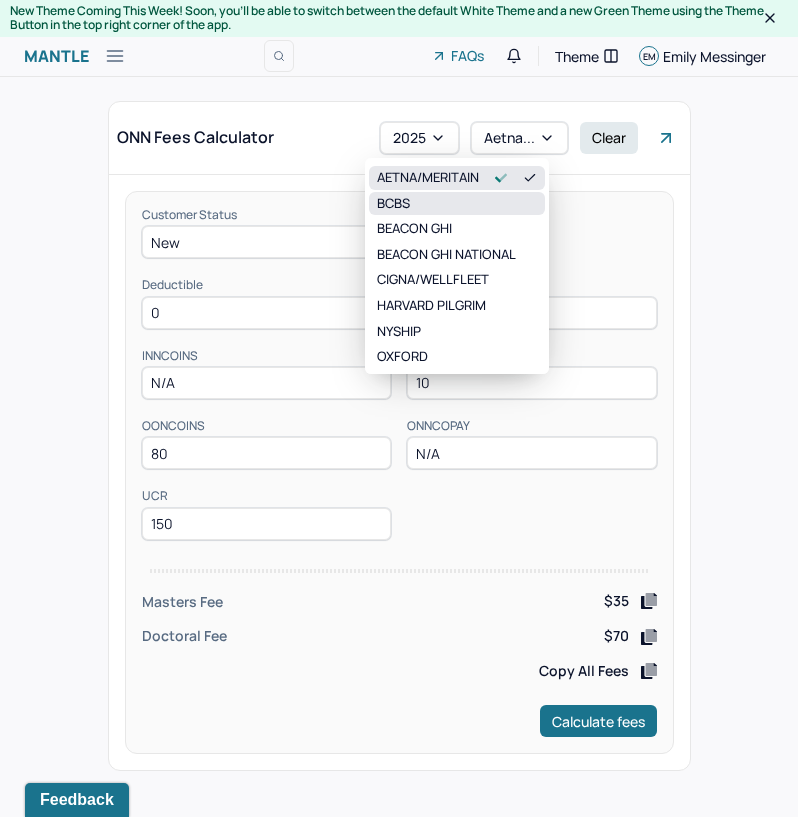 click on "BCBS" at bounding box center (457, 204) 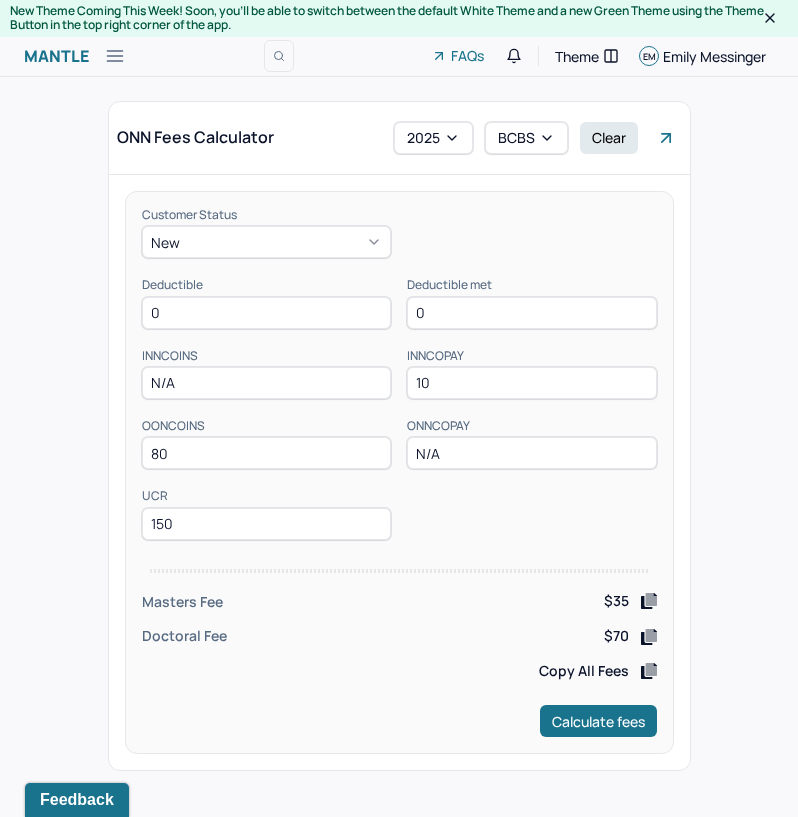 drag, startPoint x: 216, startPoint y: 315, endPoint x: 97, endPoint y: 323, distance: 119.26861 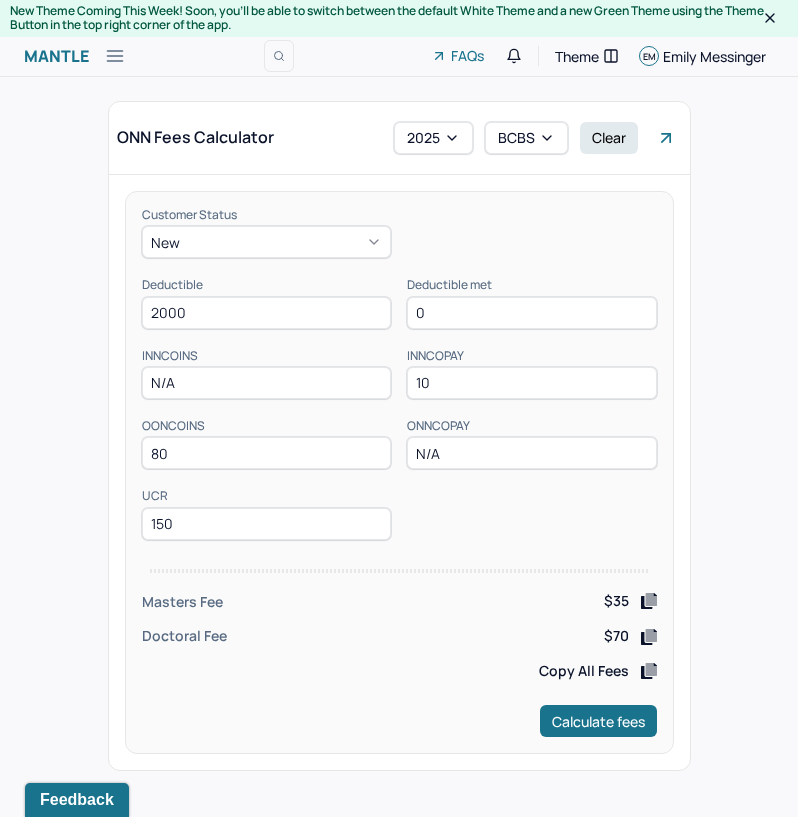type on "2000" 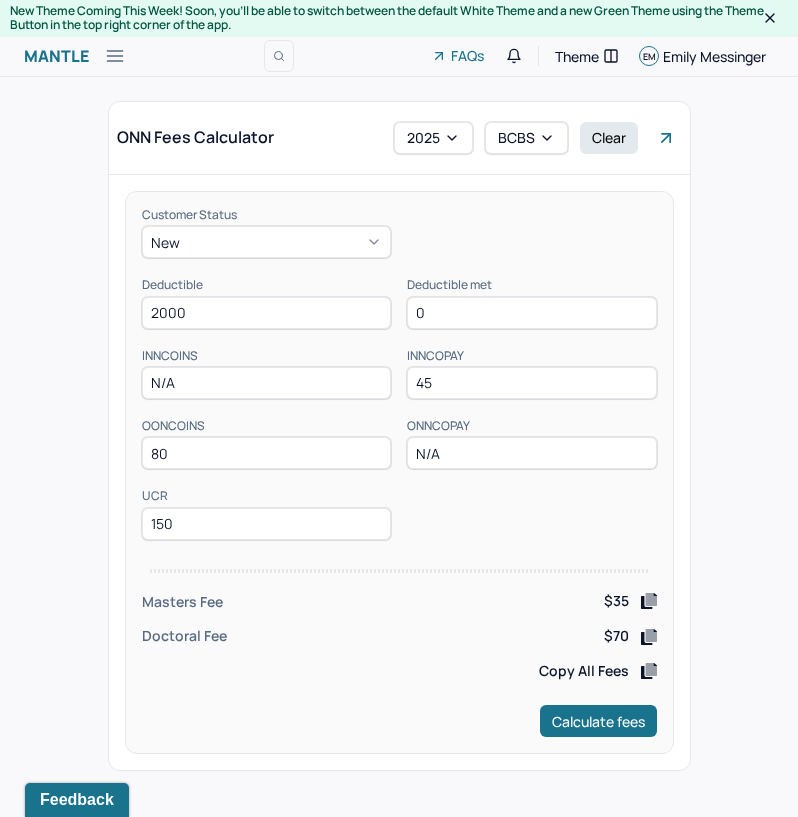 type on "45" 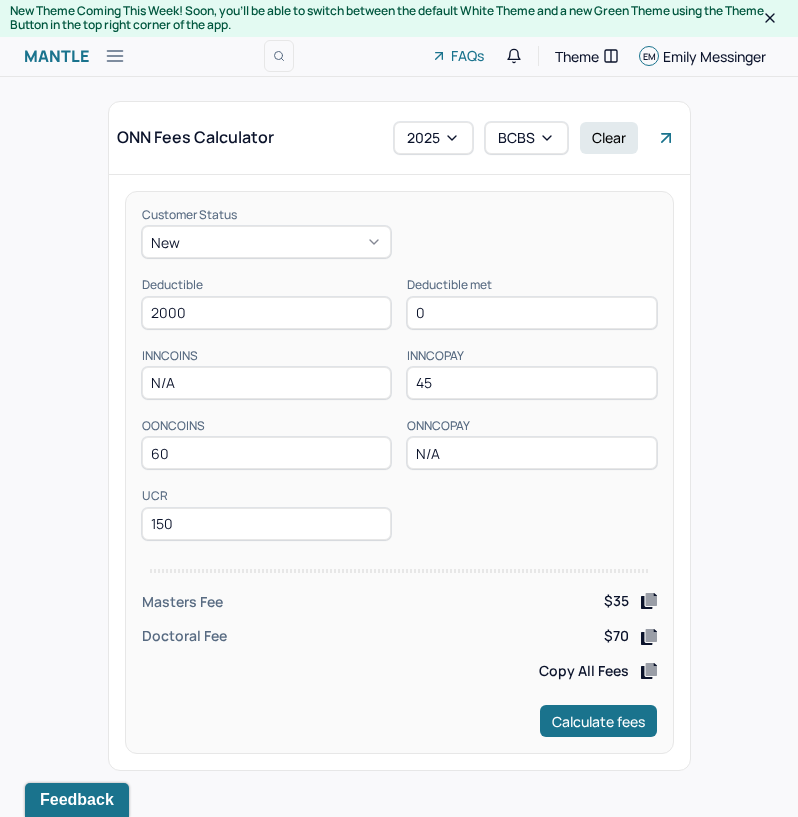type on "60" 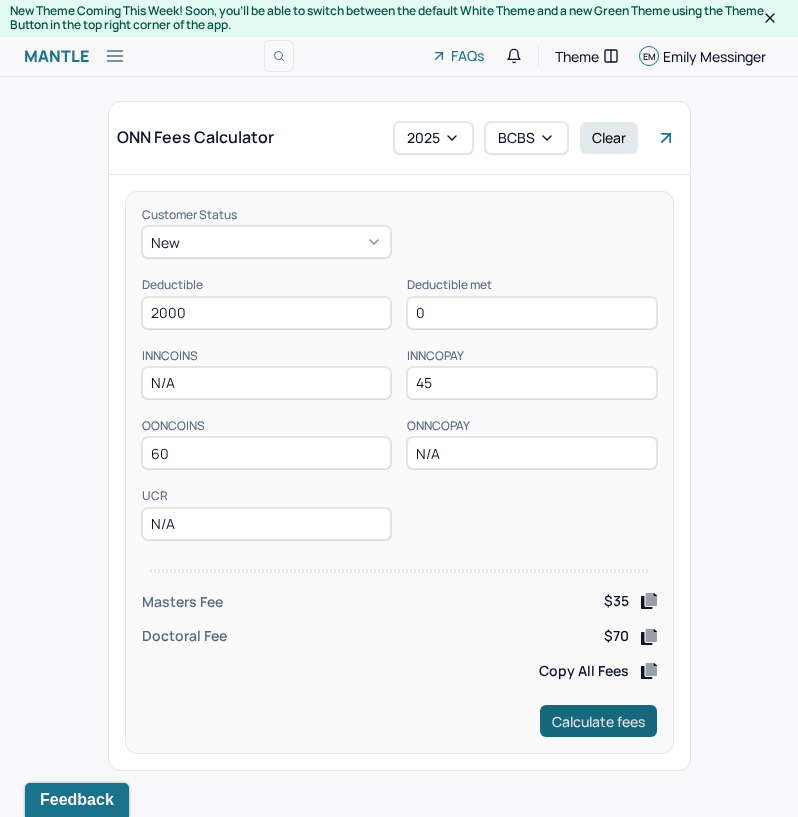 type on "N/A" 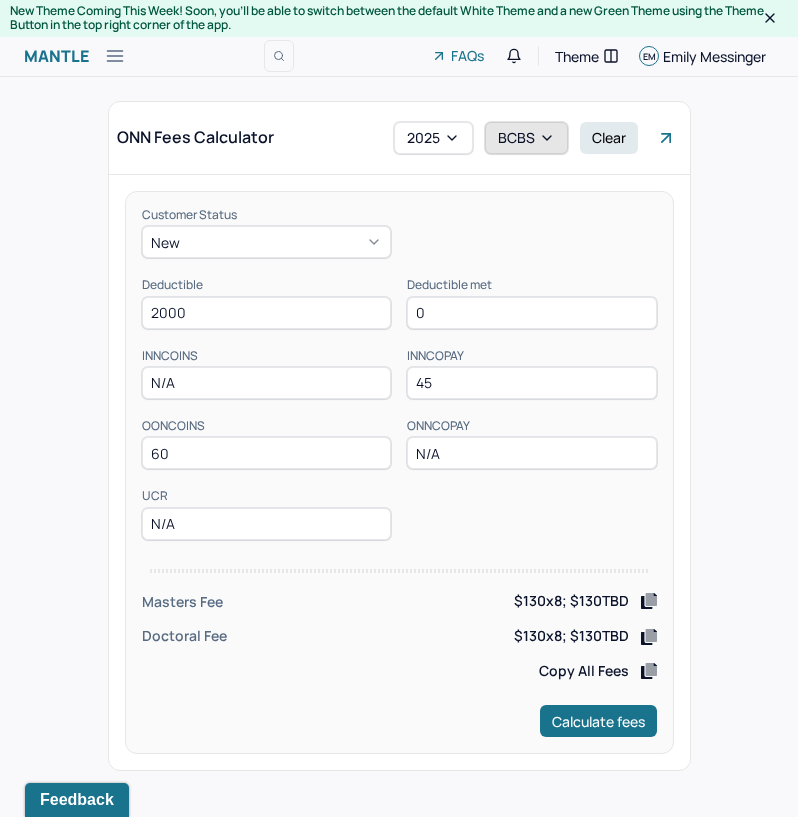 click on "BCBS" at bounding box center (526, 138) 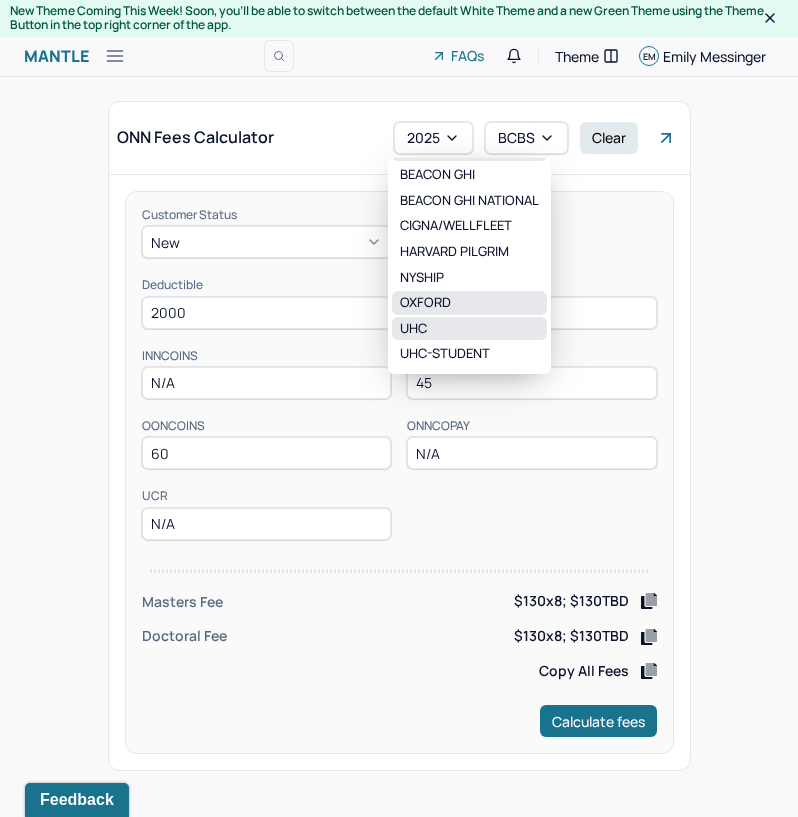 scroll, scrollTop: 80, scrollLeft: 0, axis: vertical 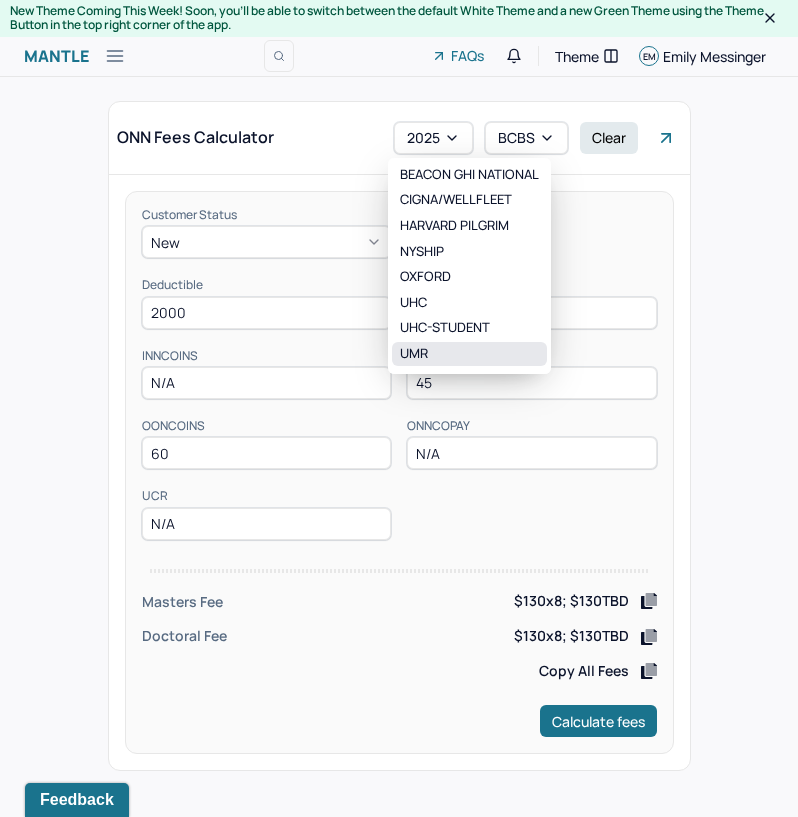 click on "UMR" at bounding box center [469, 354] 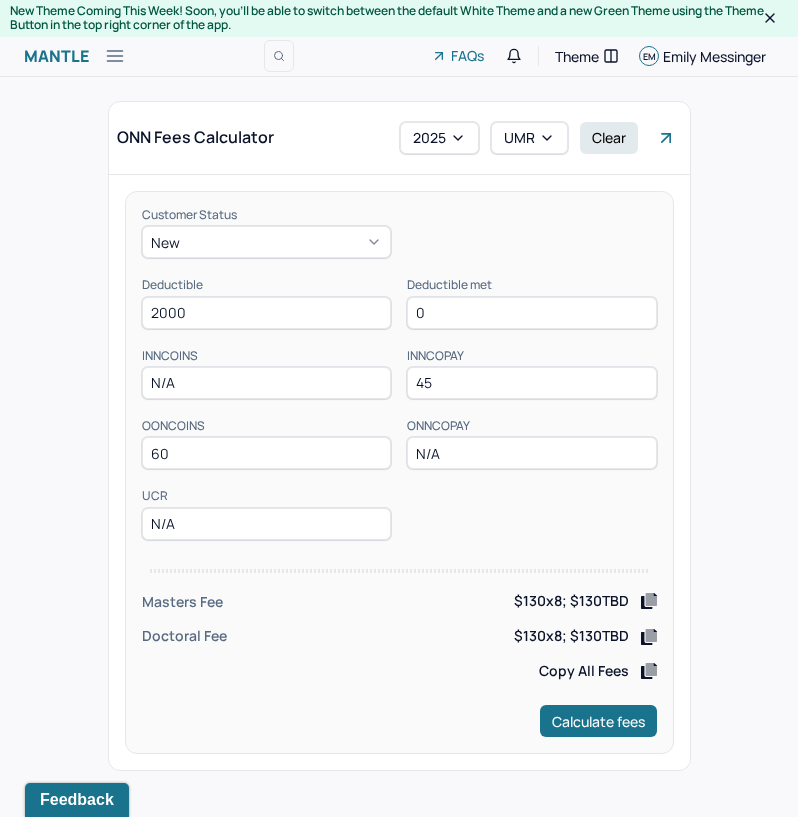 drag, startPoint x: 240, startPoint y: 314, endPoint x: 64, endPoint y: 328, distance: 176.55594 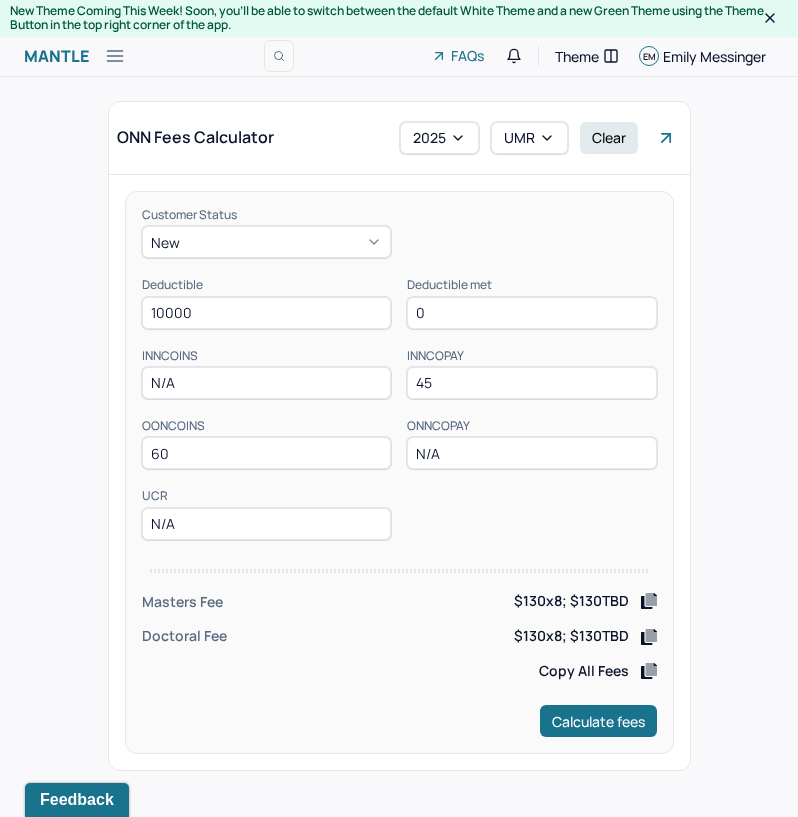 type on "10000" 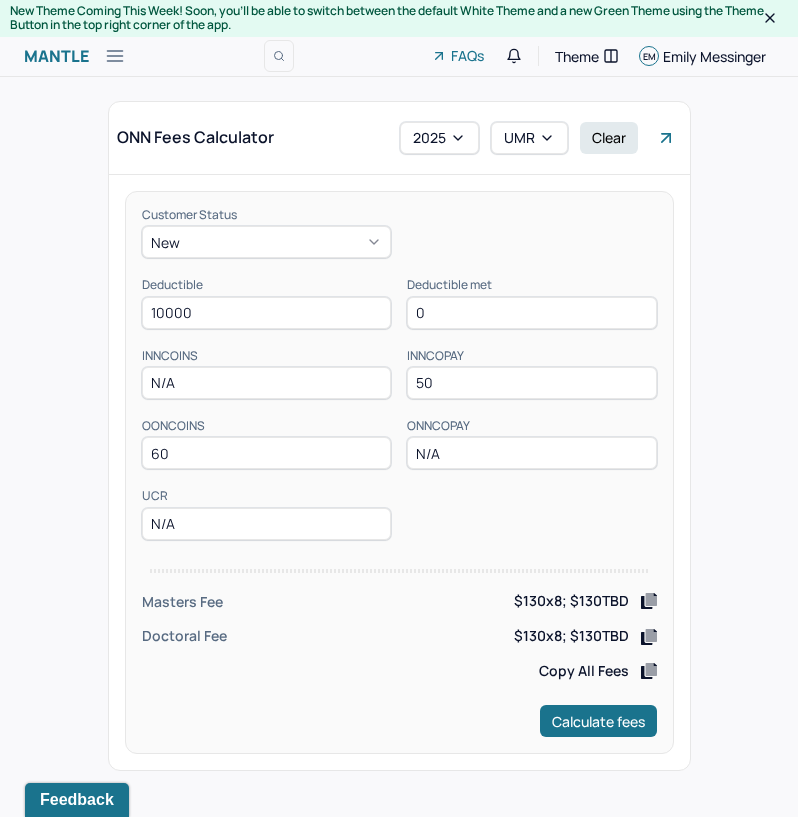 type on "50" 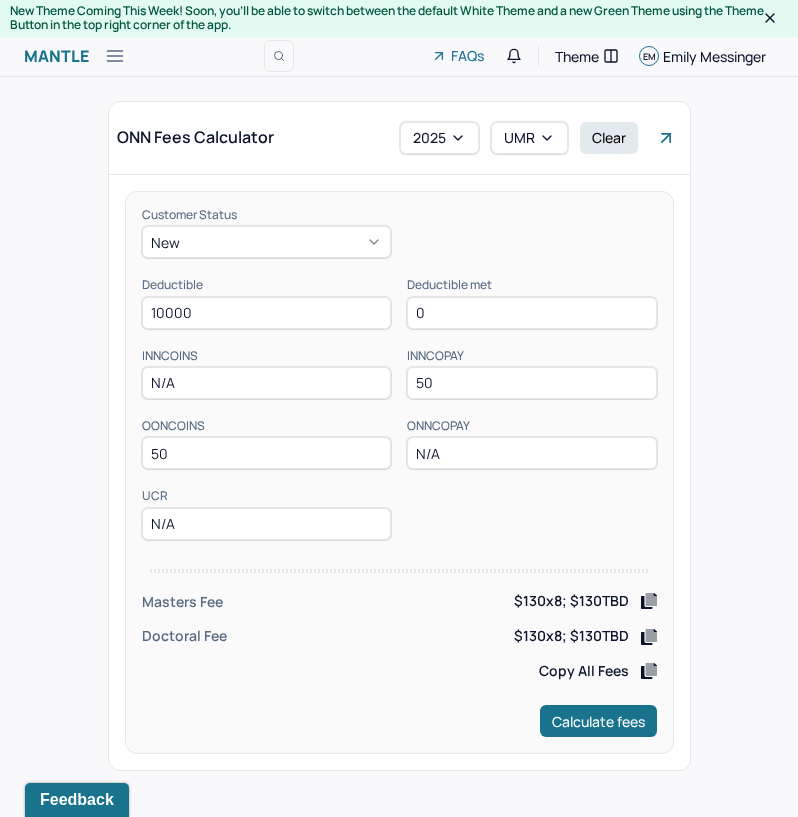 type on "50" 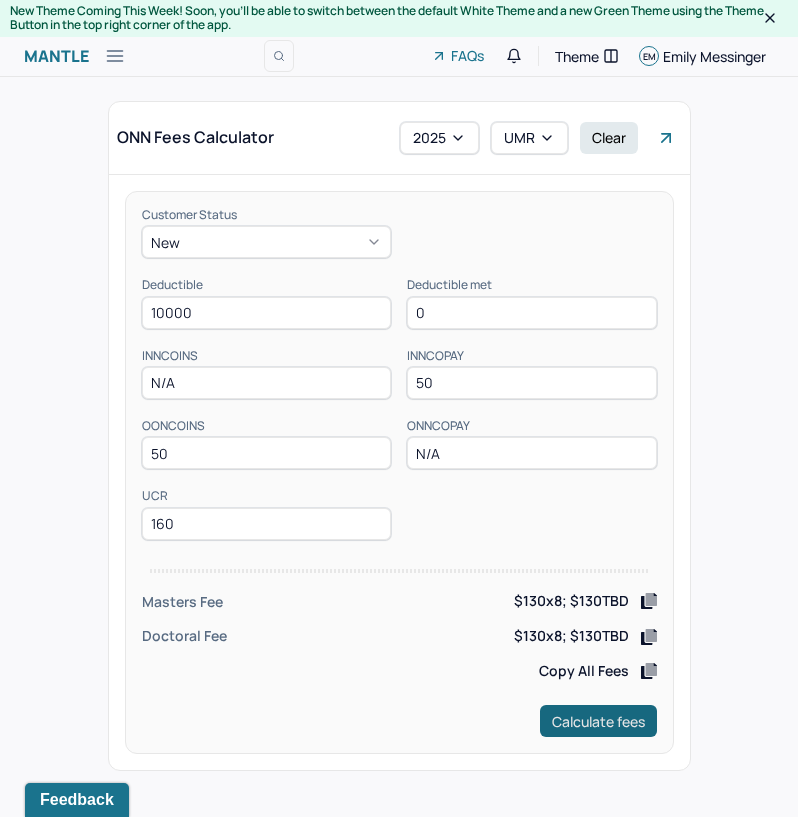type on "160" 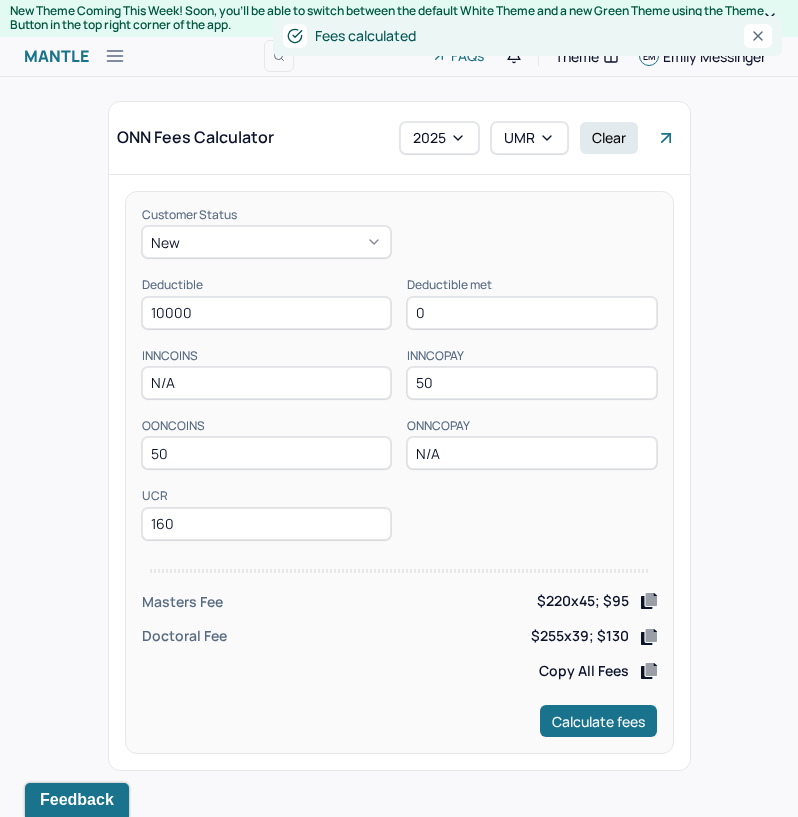 click 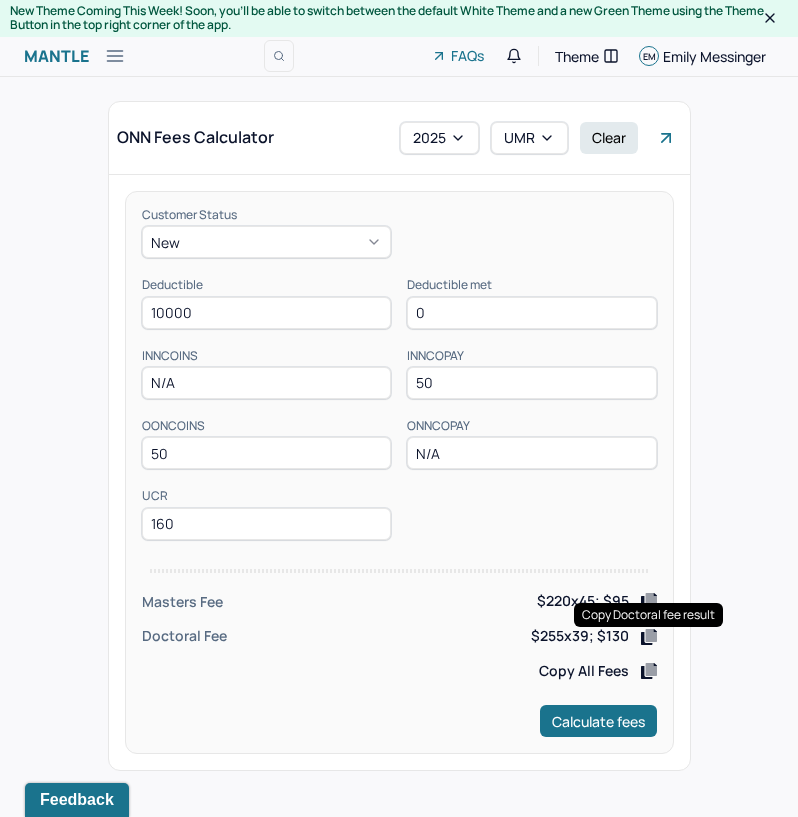 click 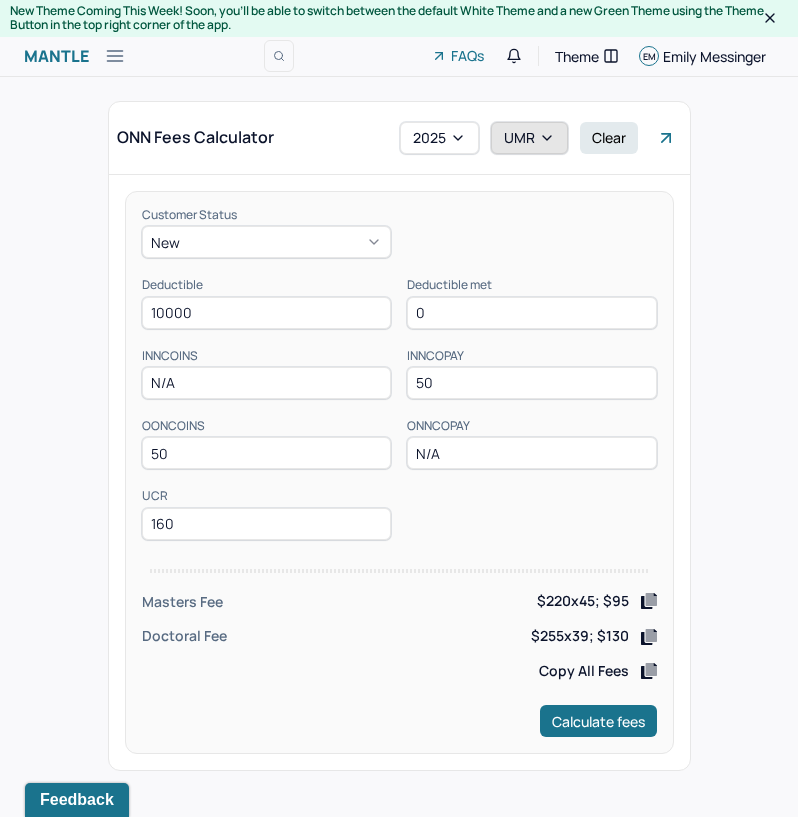 click on "UMR" at bounding box center [529, 138] 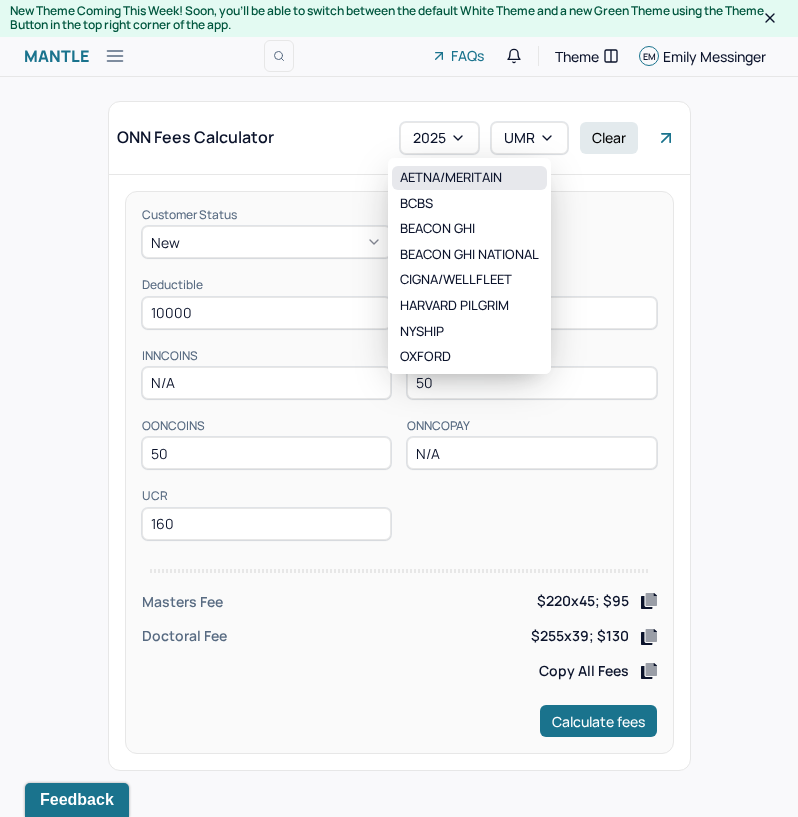 click on "AETNA/MERITAIN" at bounding box center (469, 178) 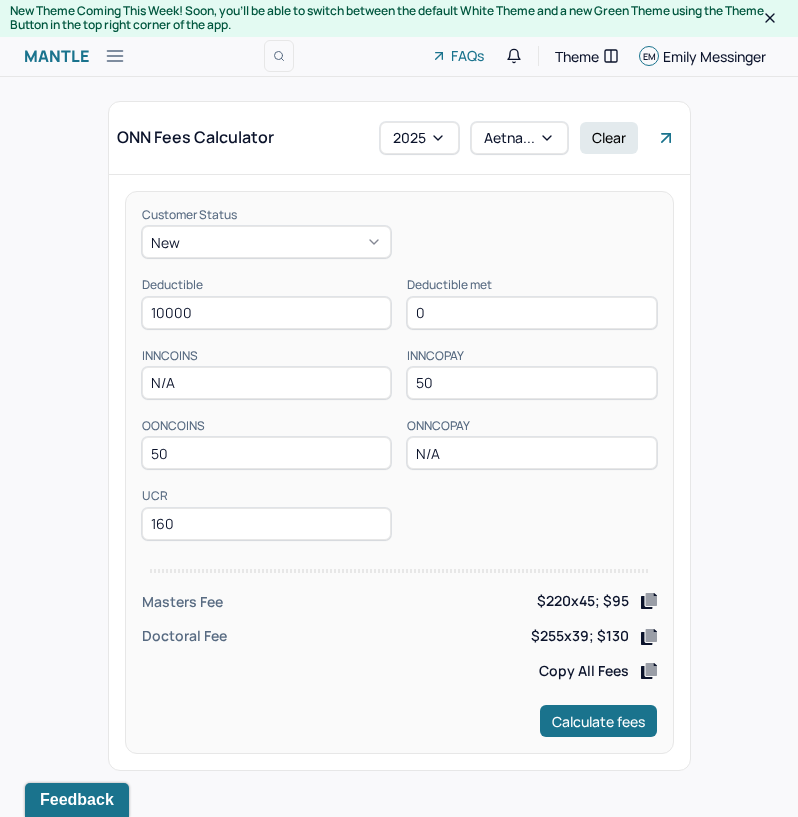 drag, startPoint x: 201, startPoint y: 311, endPoint x: 102, endPoint y: 313, distance: 99.0202 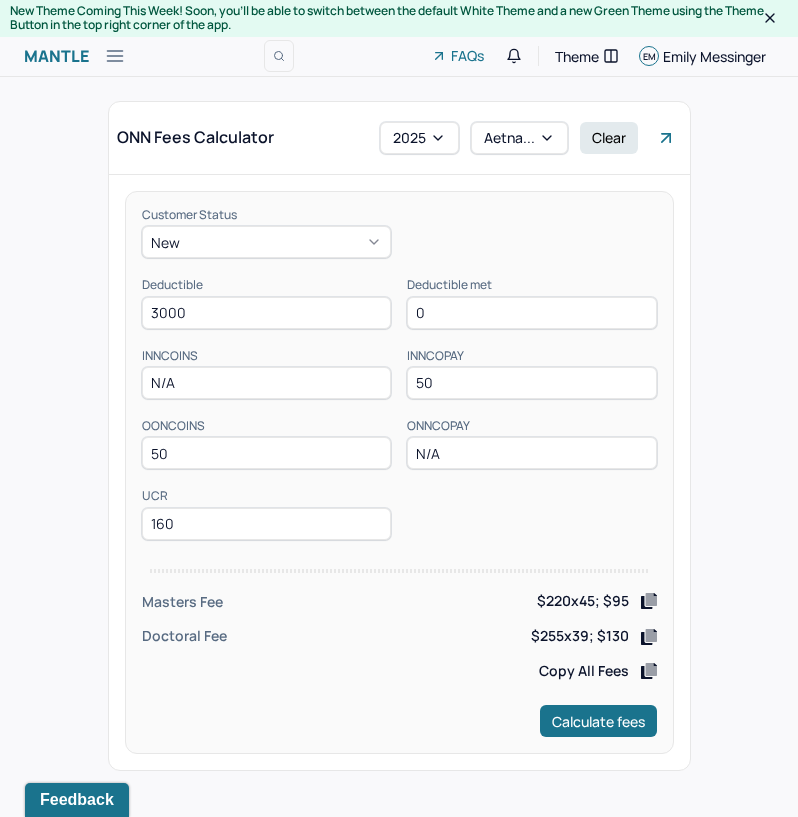 type on "3000" 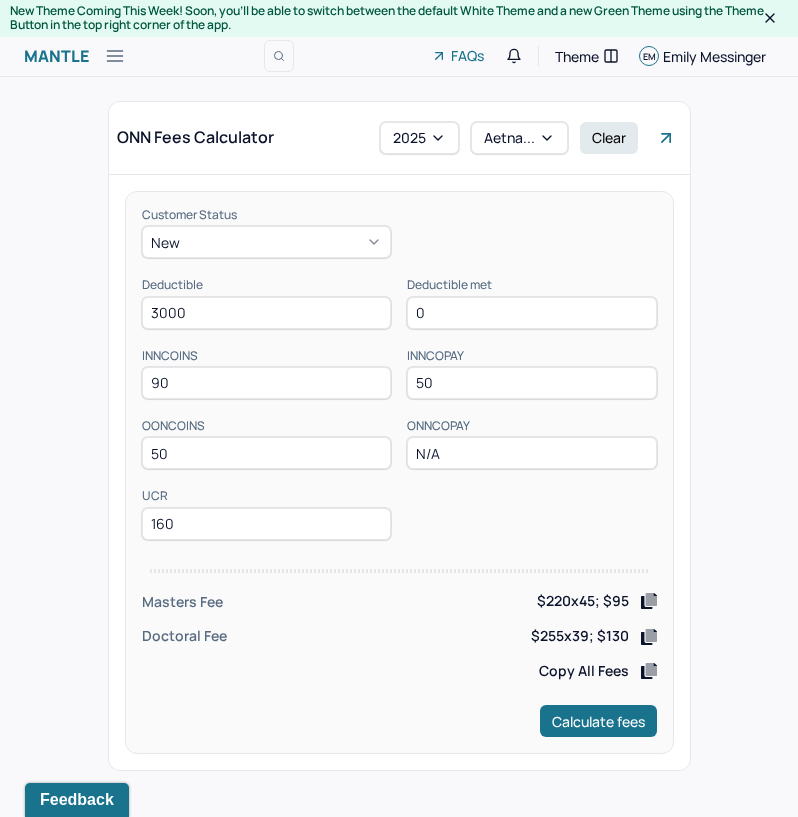 type on "90" 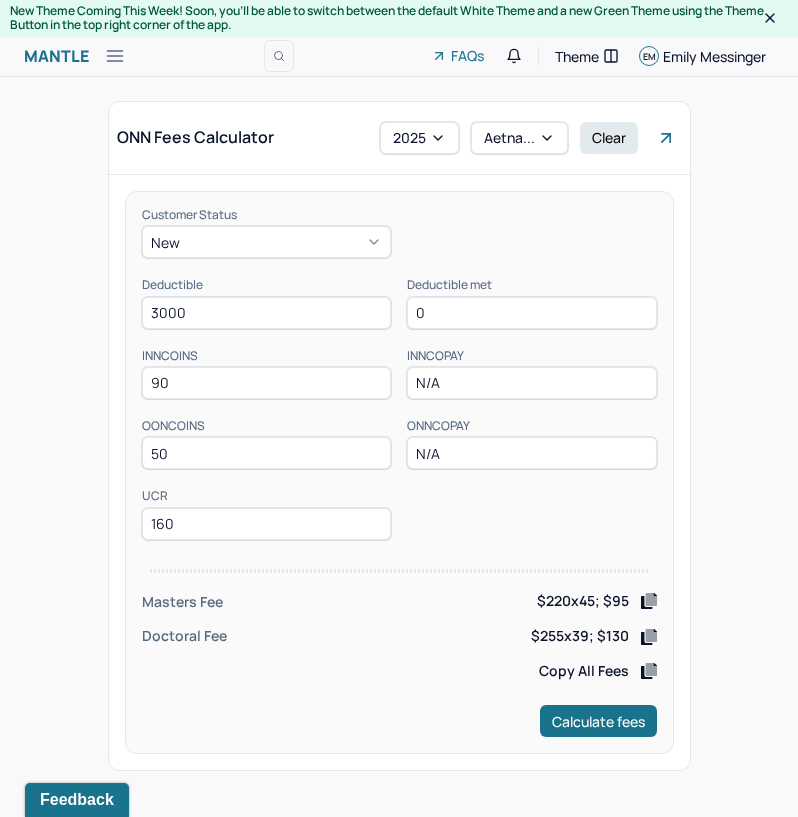 type on "N/A" 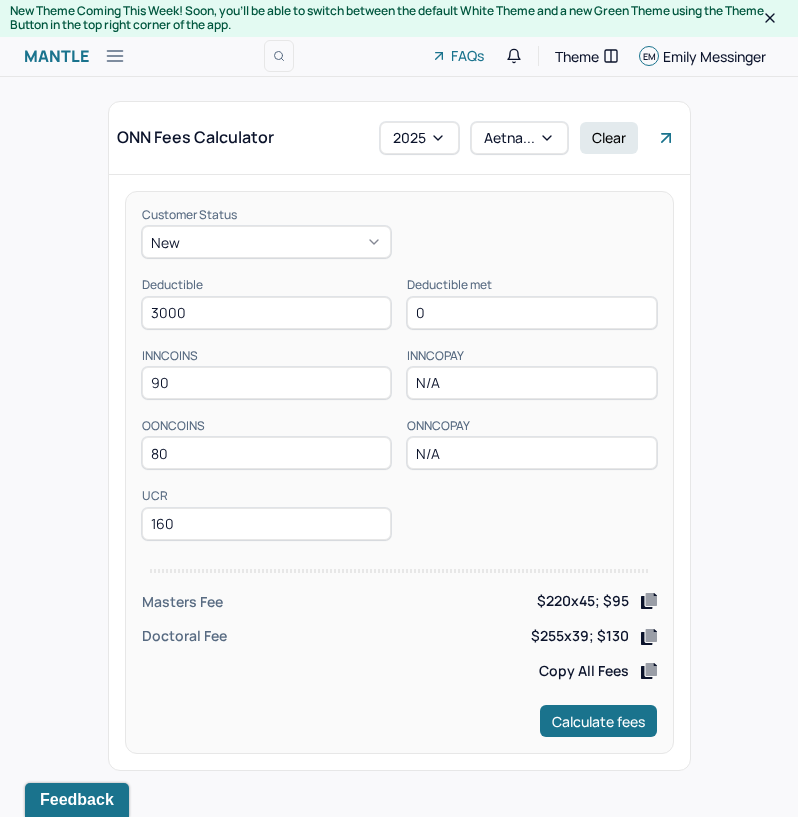 type on "80" 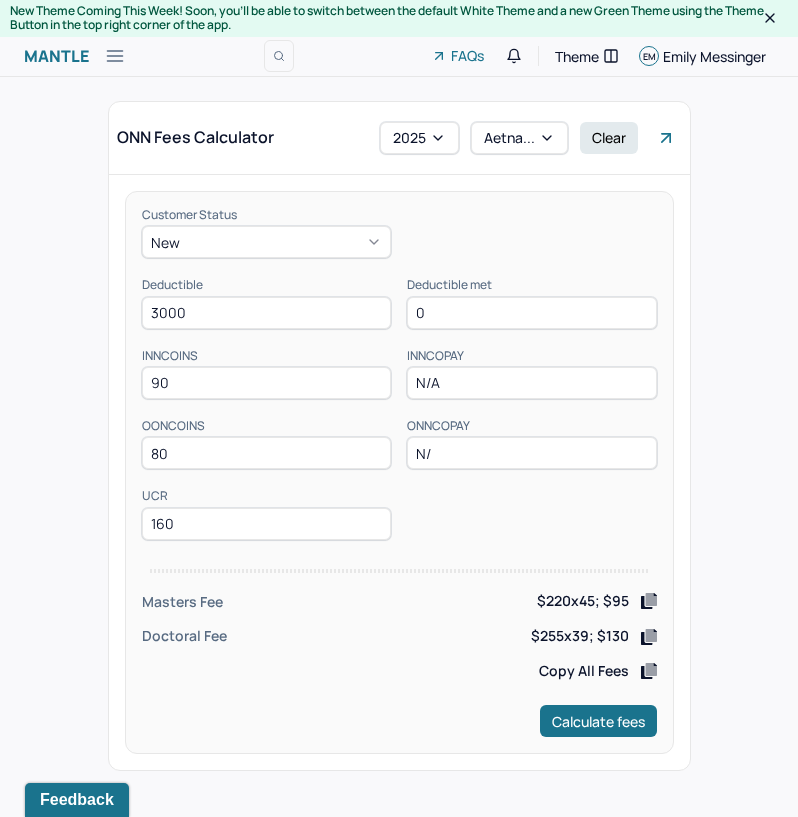 type on "N/A" 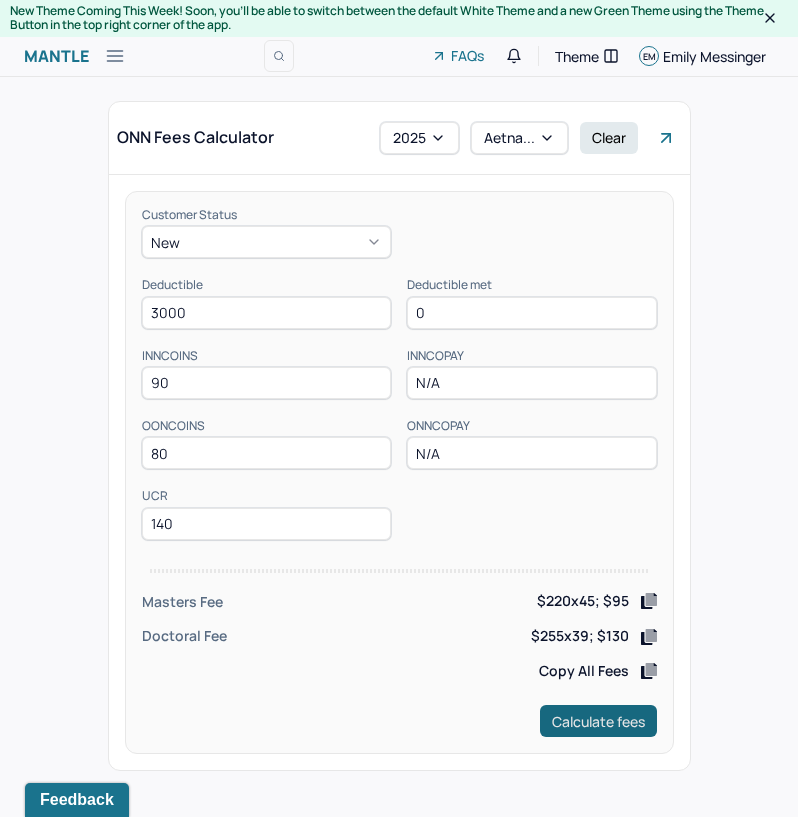 type on "140" 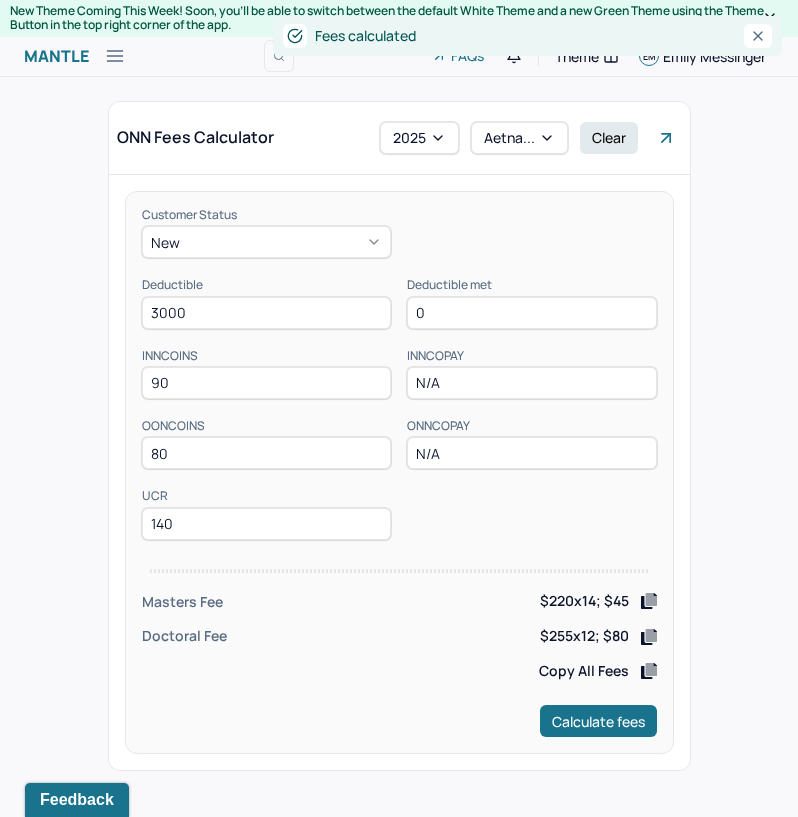 click 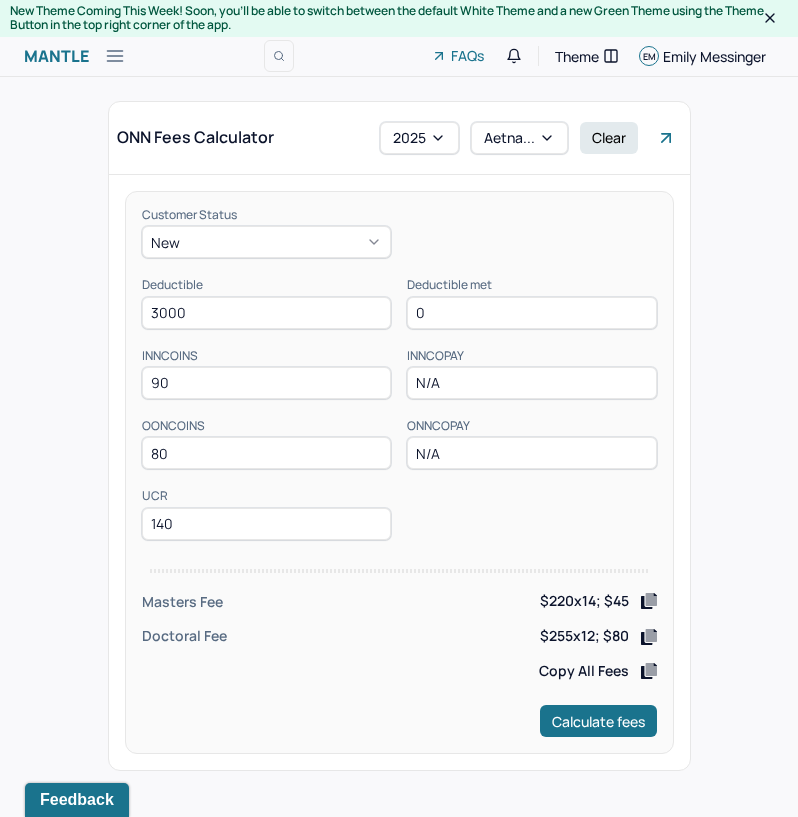 click on "$220x14; $45" at bounding box center [584, 603] 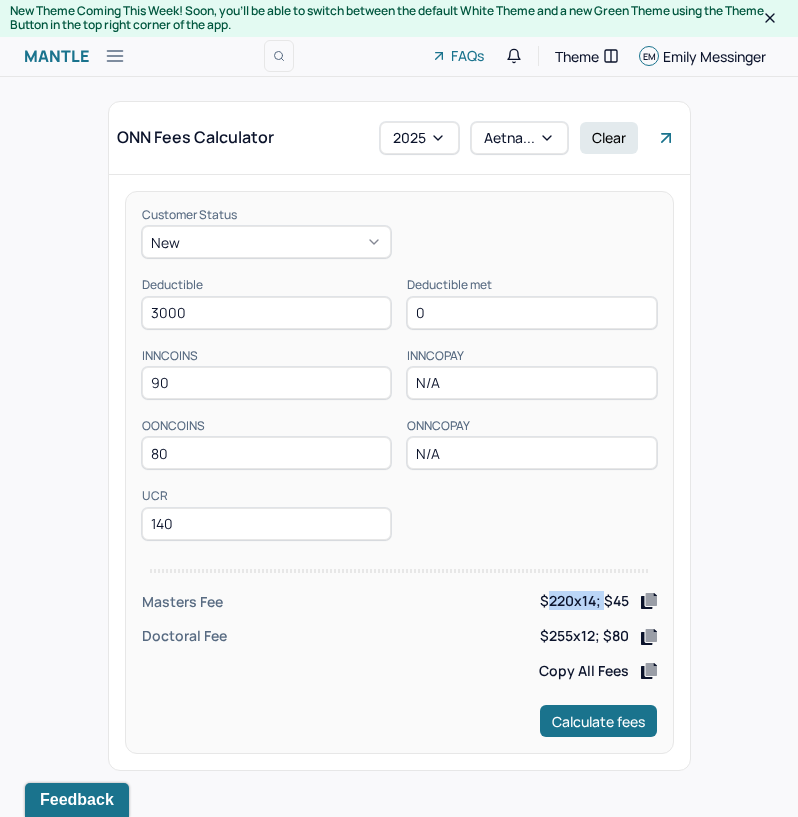 drag, startPoint x: 555, startPoint y: 601, endPoint x: 600, endPoint y: 612, distance: 46.32494 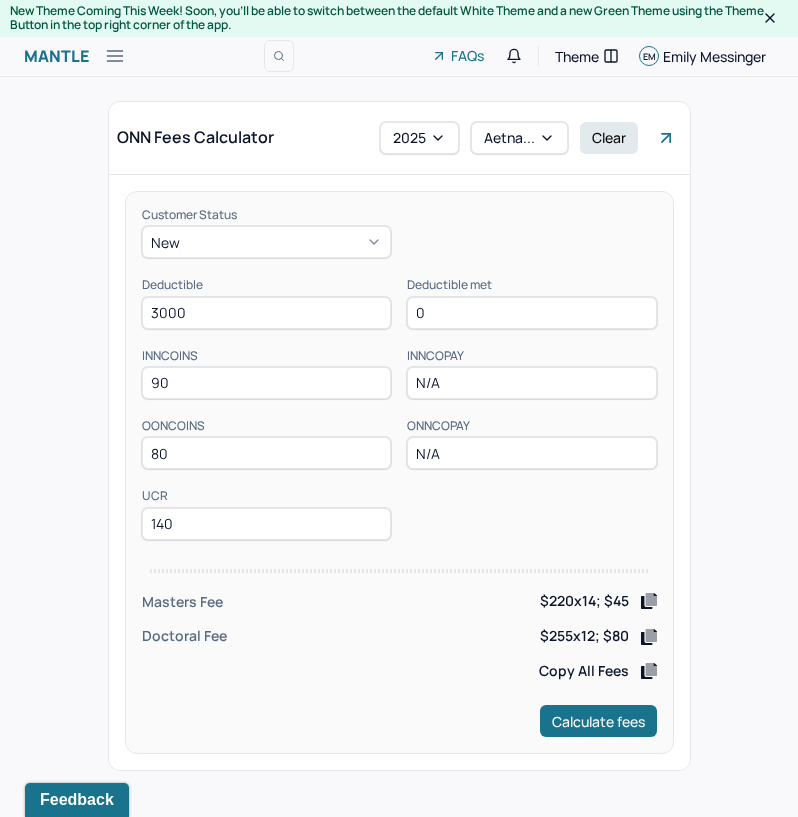 click on "$255x12; $80" at bounding box center [584, 636] 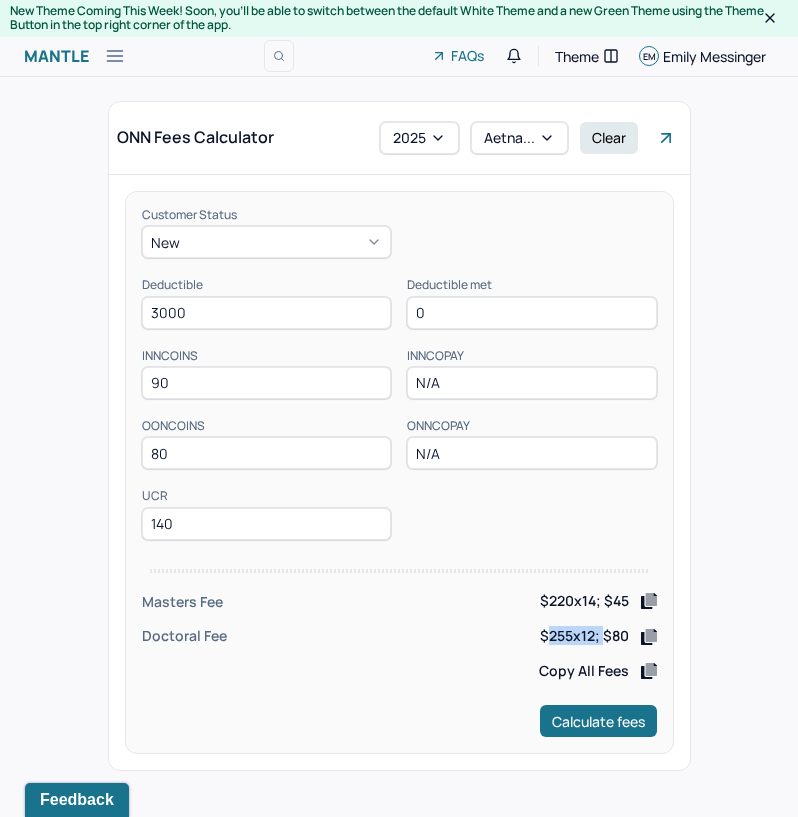 drag, startPoint x: 558, startPoint y: 642, endPoint x: 599, endPoint y: 642, distance: 41 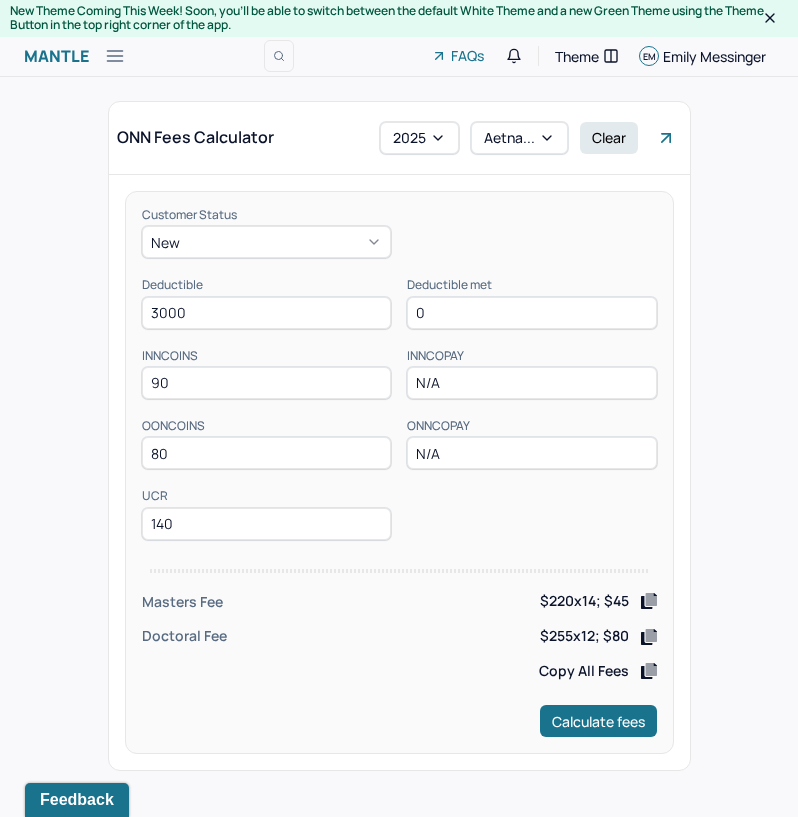 drag, startPoint x: 209, startPoint y: 310, endPoint x: 88, endPoint y: 327, distance: 122.18838 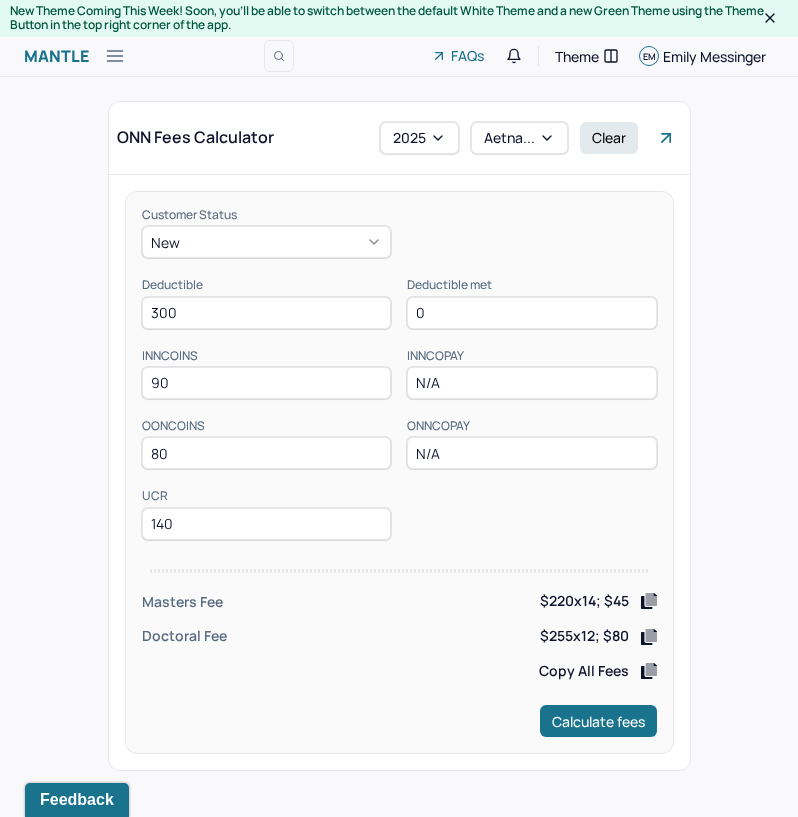 type on "300" 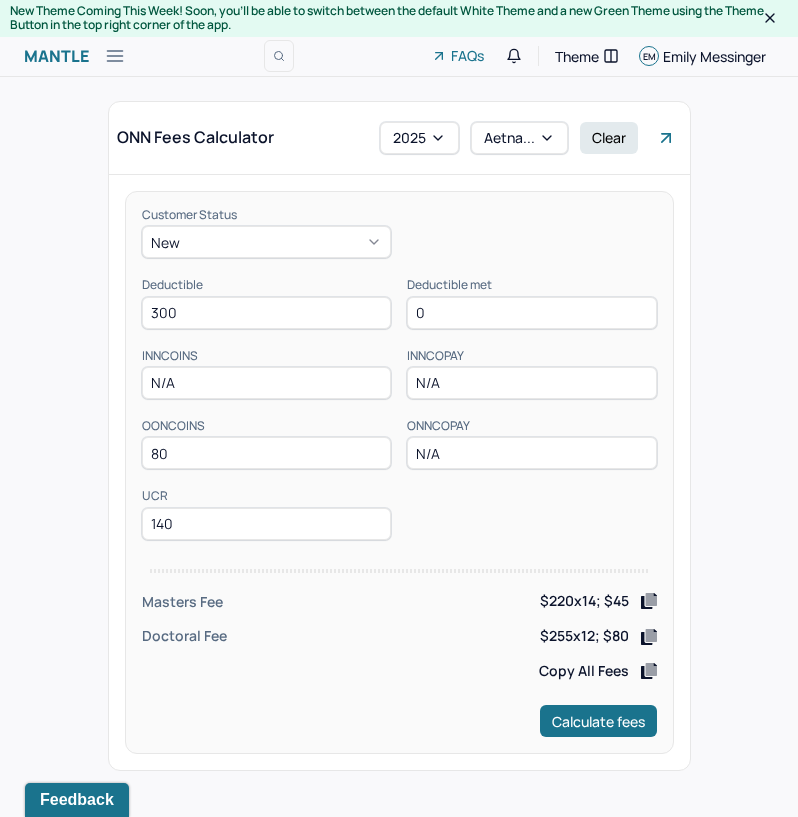 type on "N/A" 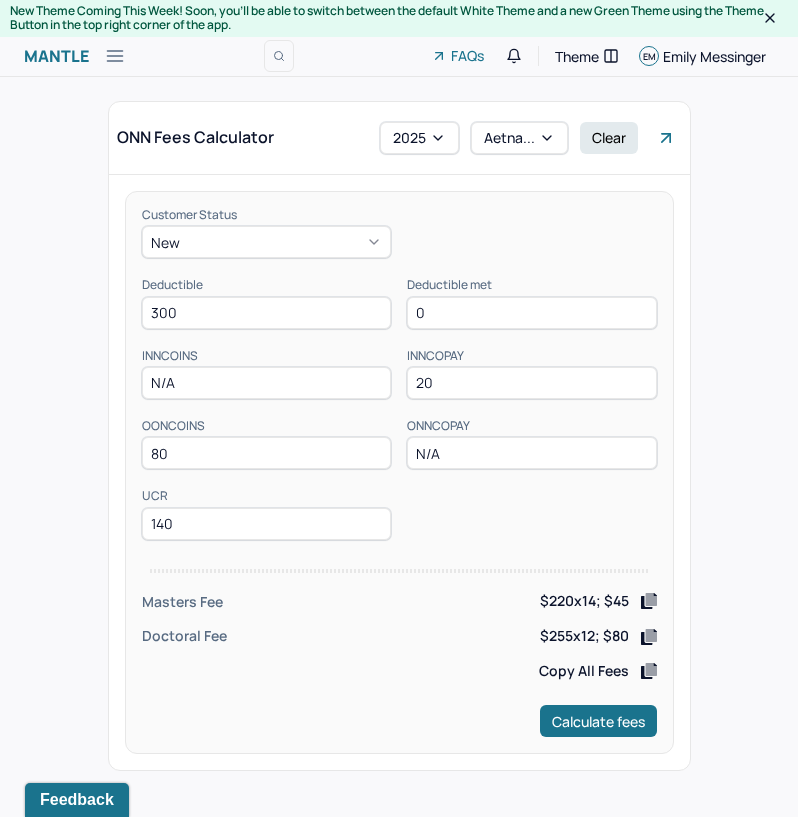 type on "20" 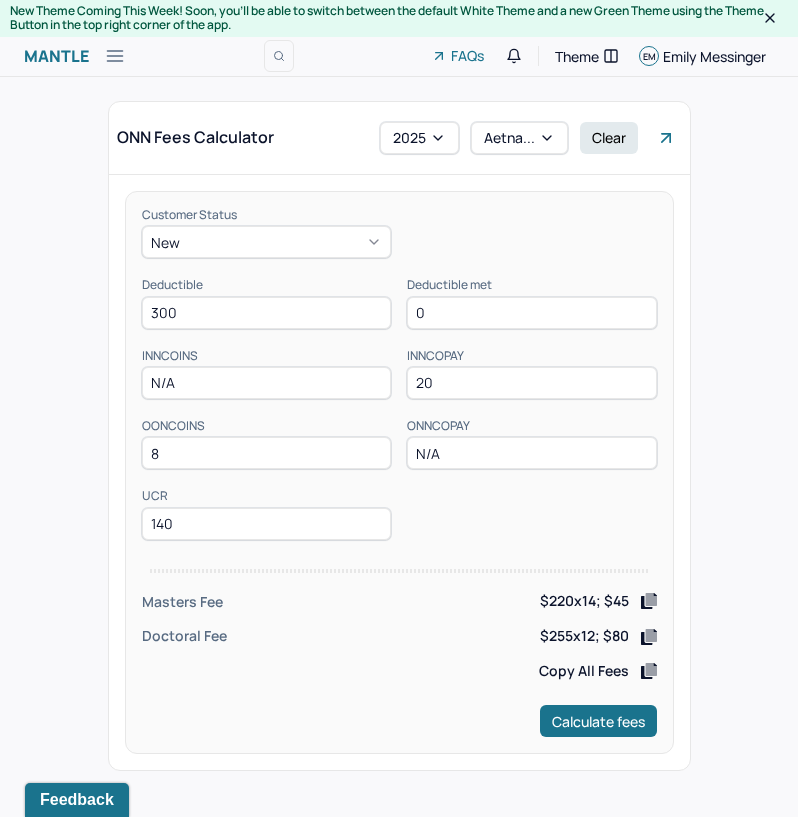 type on "80" 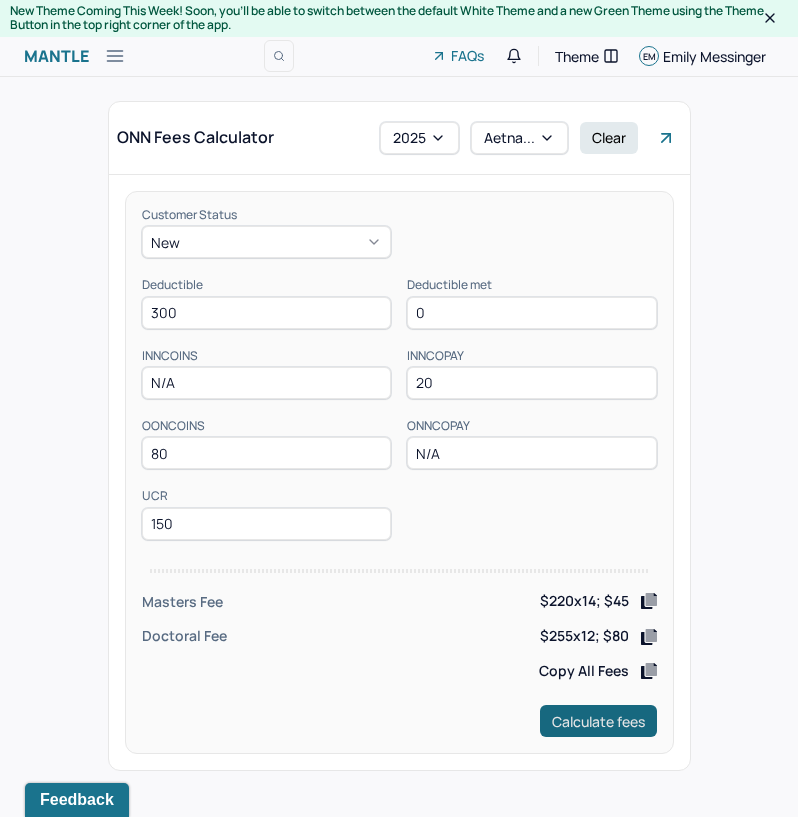 type on "150" 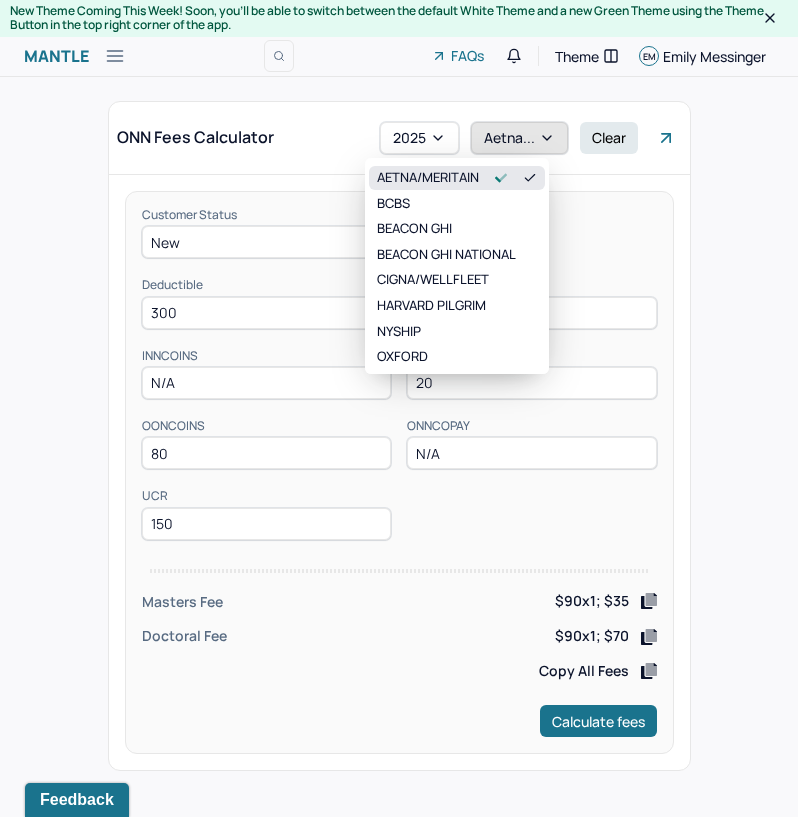 click on "Aetna..." at bounding box center [519, 138] 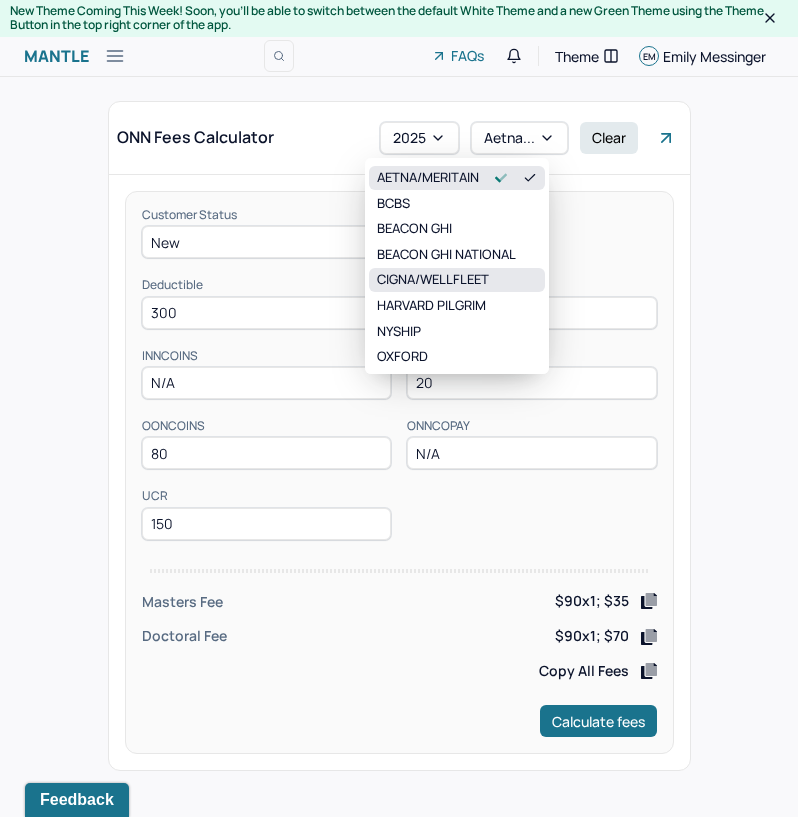click on "CIGNA/WELLFLEET" at bounding box center [457, 280] 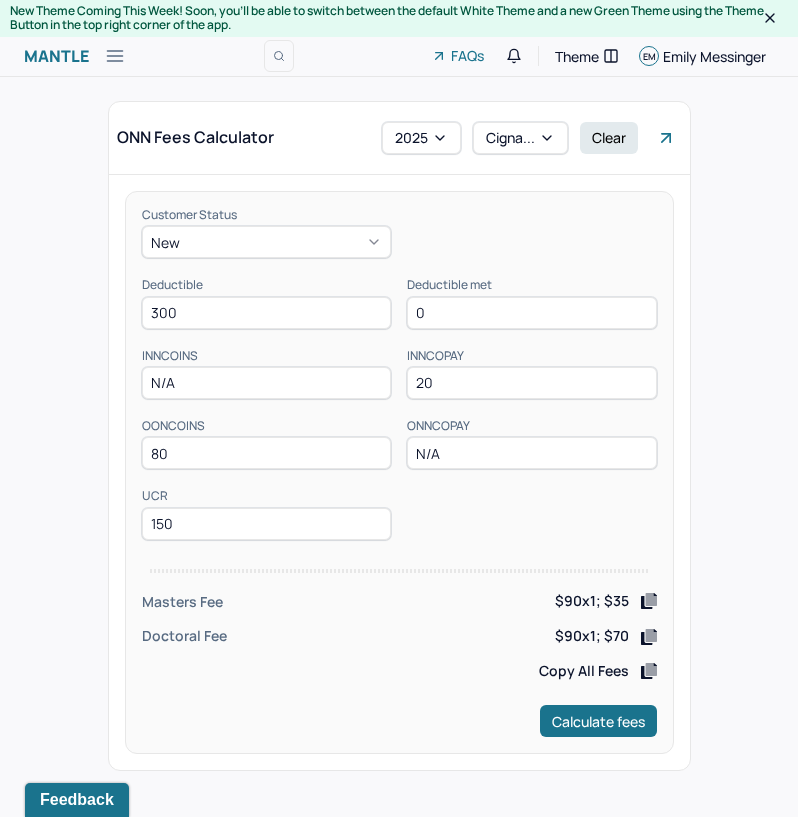 drag, startPoint x: 306, startPoint y: 307, endPoint x: 33, endPoint y: 336, distance: 274.53598 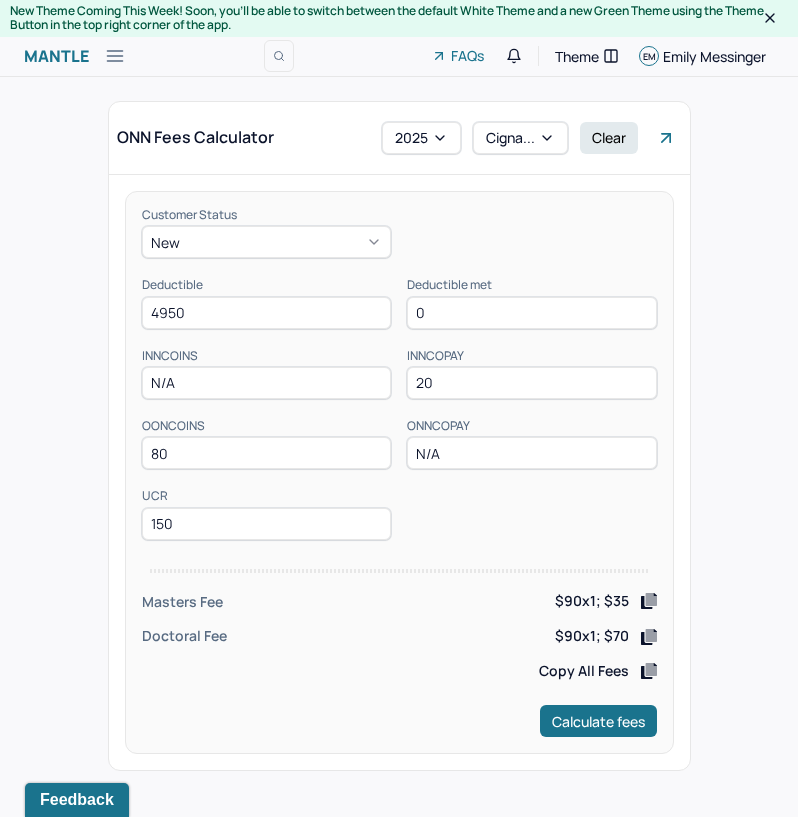 type on "4950" 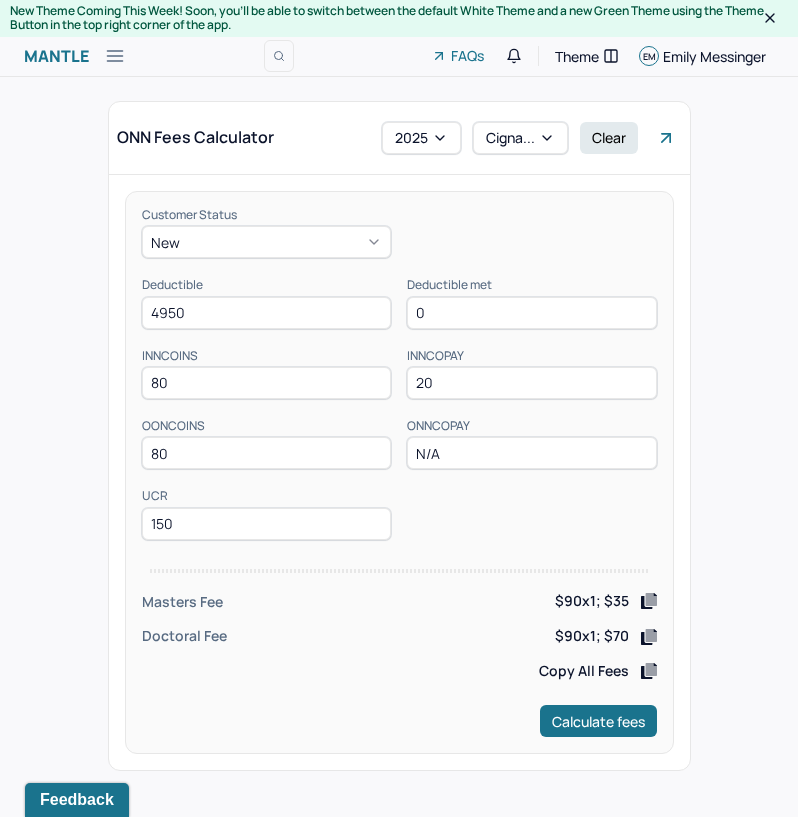 type on "80" 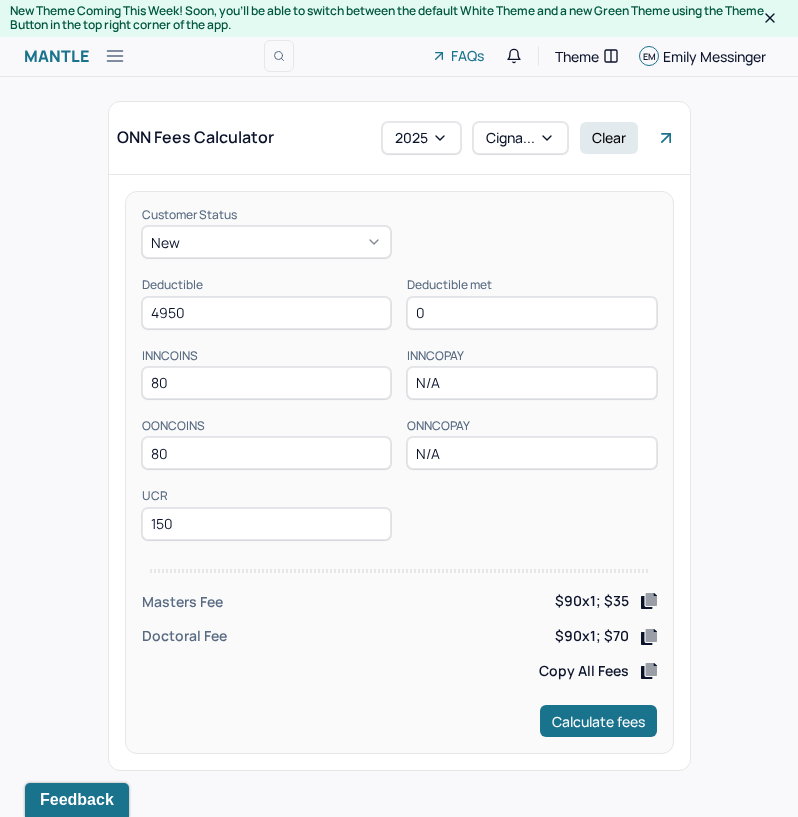 type on "N/A" 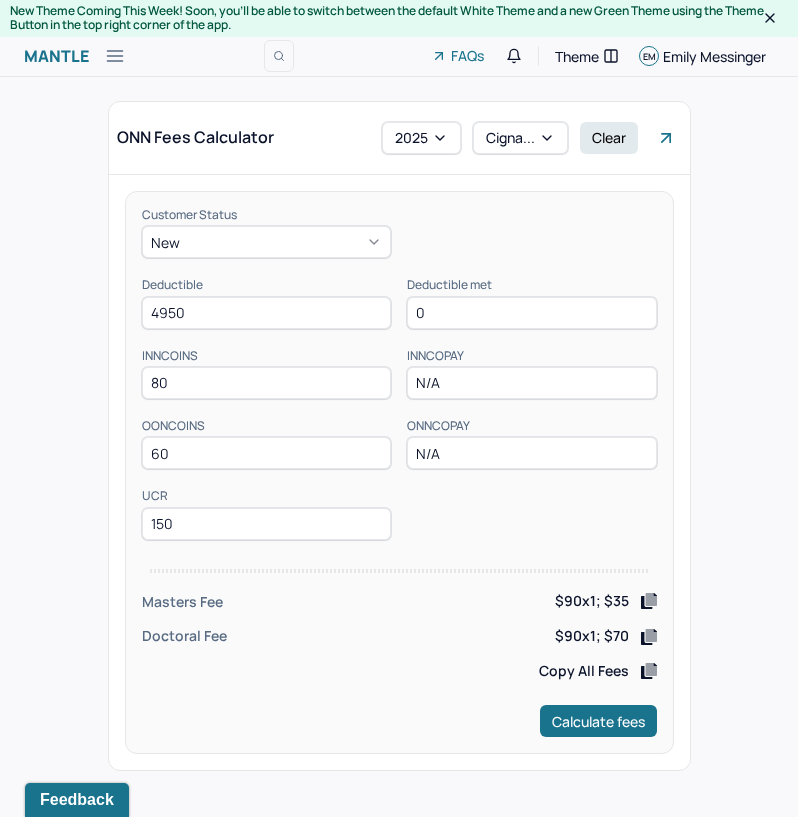 type on "60" 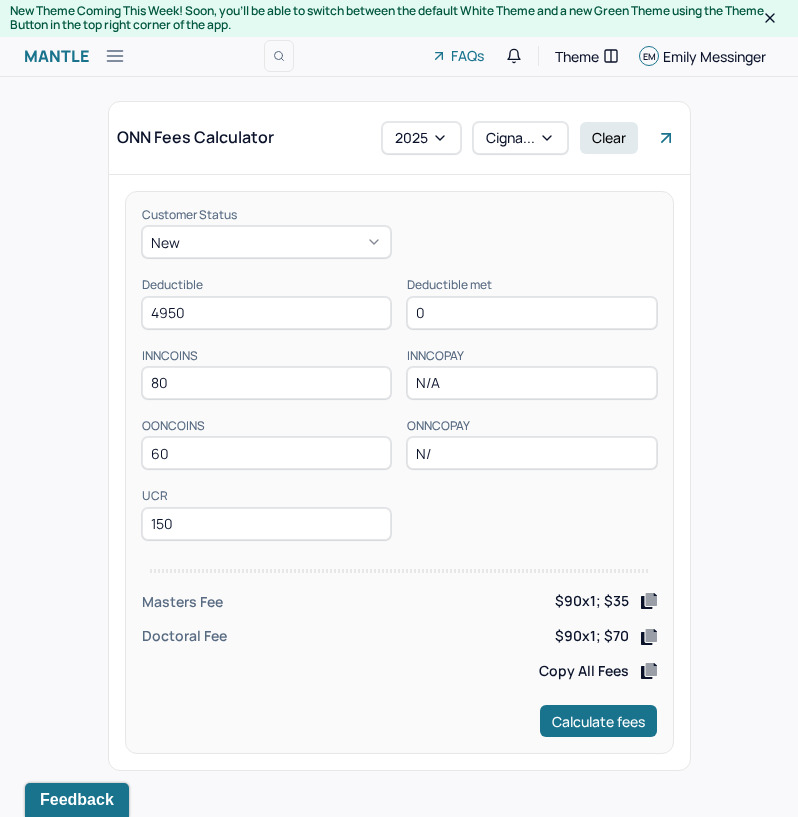 type on "N/A" 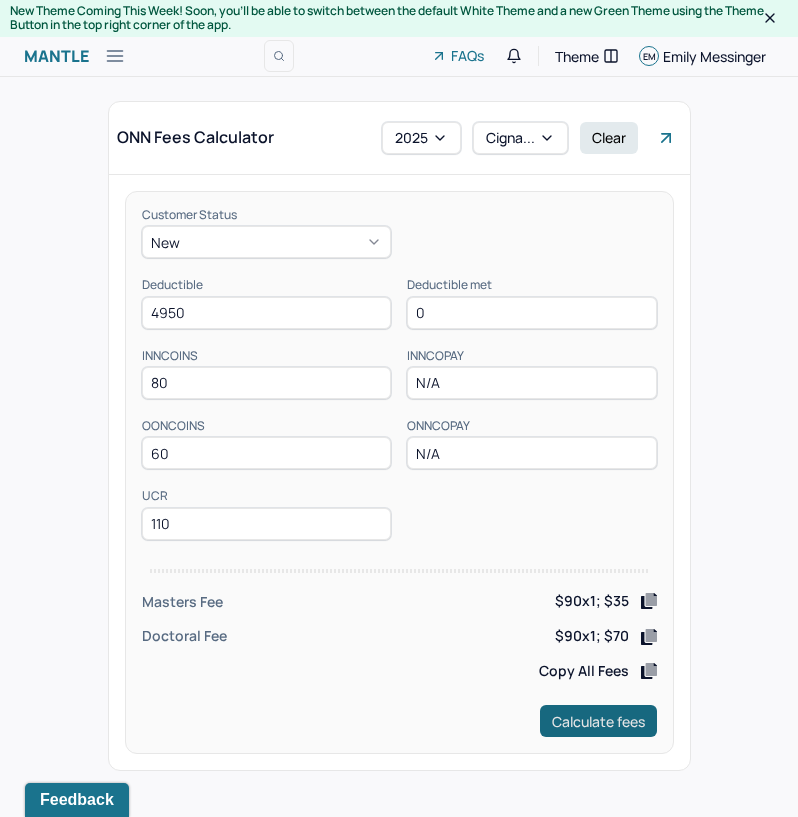 type on "110" 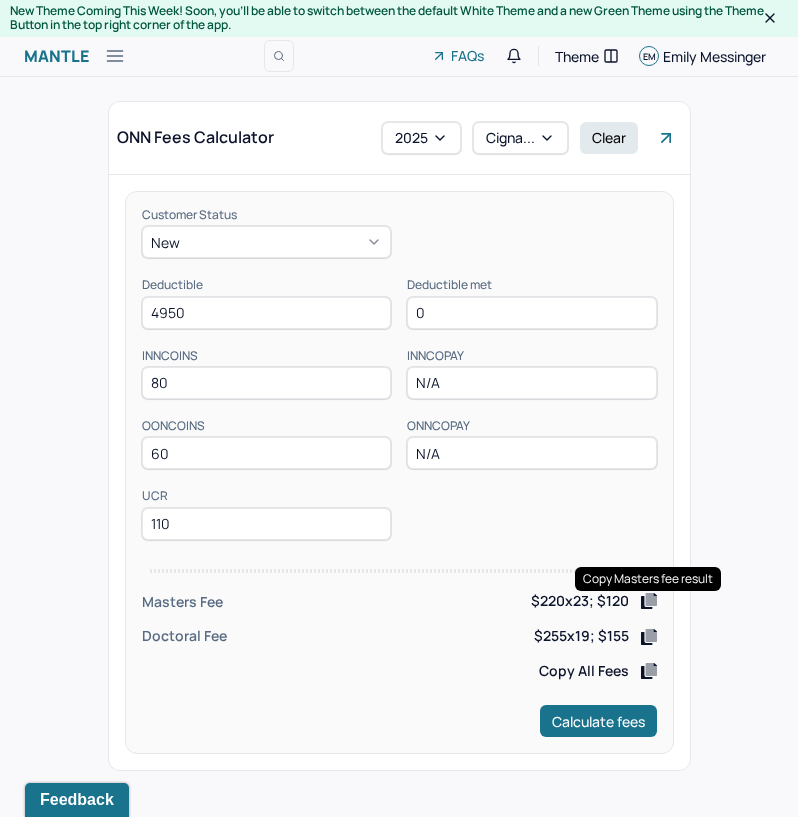 click 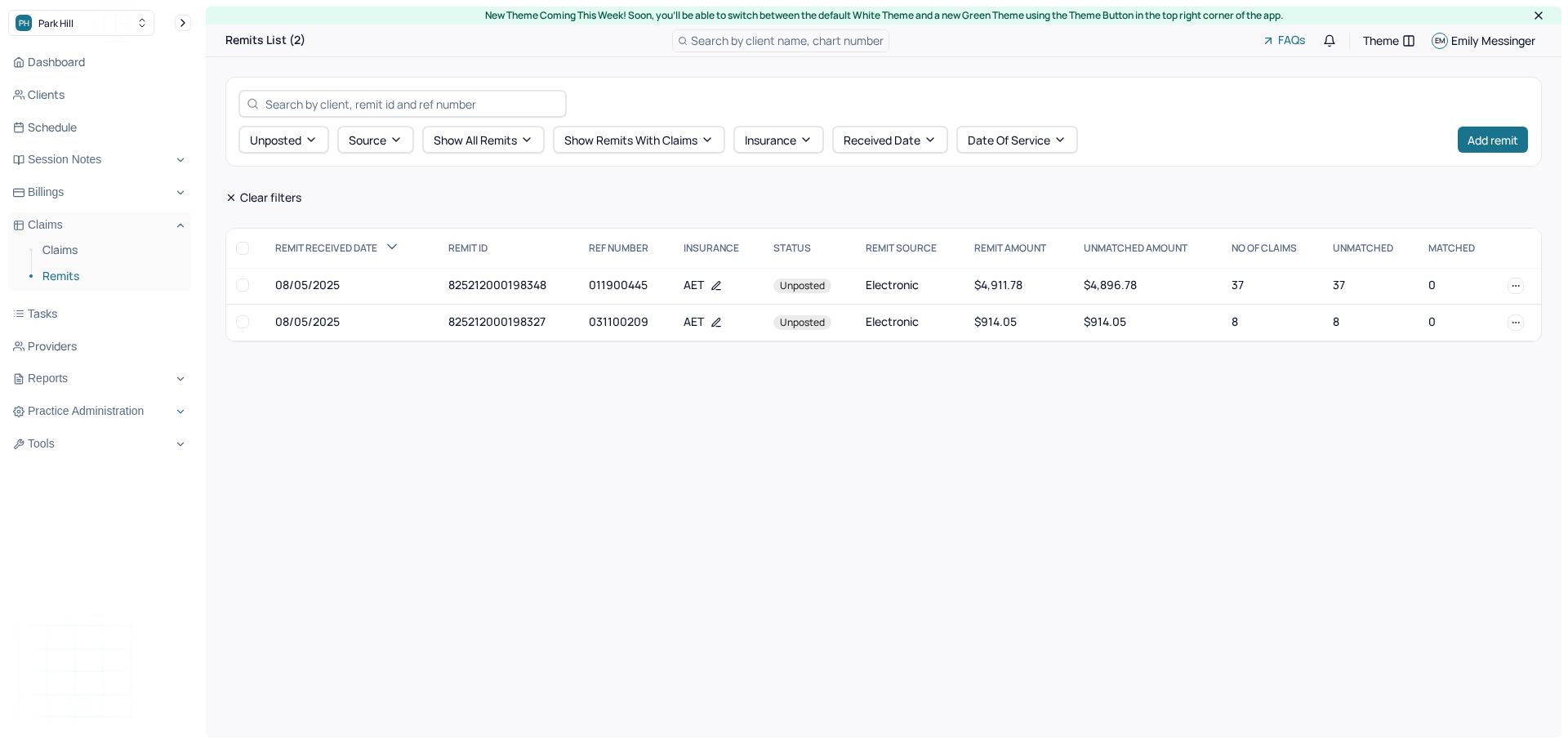 scroll, scrollTop: 0, scrollLeft: 0, axis: both 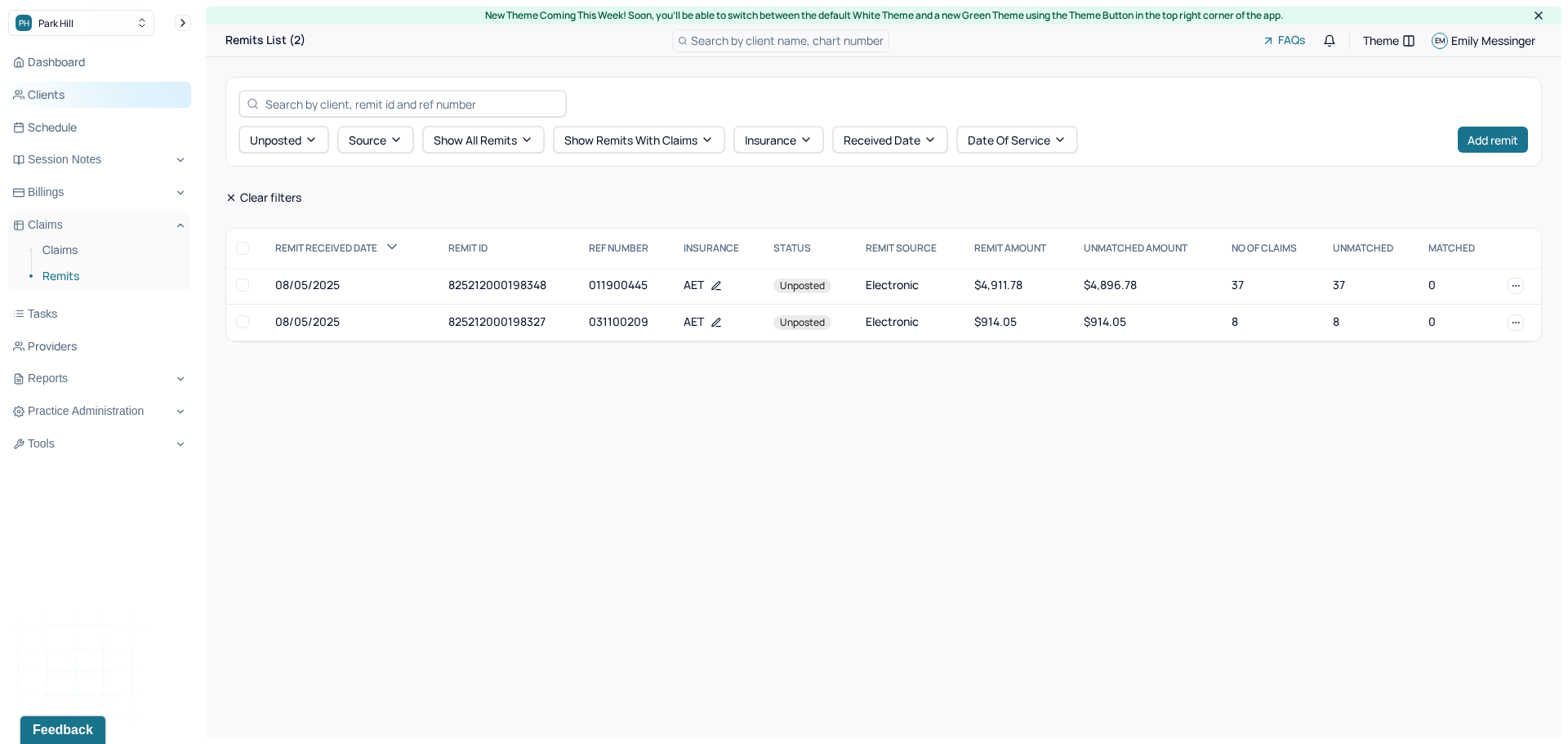 click on "Clients" at bounding box center [100, 95] 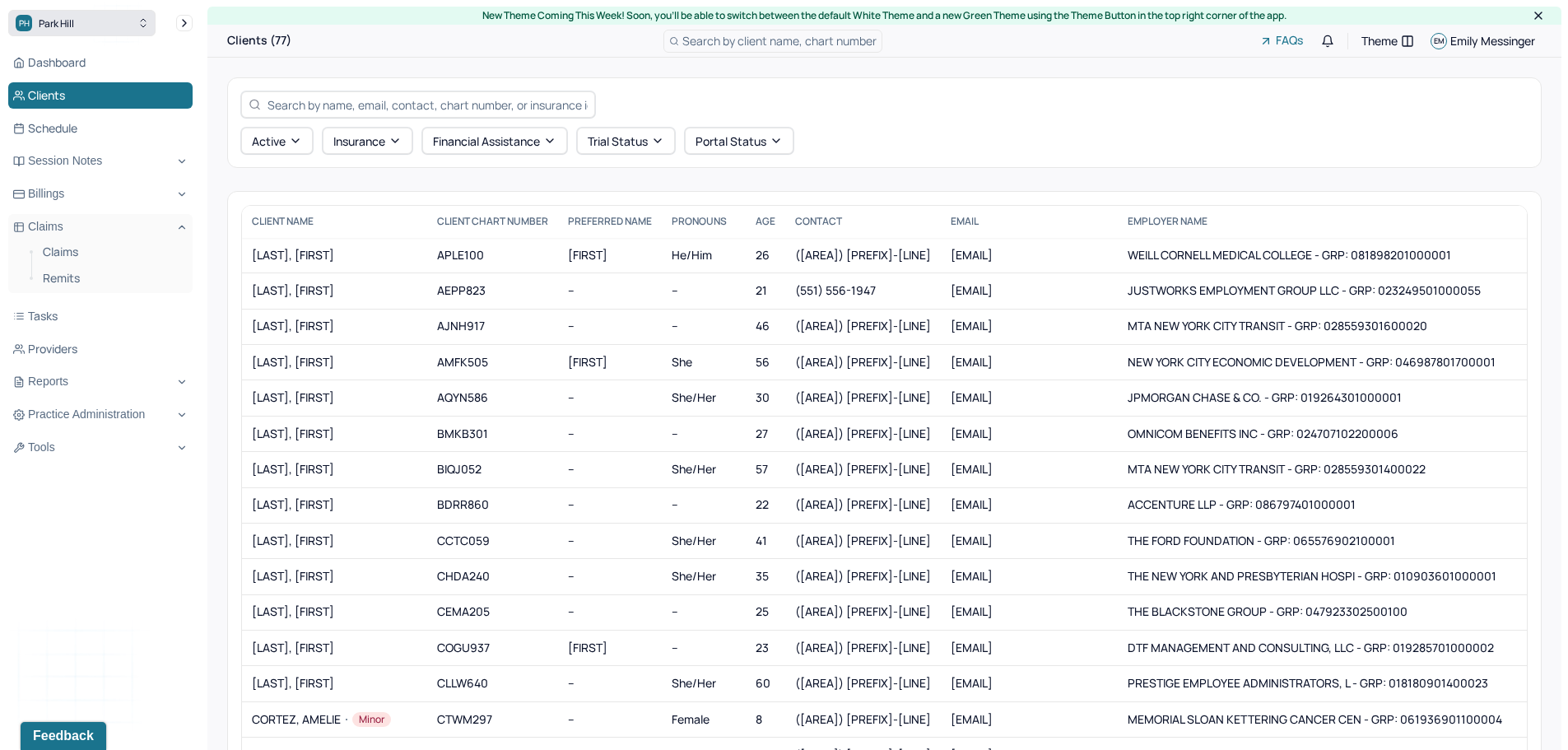 click on "PH Park Hill" at bounding box center [81, 23] 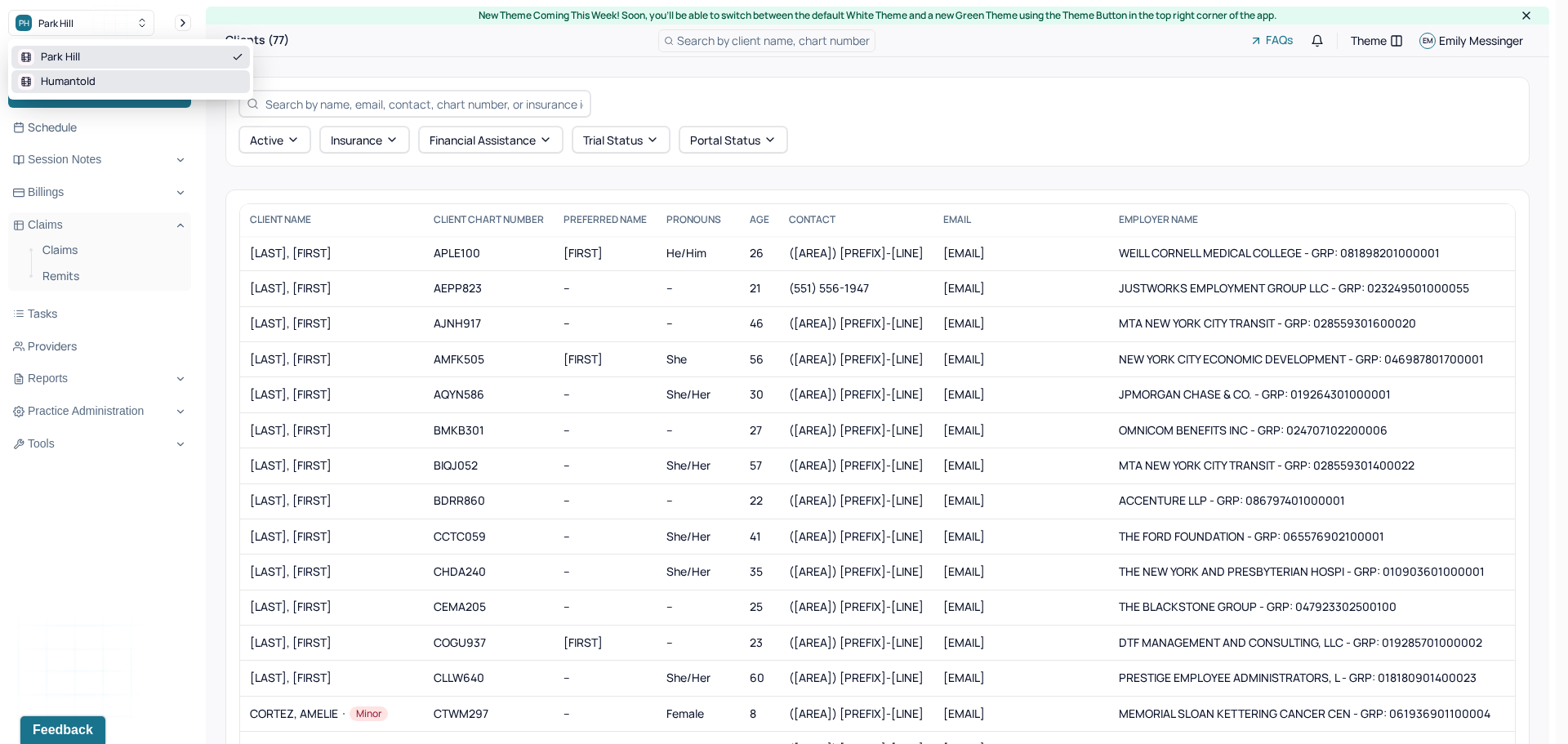 click on "Humantold" at bounding box center [131, 82] 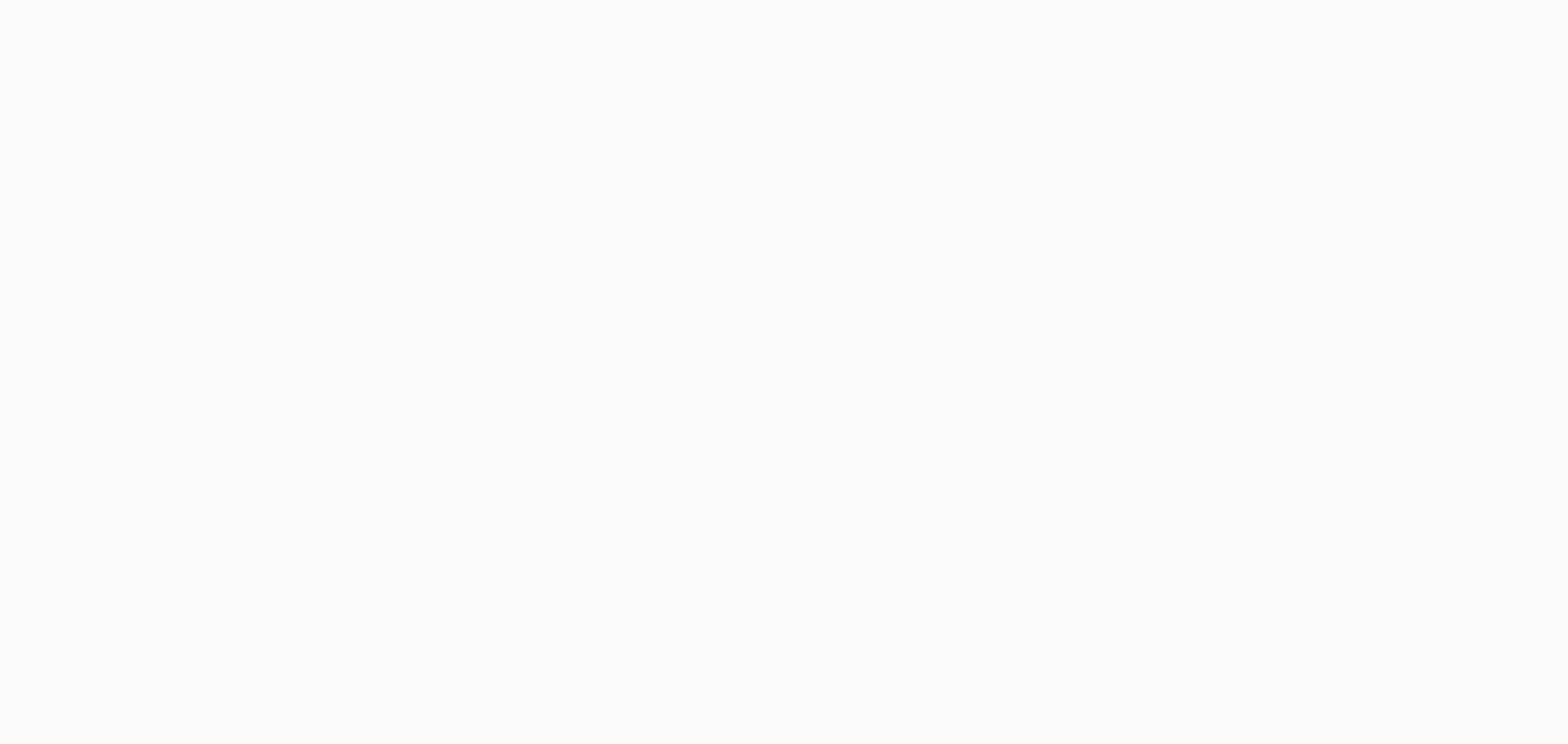 scroll, scrollTop: 0, scrollLeft: 0, axis: both 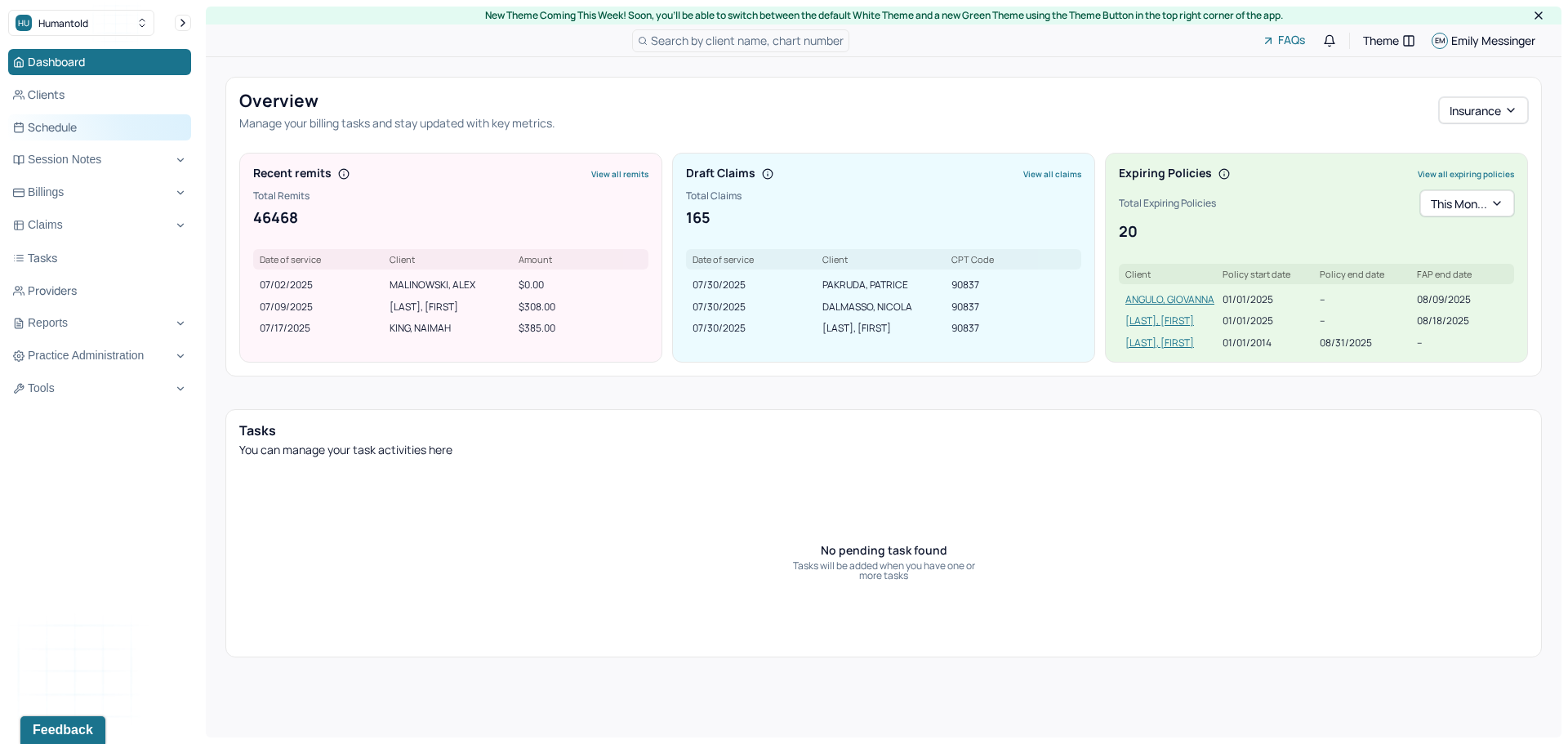drag, startPoint x: 91, startPoint y: 101, endPoint x: 140, endPoint y: 117, distance: 51.5461 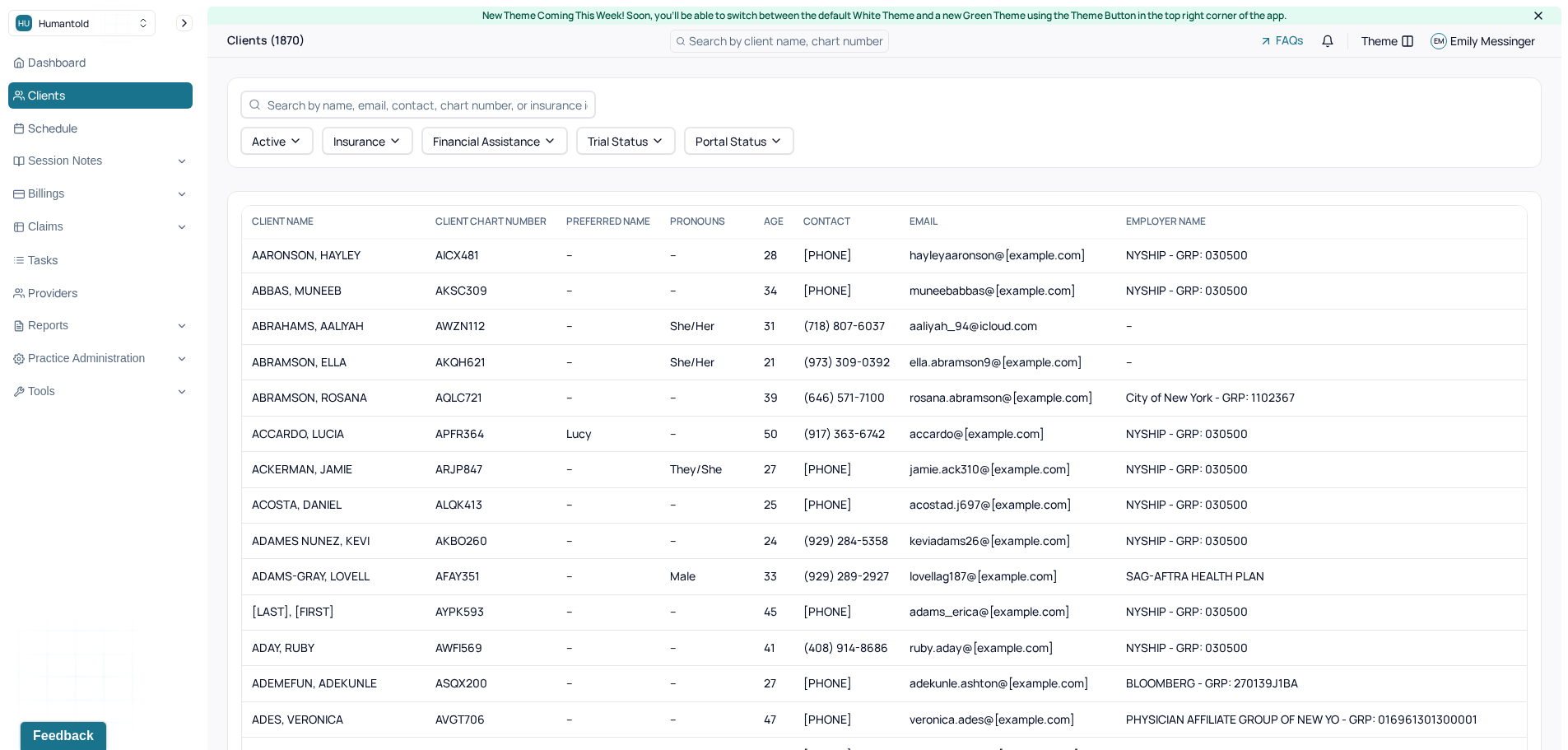 click at bounding box center (427, 105) 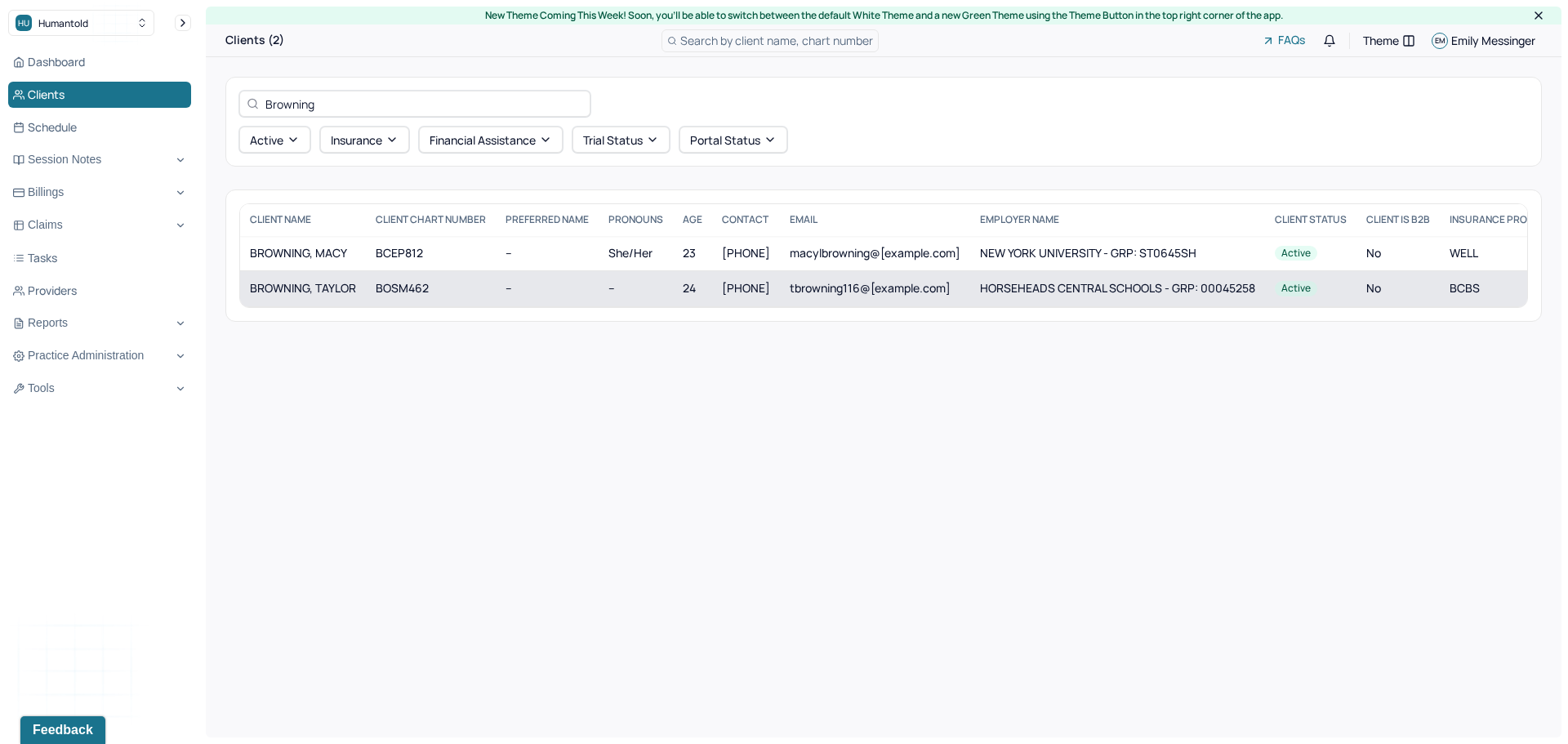 type on "Browning" 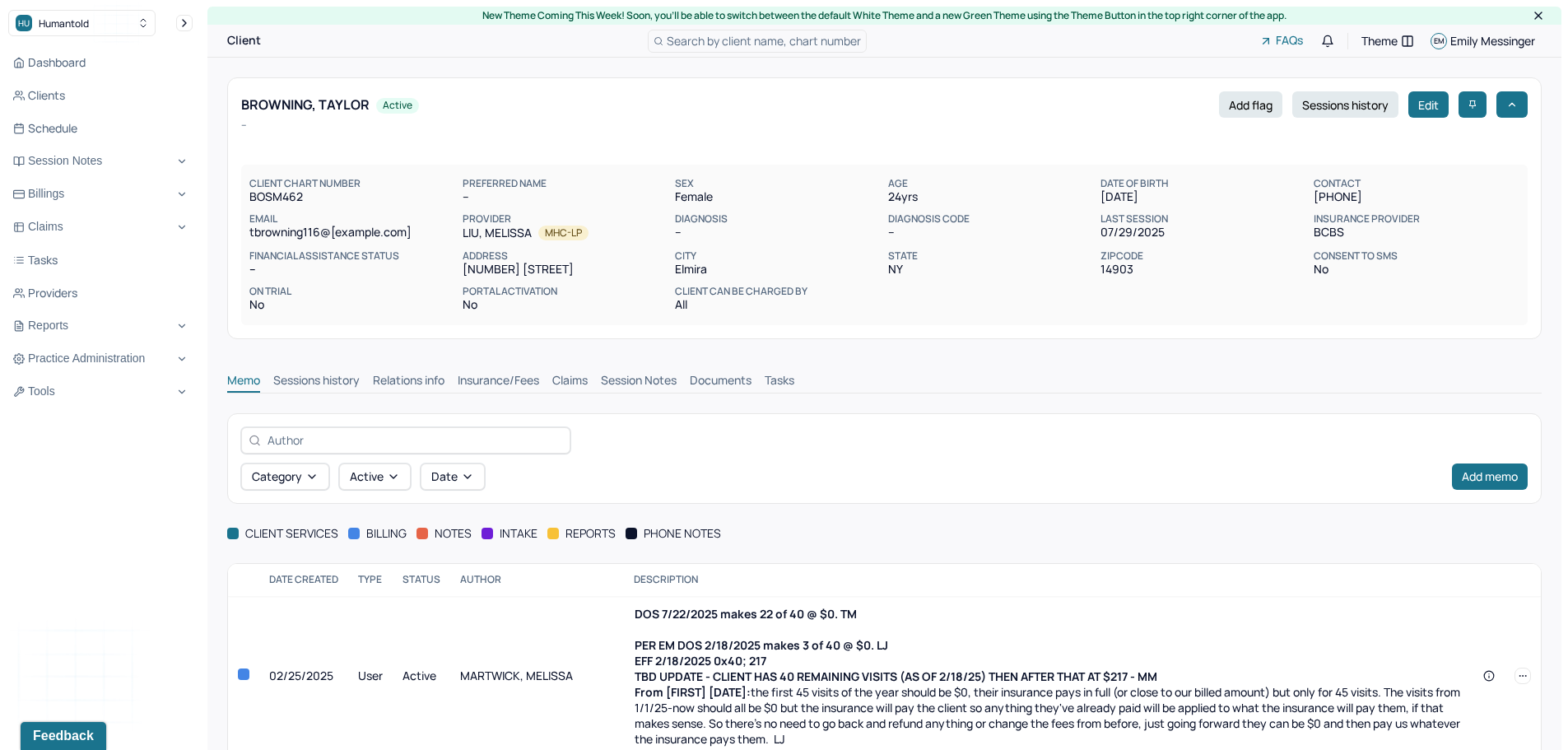 click on "Claims" at bounding box center [570, 382] 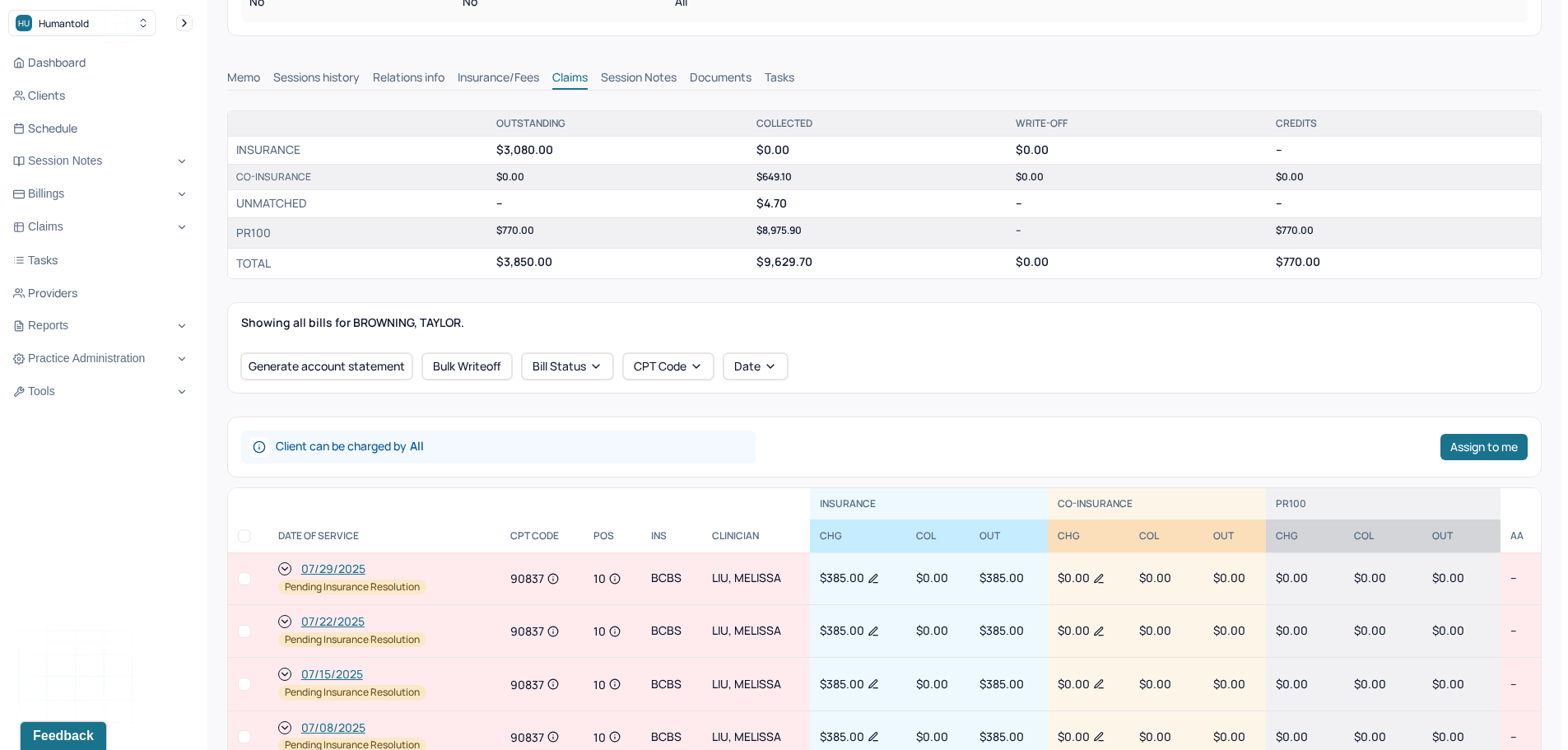 scroll, scrollTop: 329, scrollLeft: 0, axis: vertical 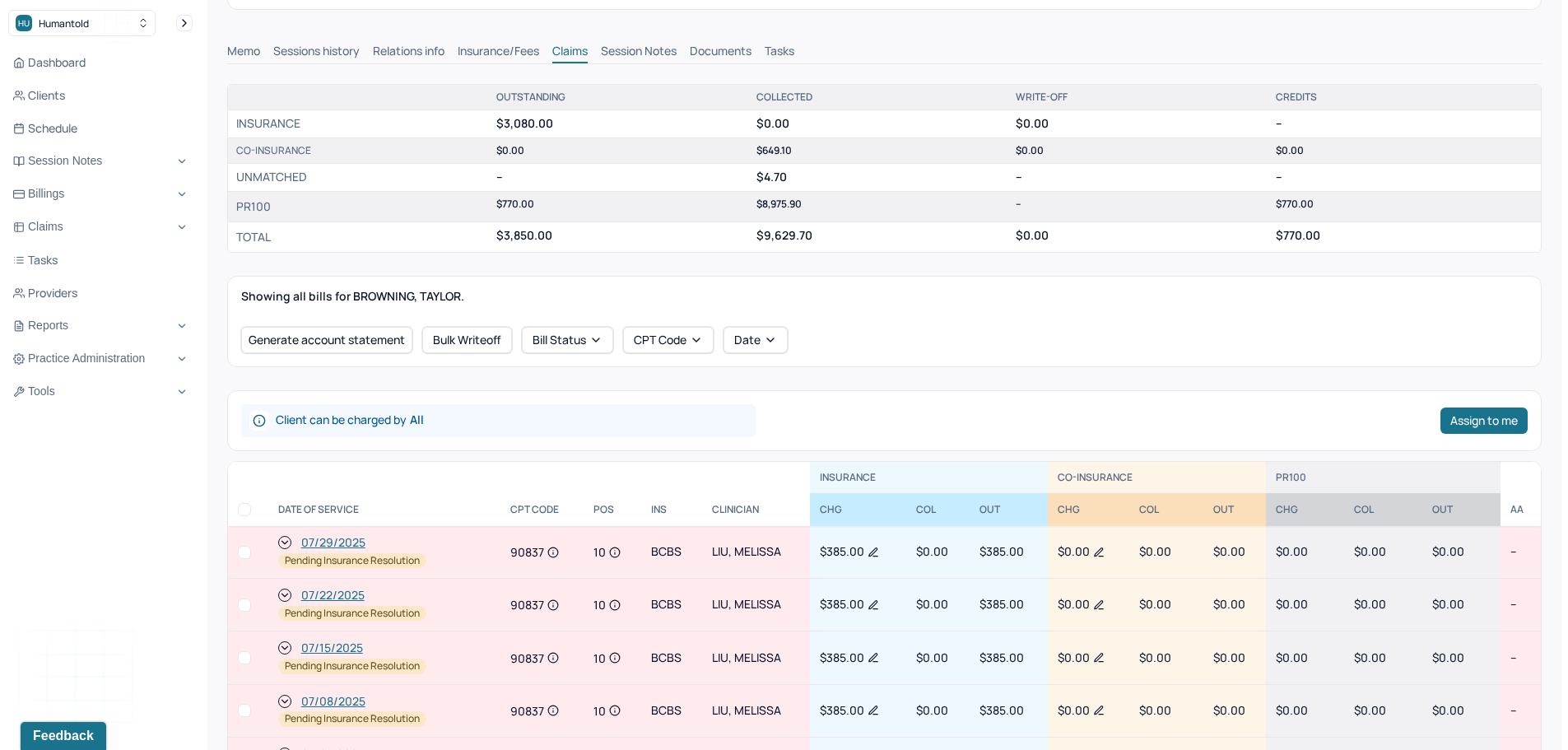 click on "Claims" at bounding box center (570, 53) 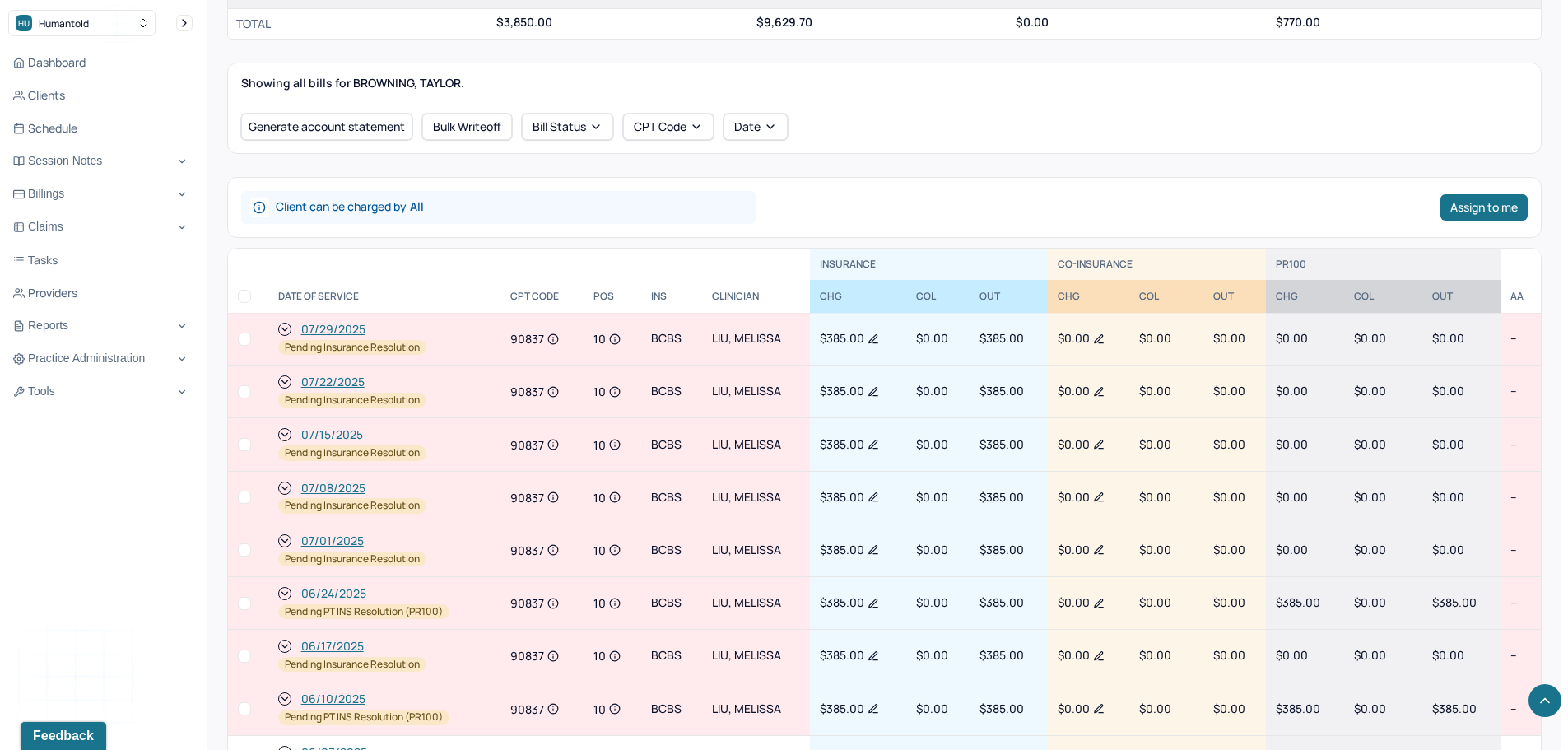 scroll, scrollTop: 576, scrollLeft: 0, axis: vertical 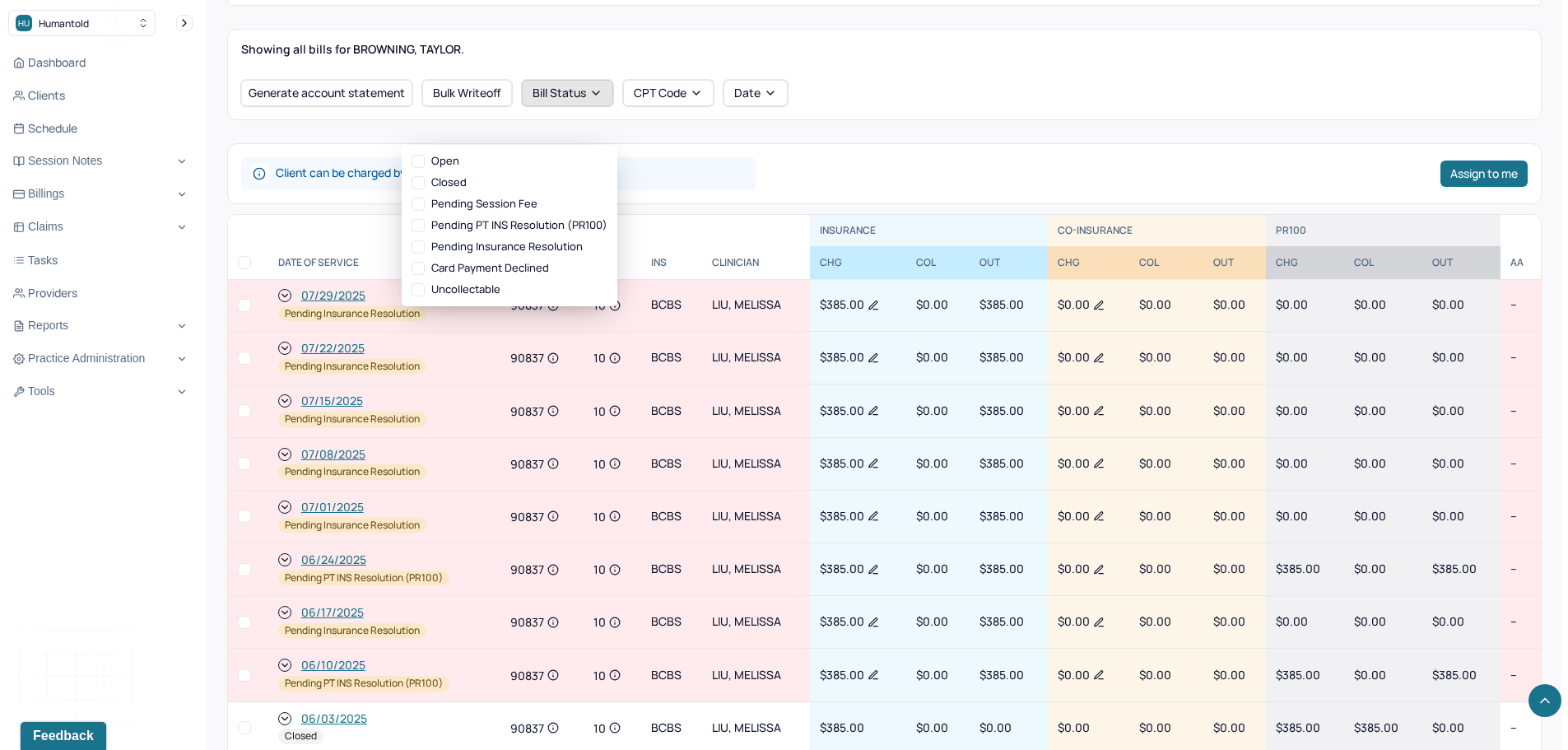click on "Bill Status" at bounding box center (567, 93) 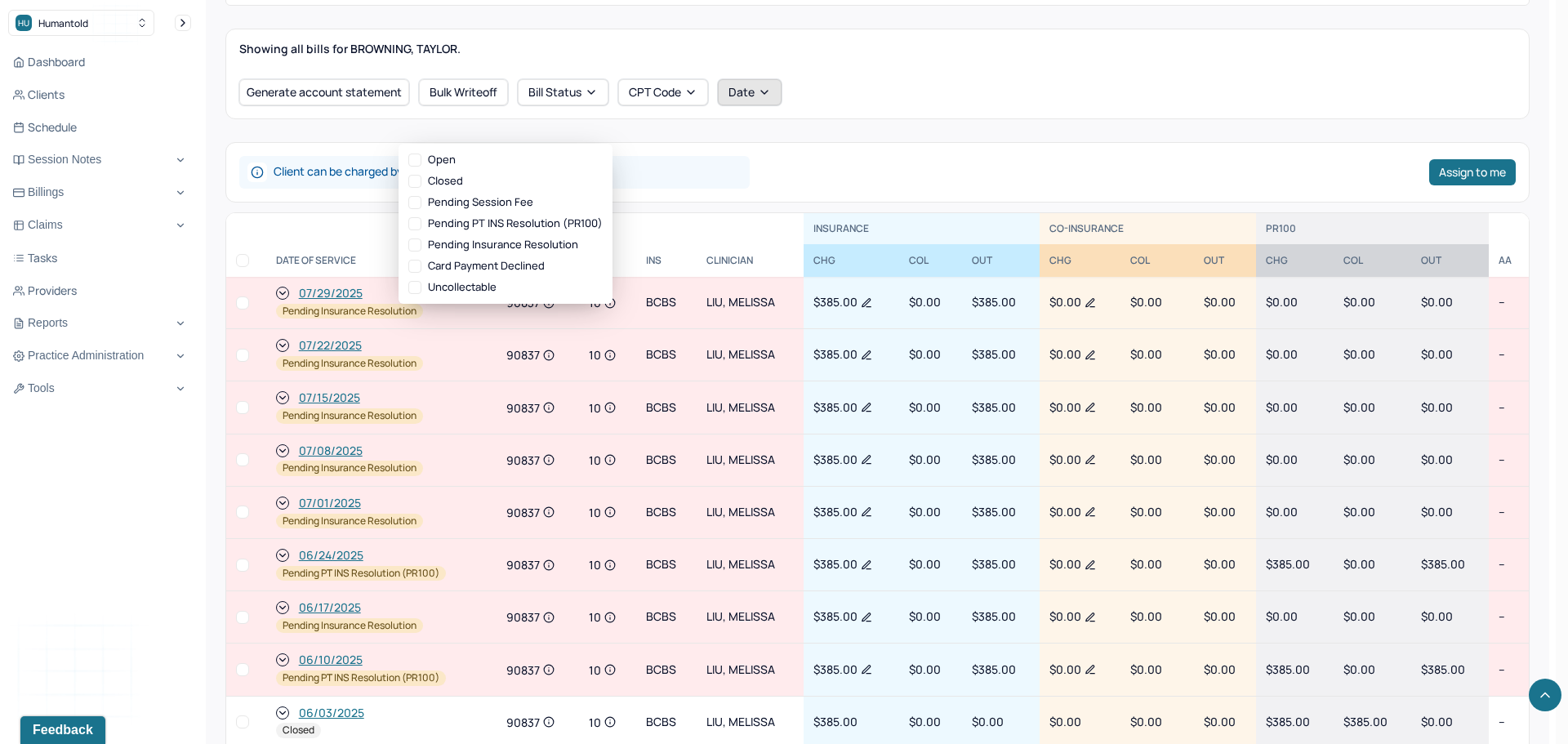 click on "Date" at bounding box center (750, 92) 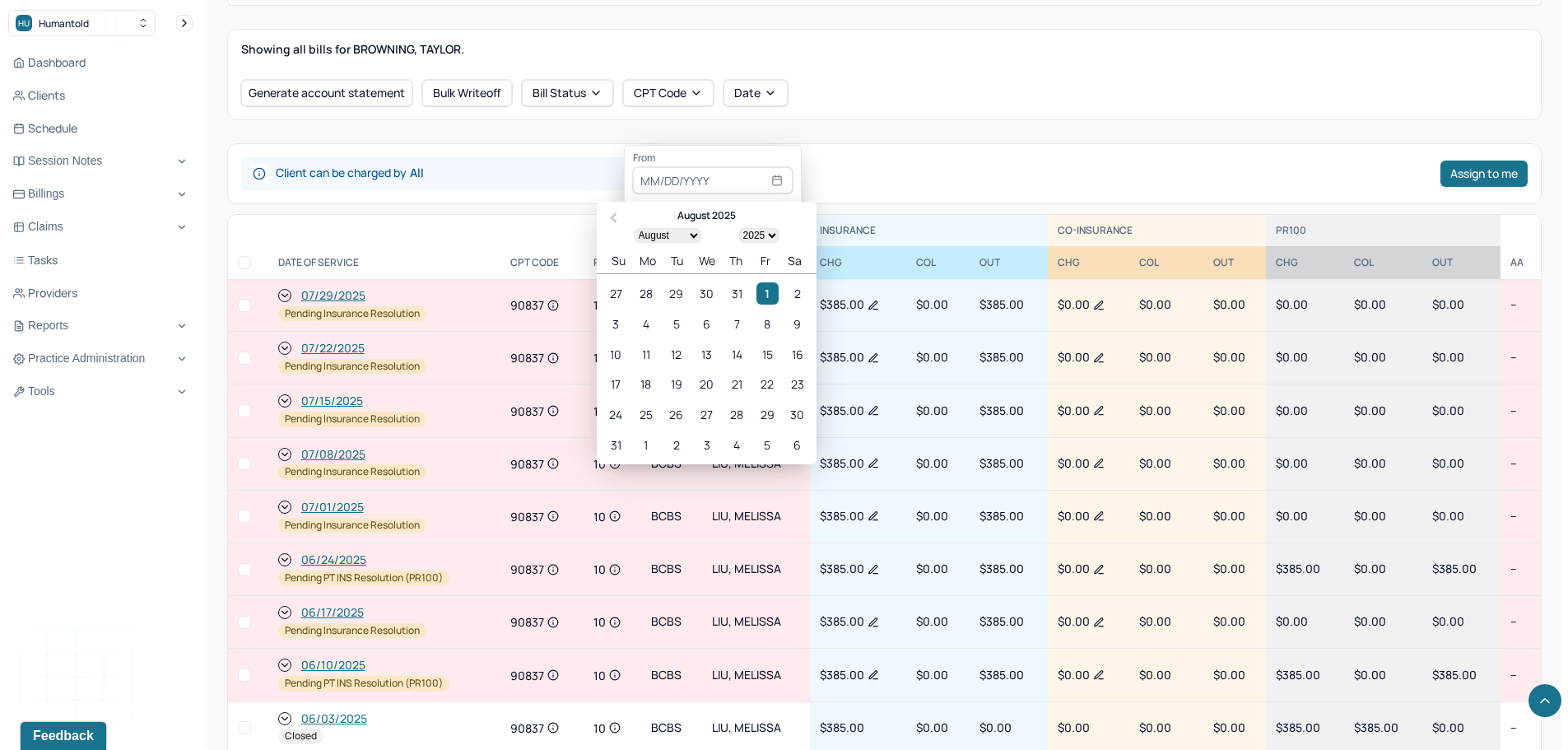 click on "January February March April May June July August September October November December" at bounding box center [668, 235] 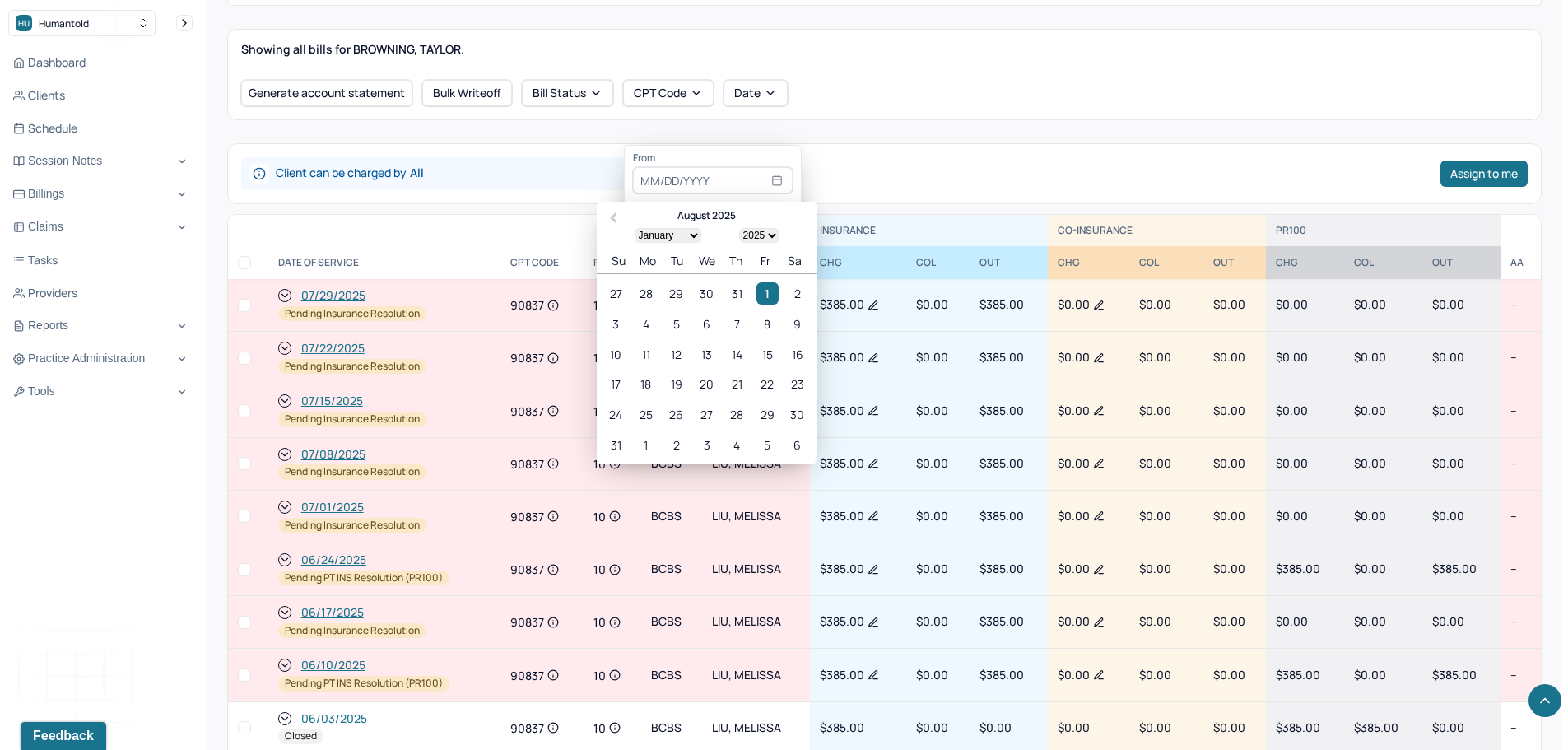 click on "January February March April May June July August September October November December" at bounding box center (668, 235) 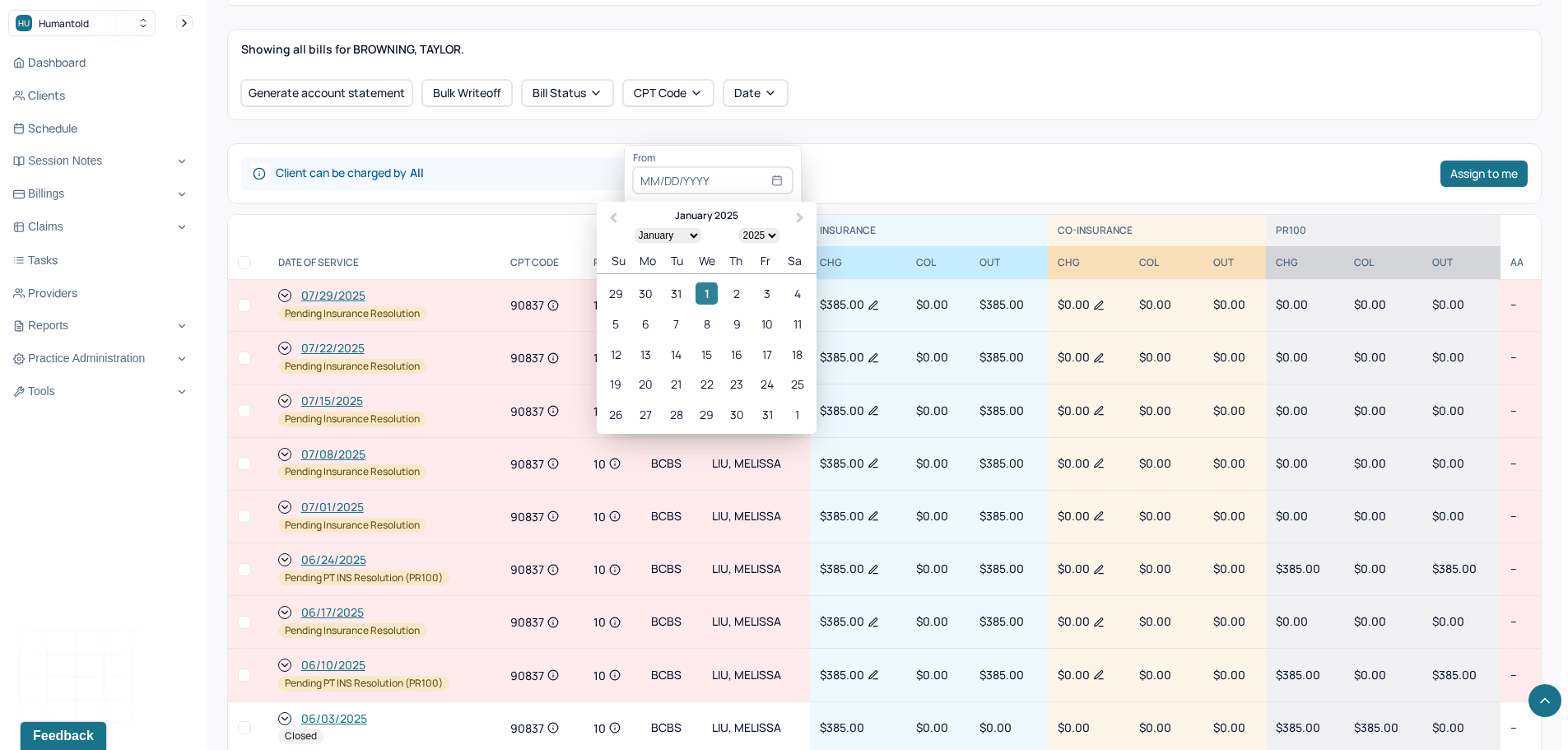 click on "1" at bounding box center (706, 293) 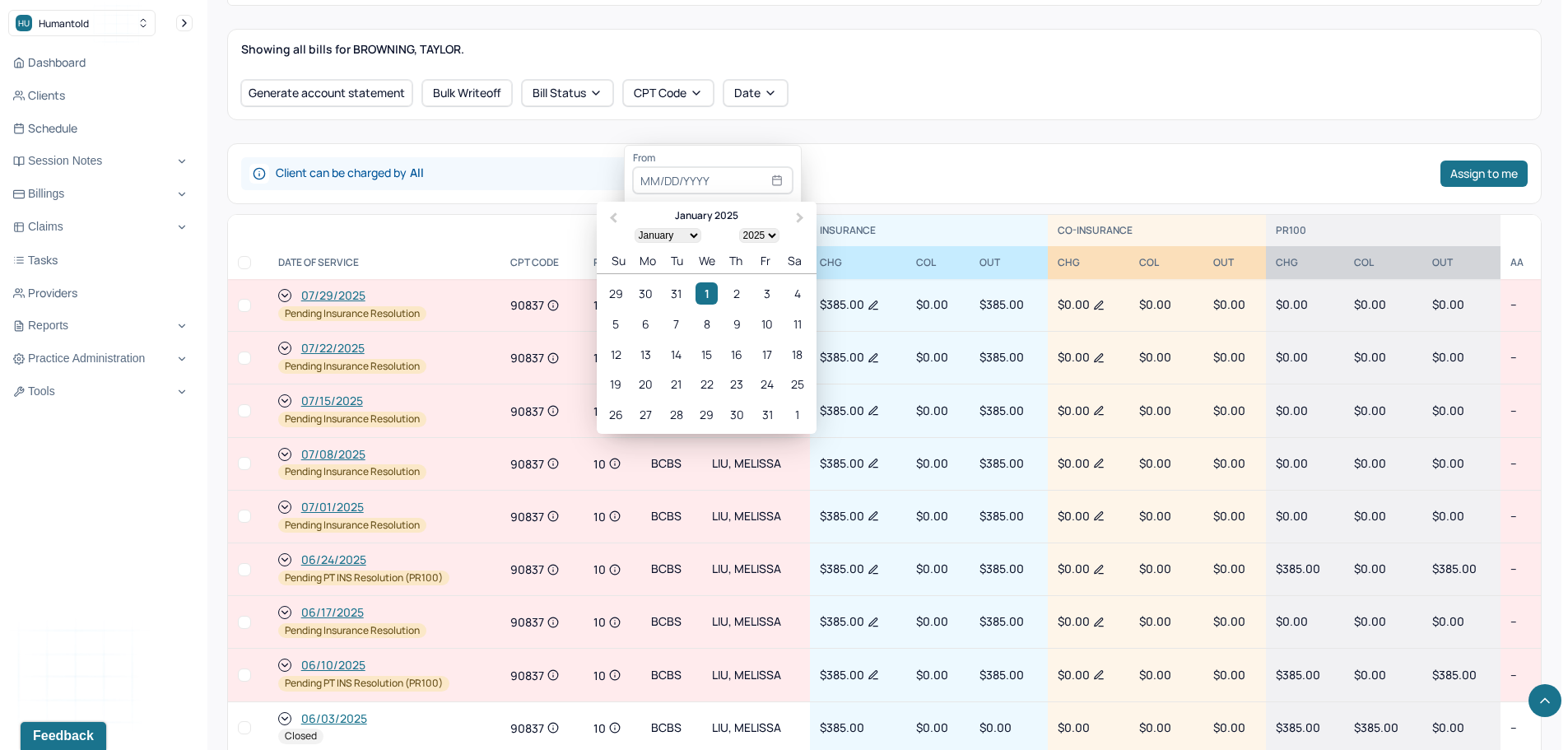 type on "01/01/2025" 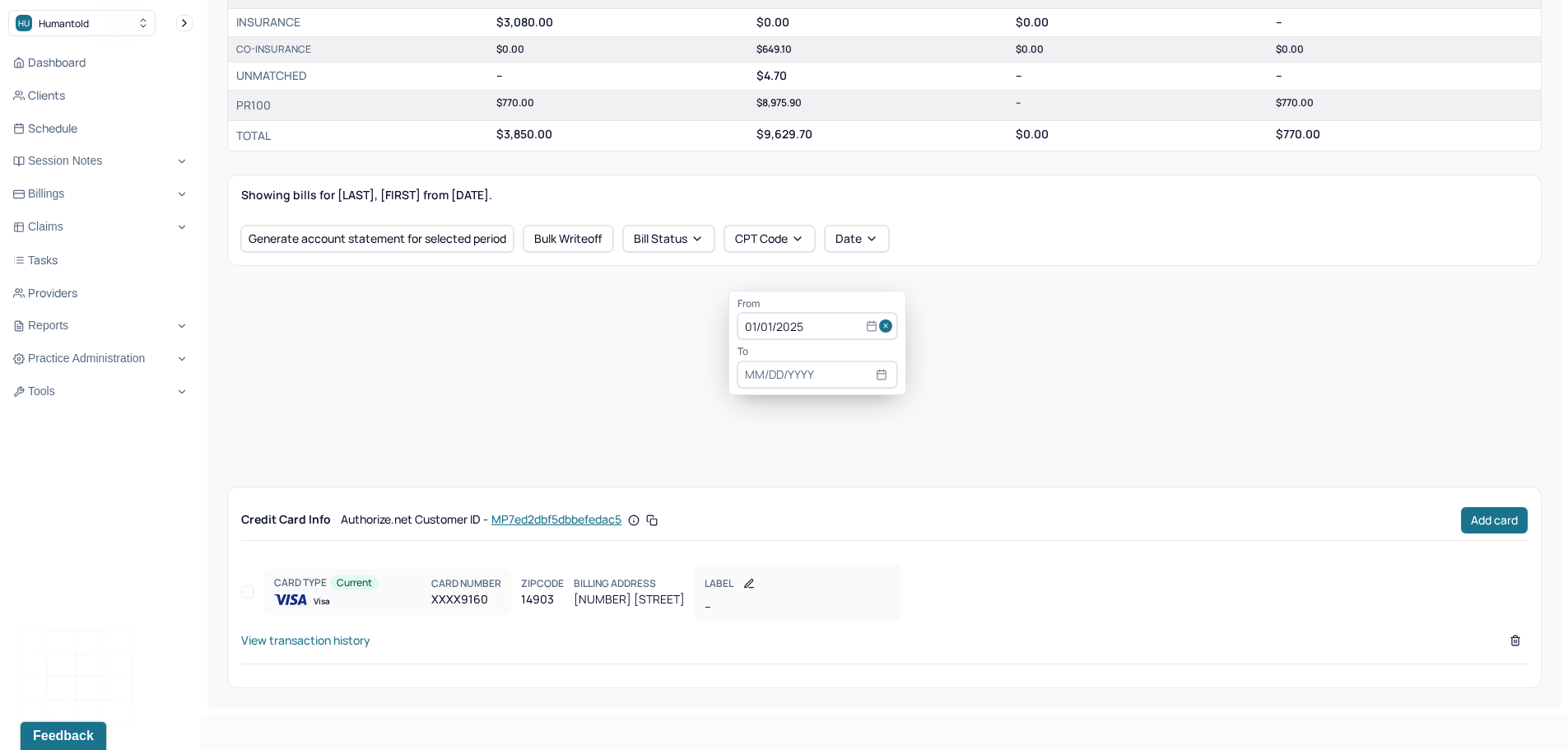 scroll, scrollTop: 431, scrollLeft: 0, axis: vertical 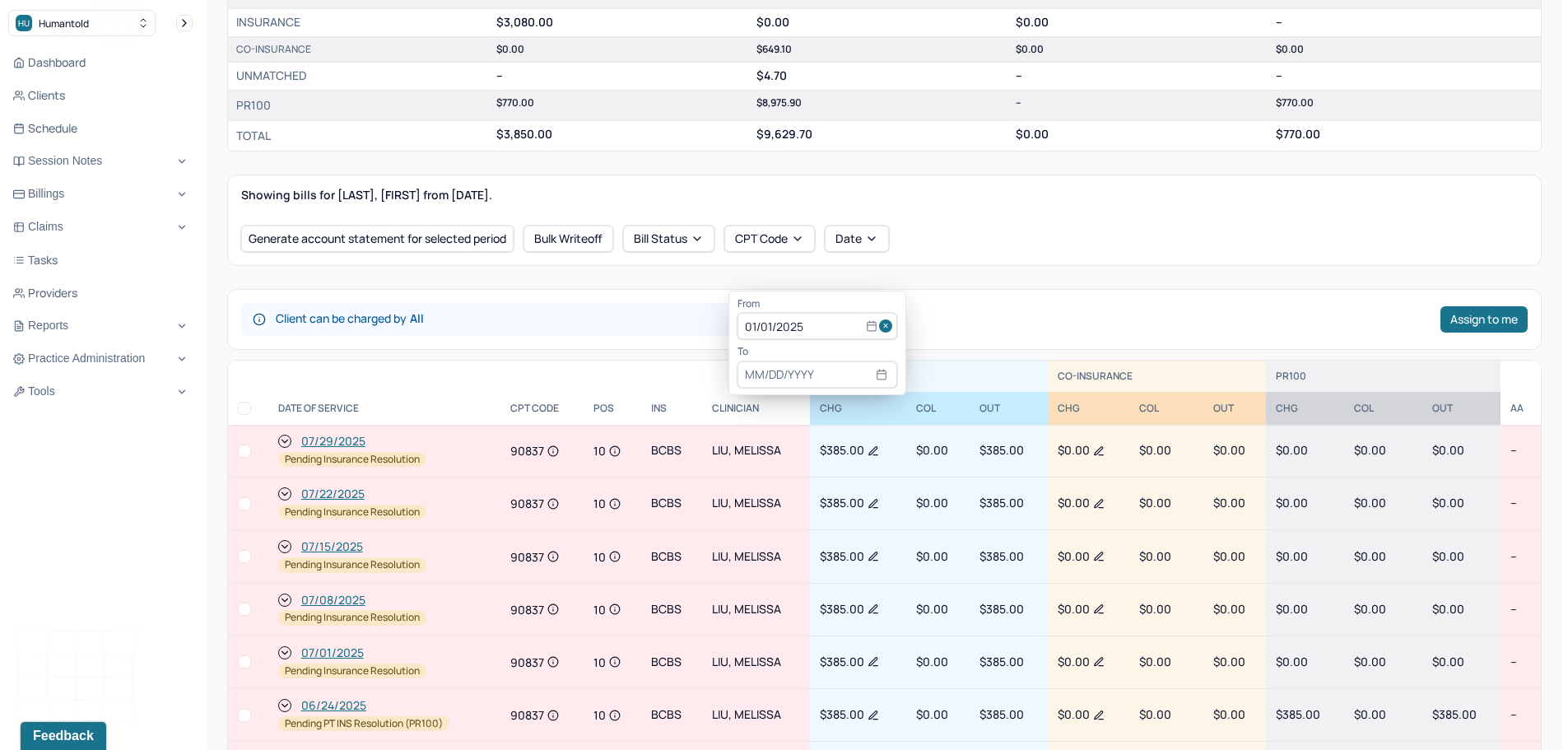 click on "Generate account statement for selected period Bulk Writeoff Bill Status CPT Code Date" at bounding box center [884, 239] 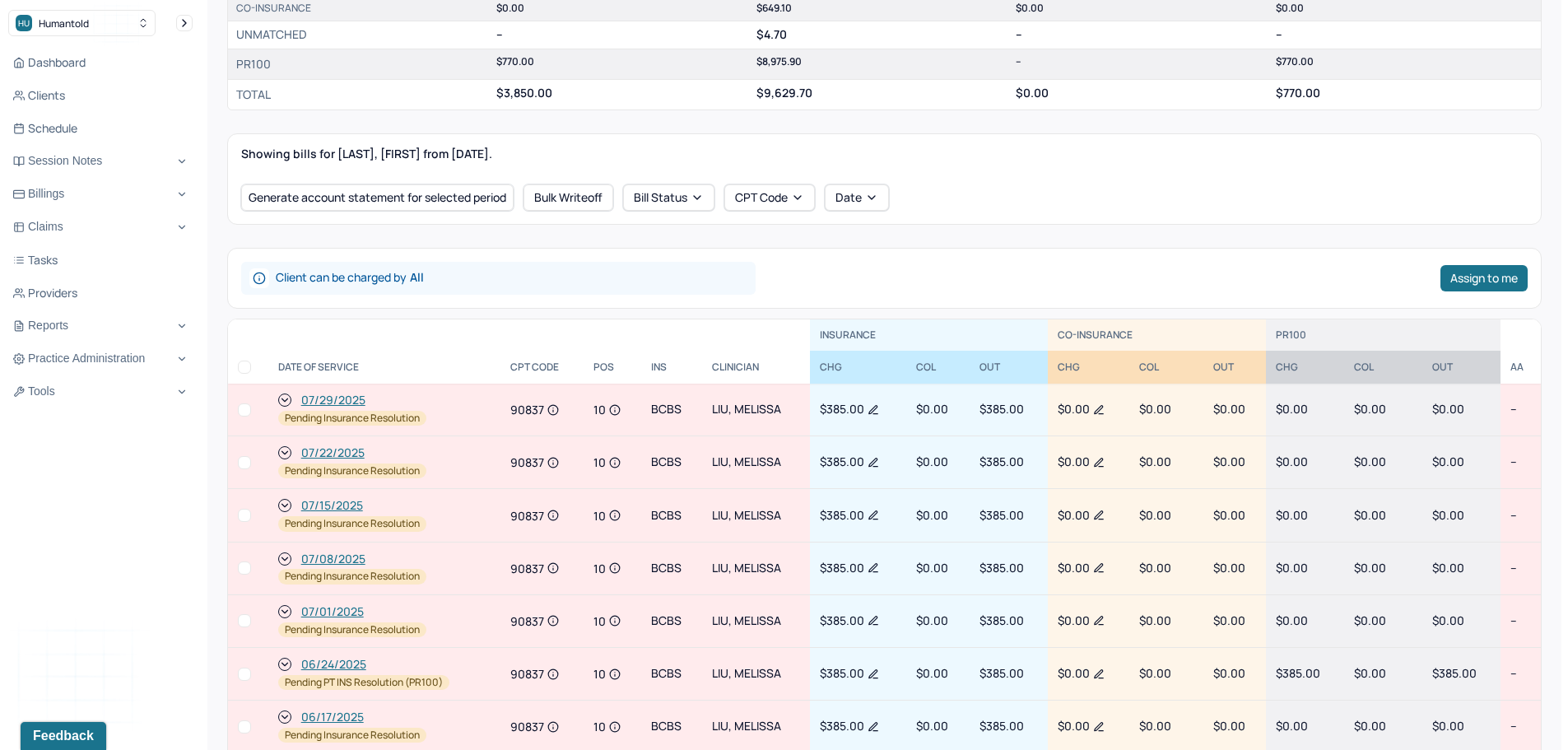 scroll, scrollTop: 513, scrollLeft: 0, axis: vertical 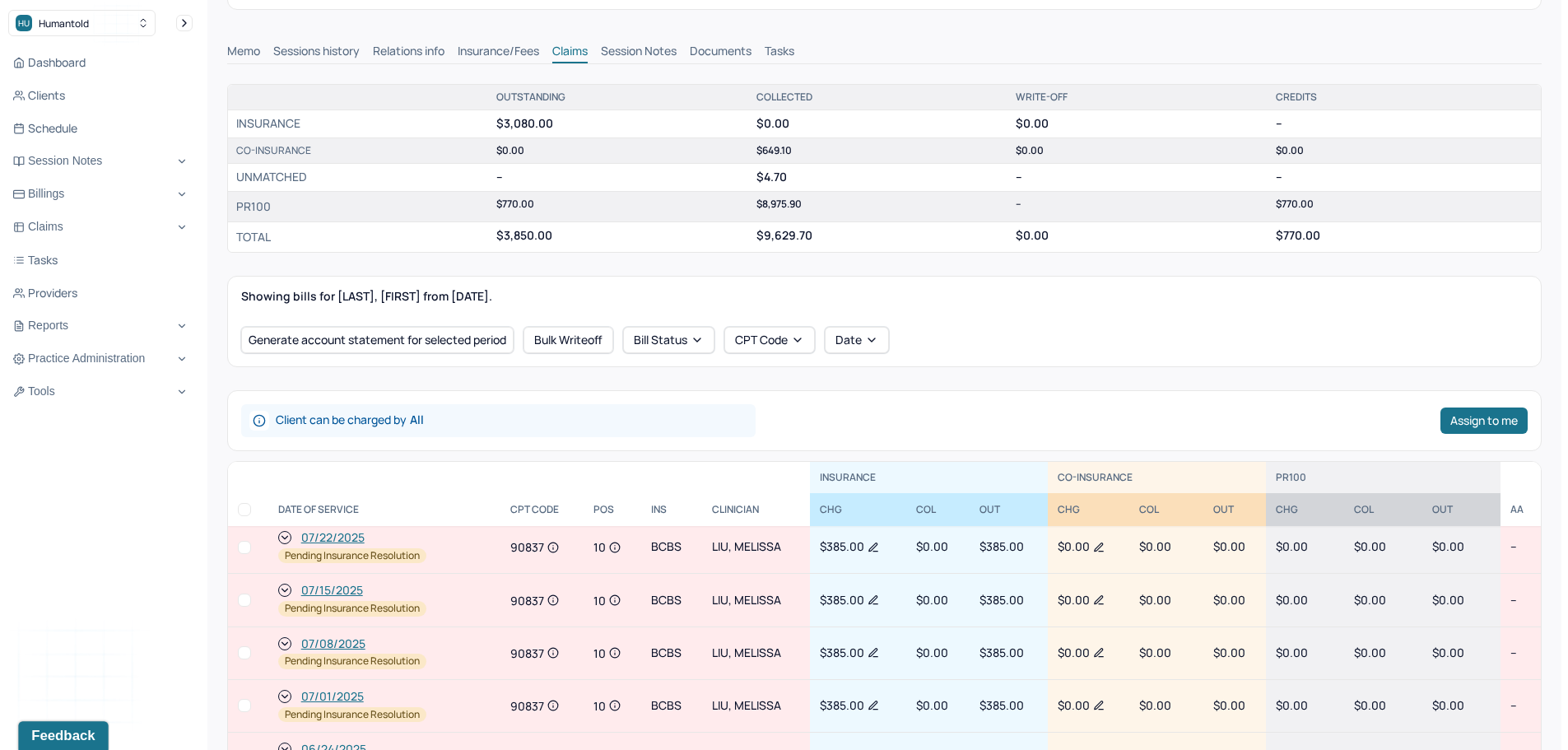 click on "Feedback" at bounding box center [63, 736] 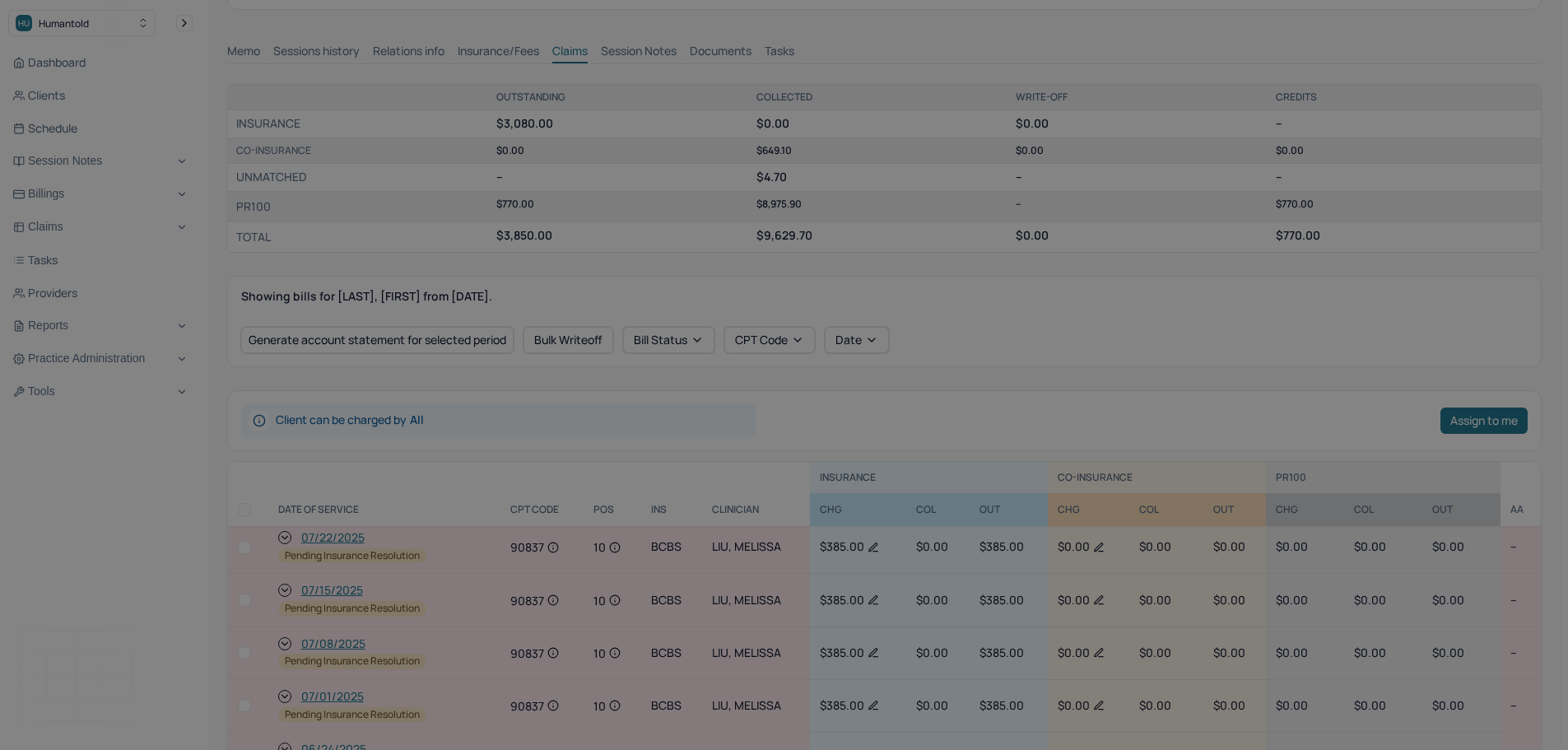 scroll, scrollTop: 0, scrollLeft: 0, axis: both 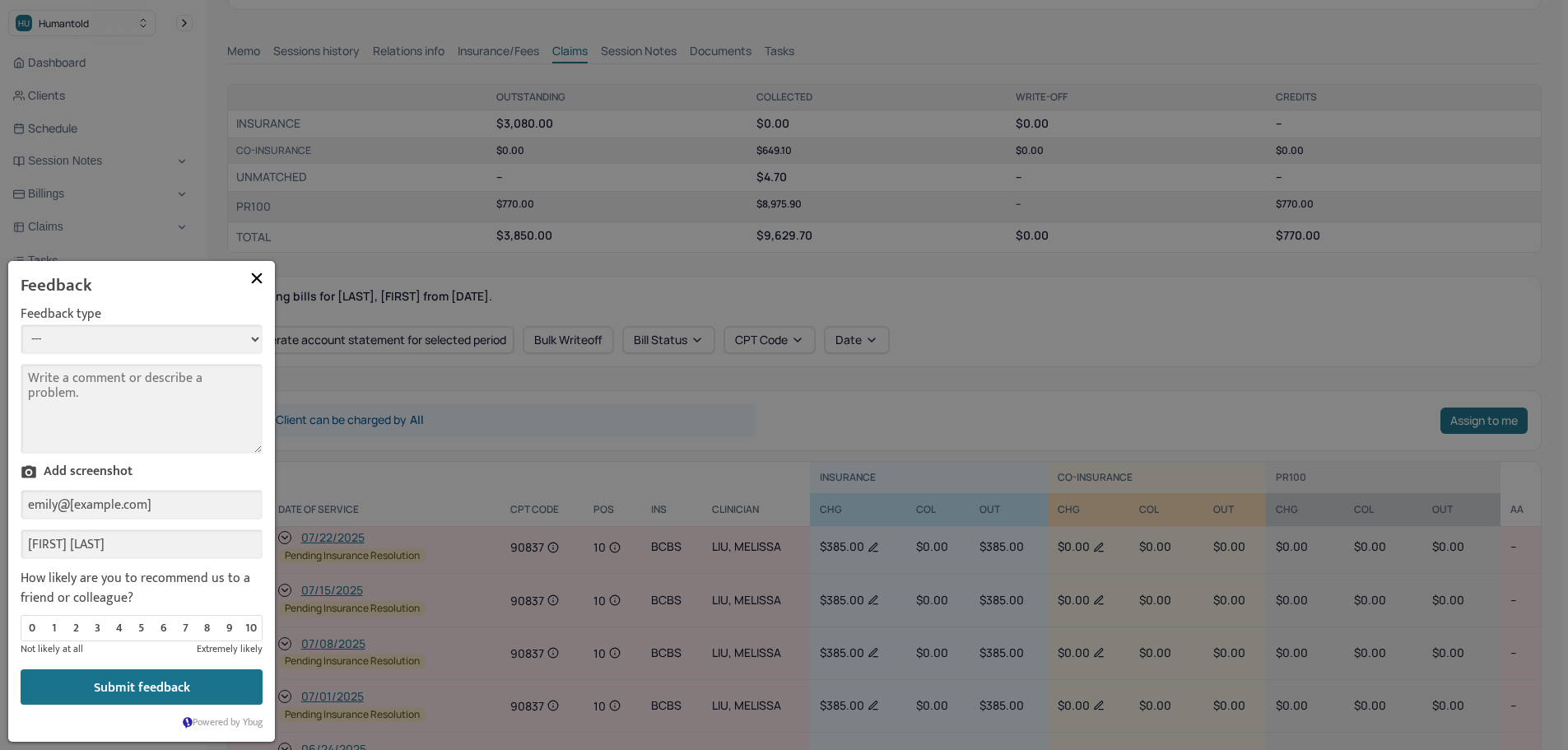 click on "--- Bug Improvement Question Feedback" at bounding box center (142, 339) 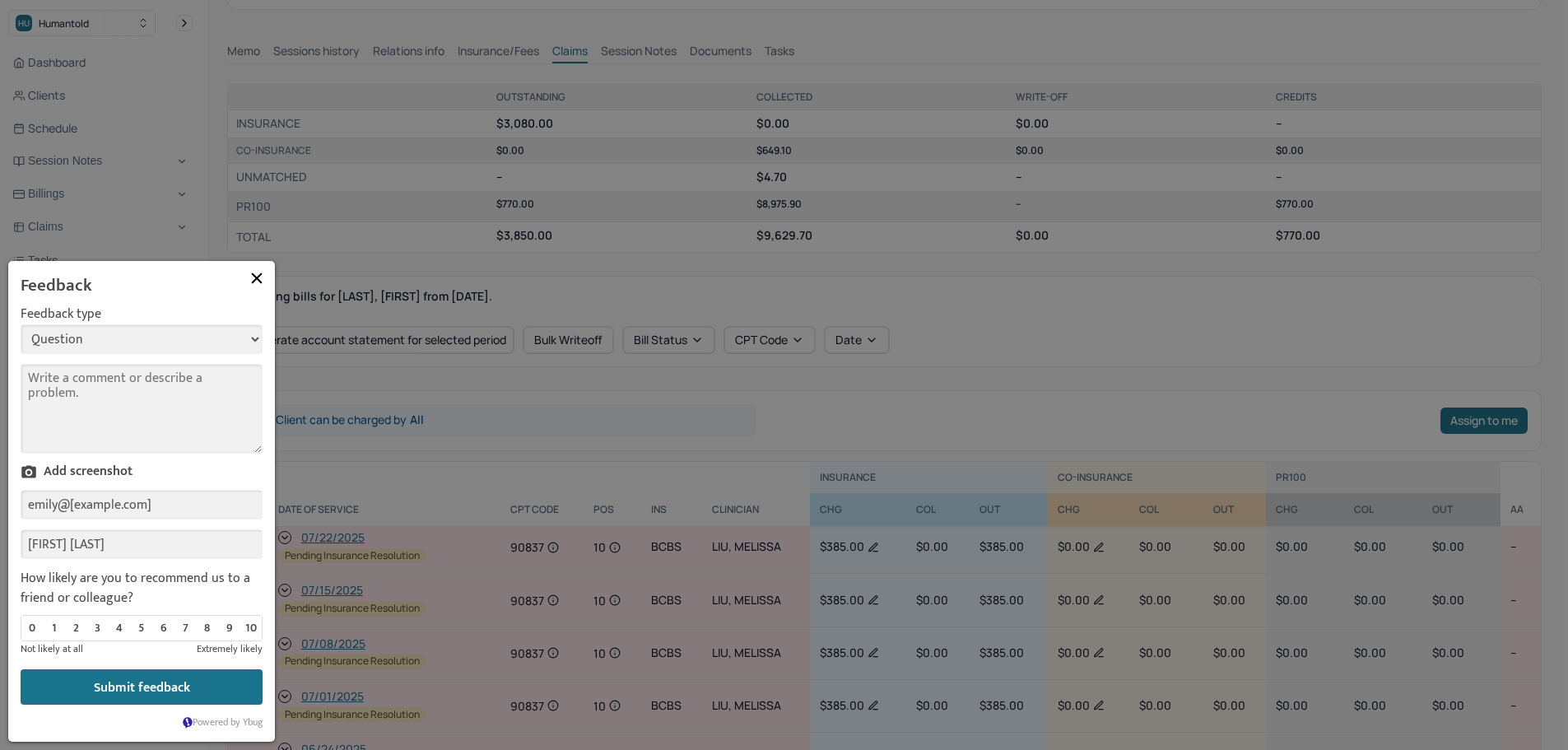 click on "--- Bug Improvement Question Feedback" at bounding box center (142, 339) 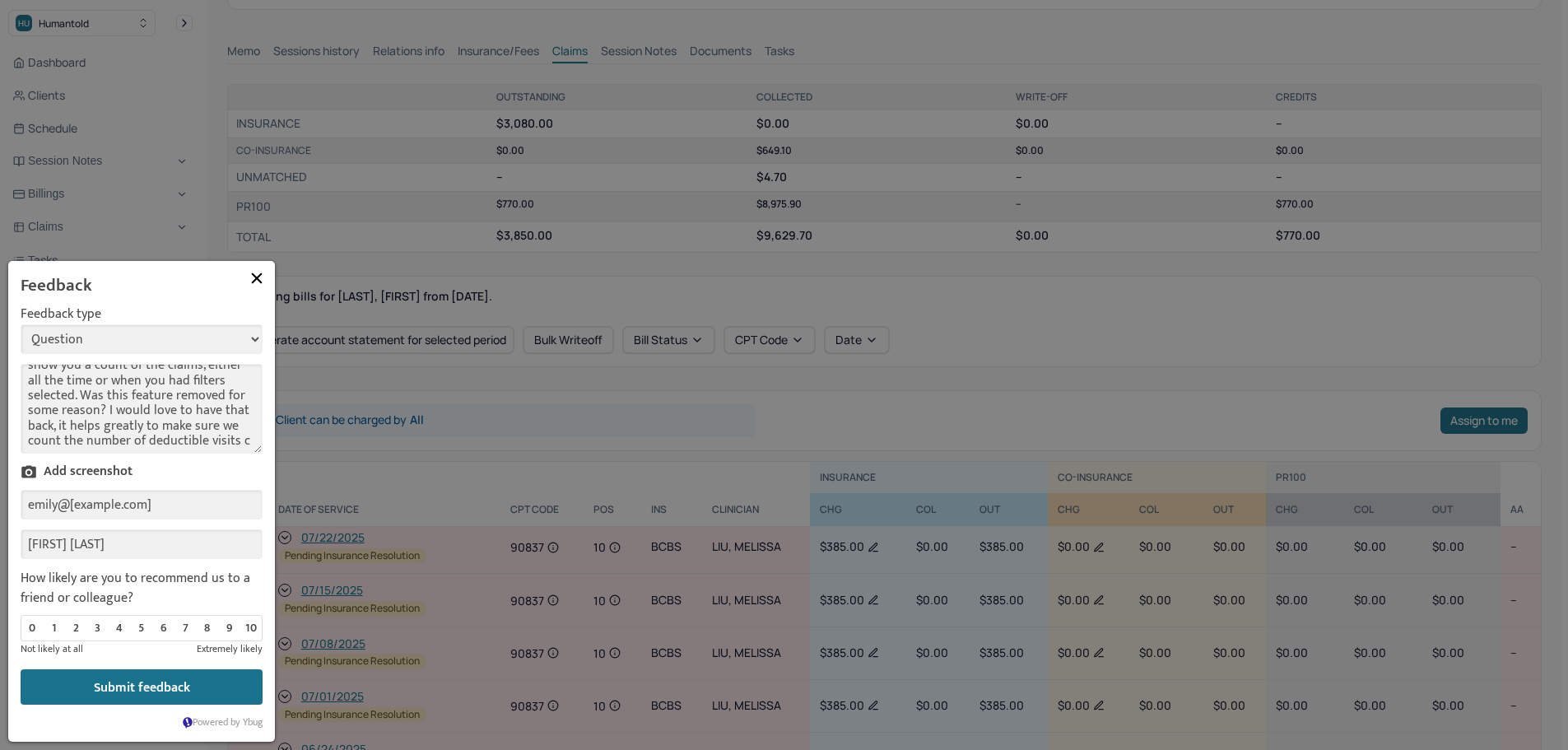 scroll, scrollTop: 43, scrollLeft: 0, axis: vertical 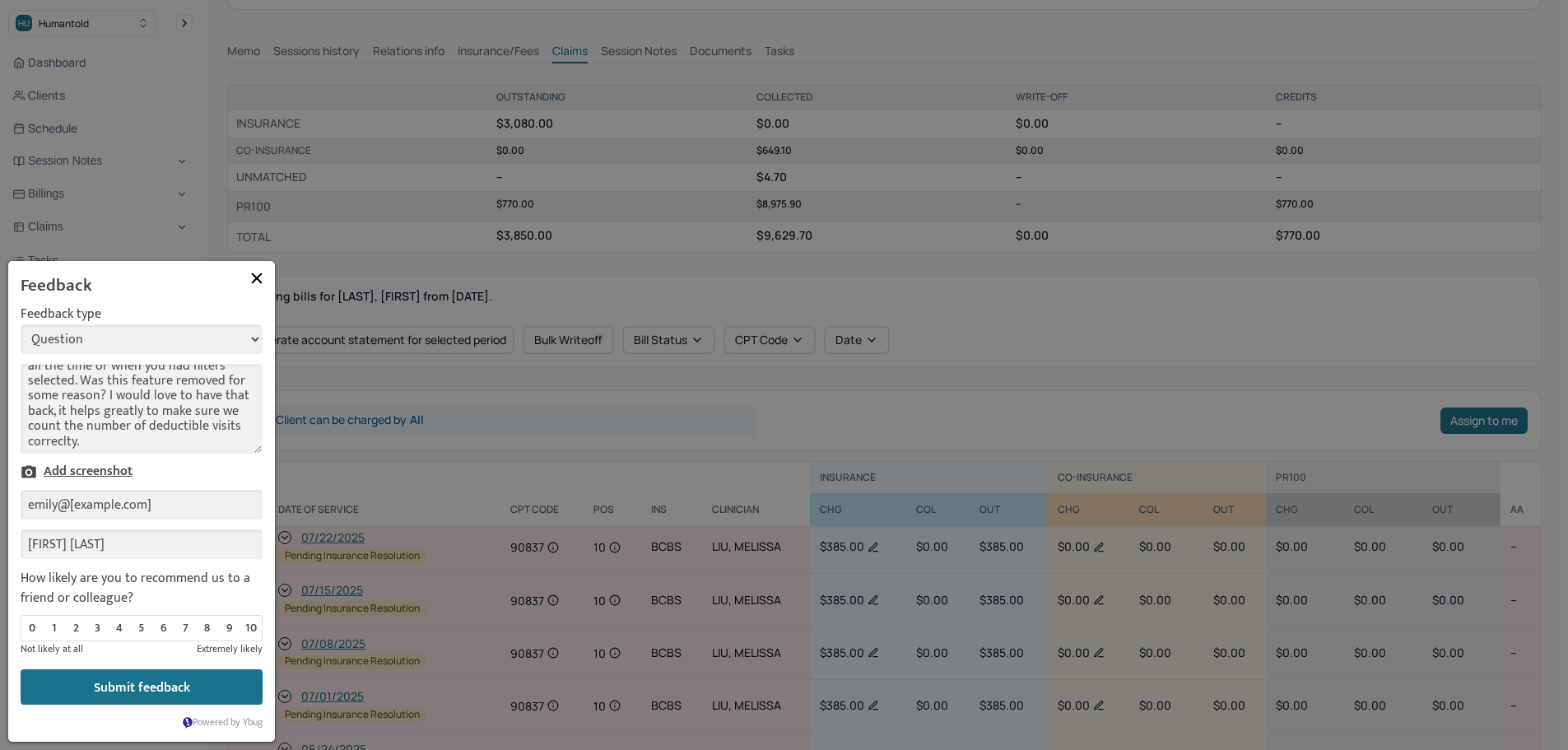 type on "I'm like 99% sure this screen used to show you a count of the claims, either all the time or when you had filters selected. Was this feature removed for some reason? I would love to have that back, it helps greatly to make sure we count the number of deductible visits correclty." 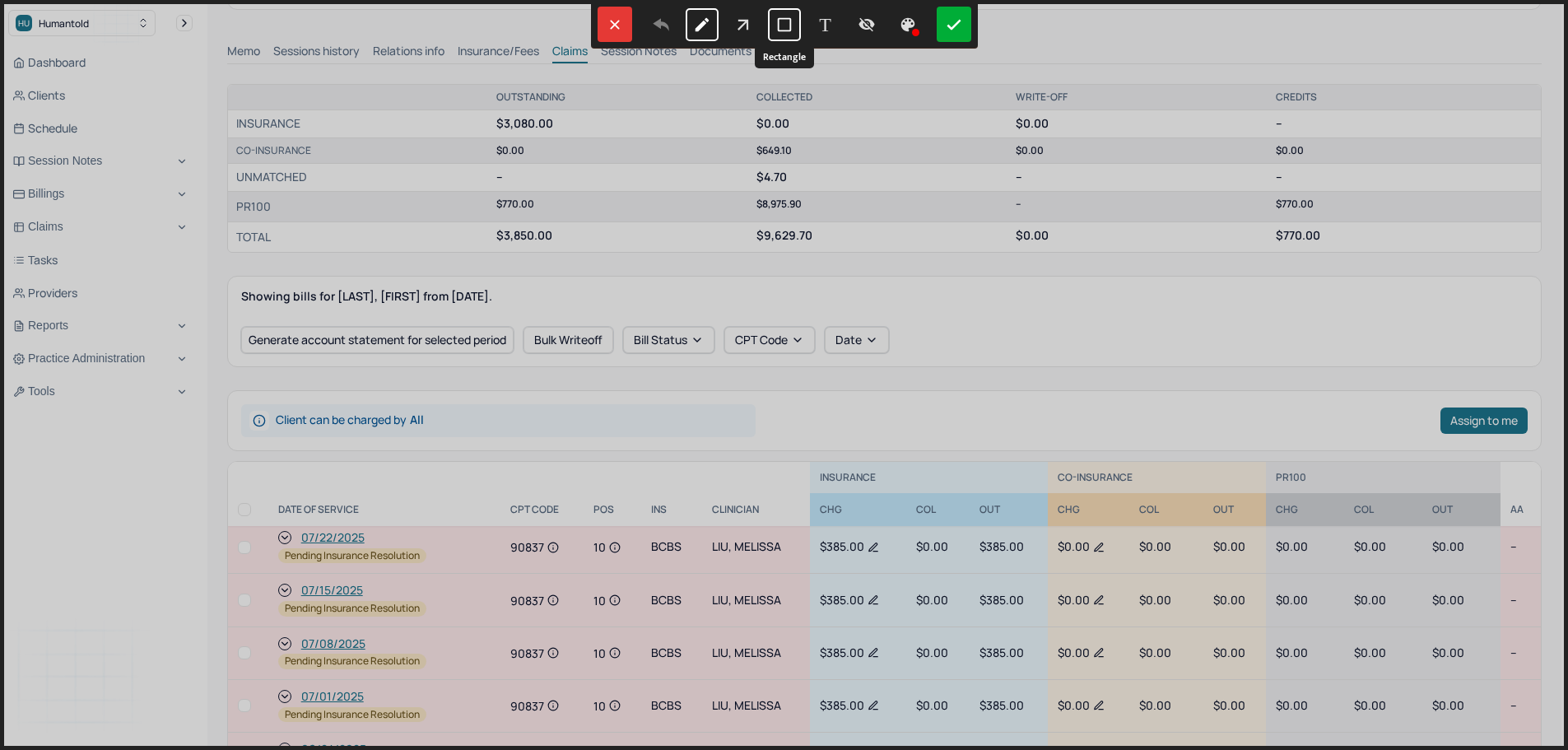 click at bounding box center [784, 25] 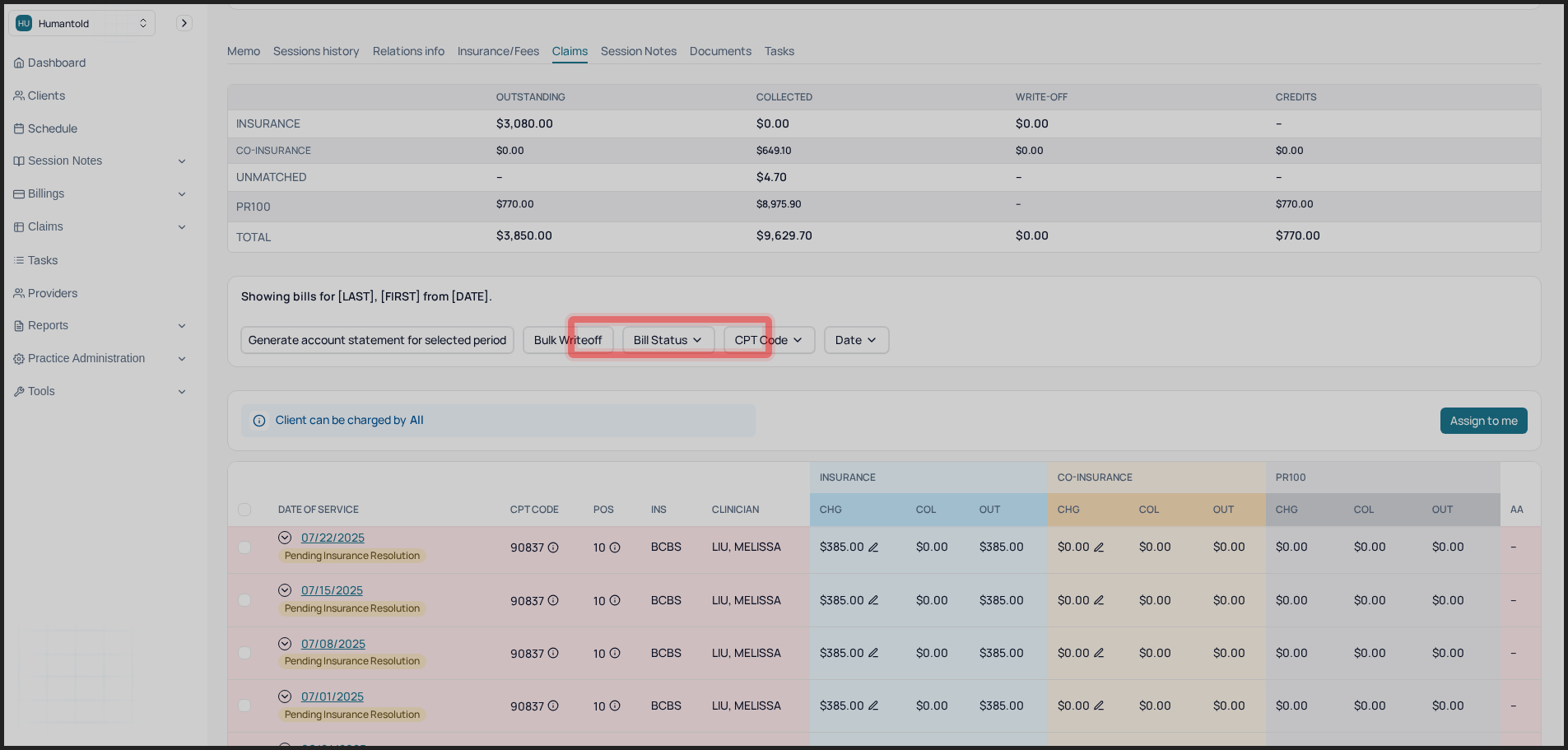 drag, startPoint x: 571, startPoint y: 319, endPoint x: 771, endPoint y: 354, distance: 203.03941 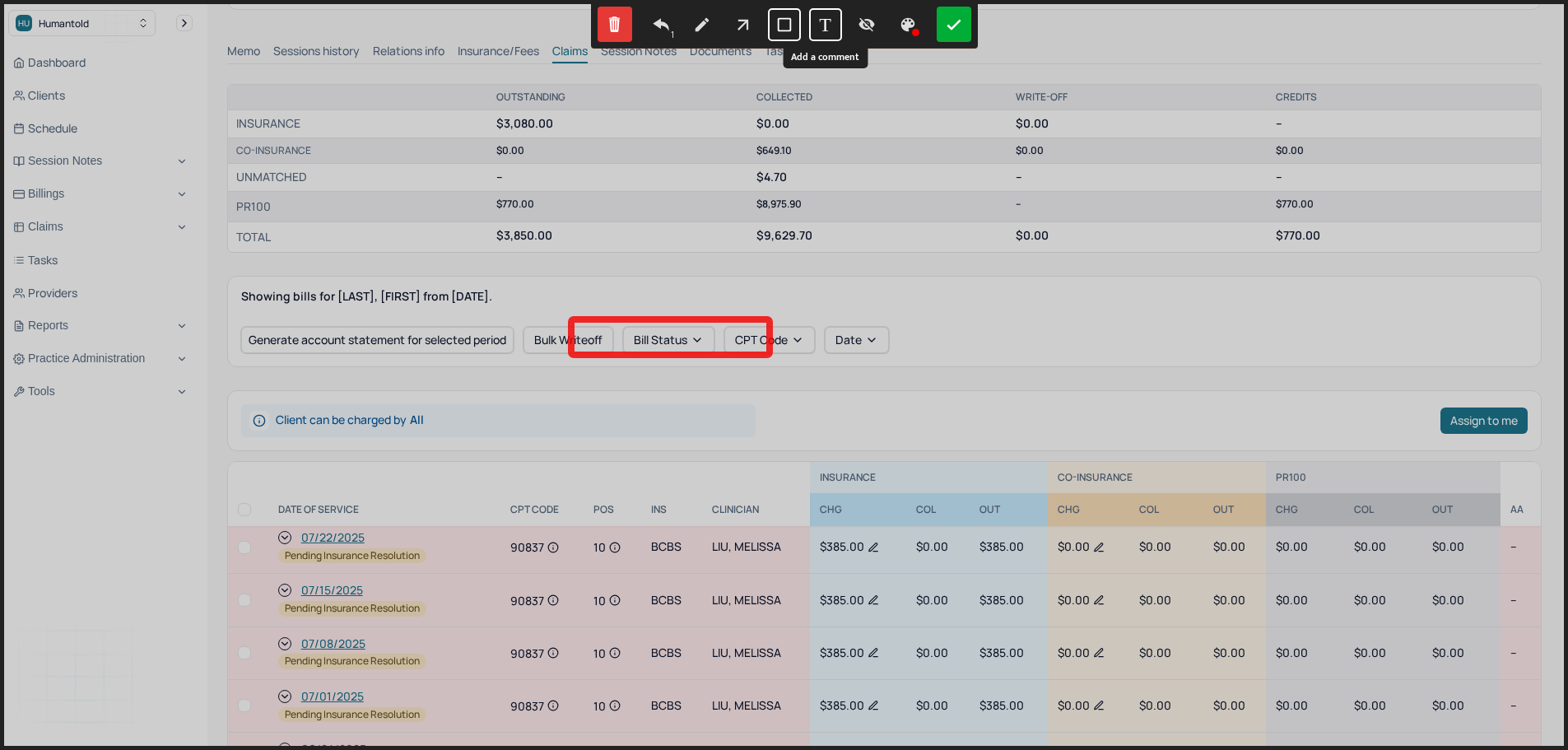 click on "T" at bounding box center [826, 25] 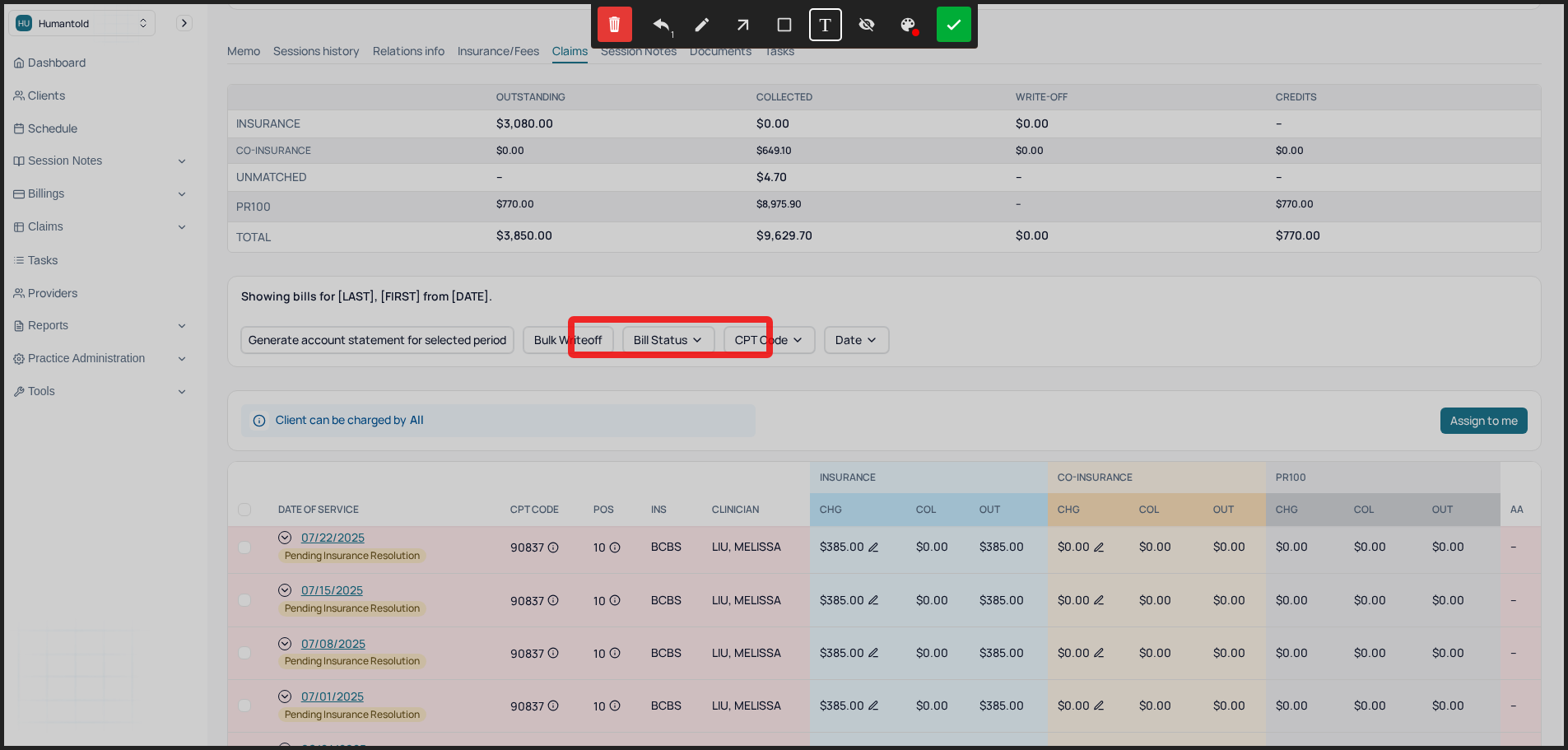 click on "/*-CUSTOM-*/" 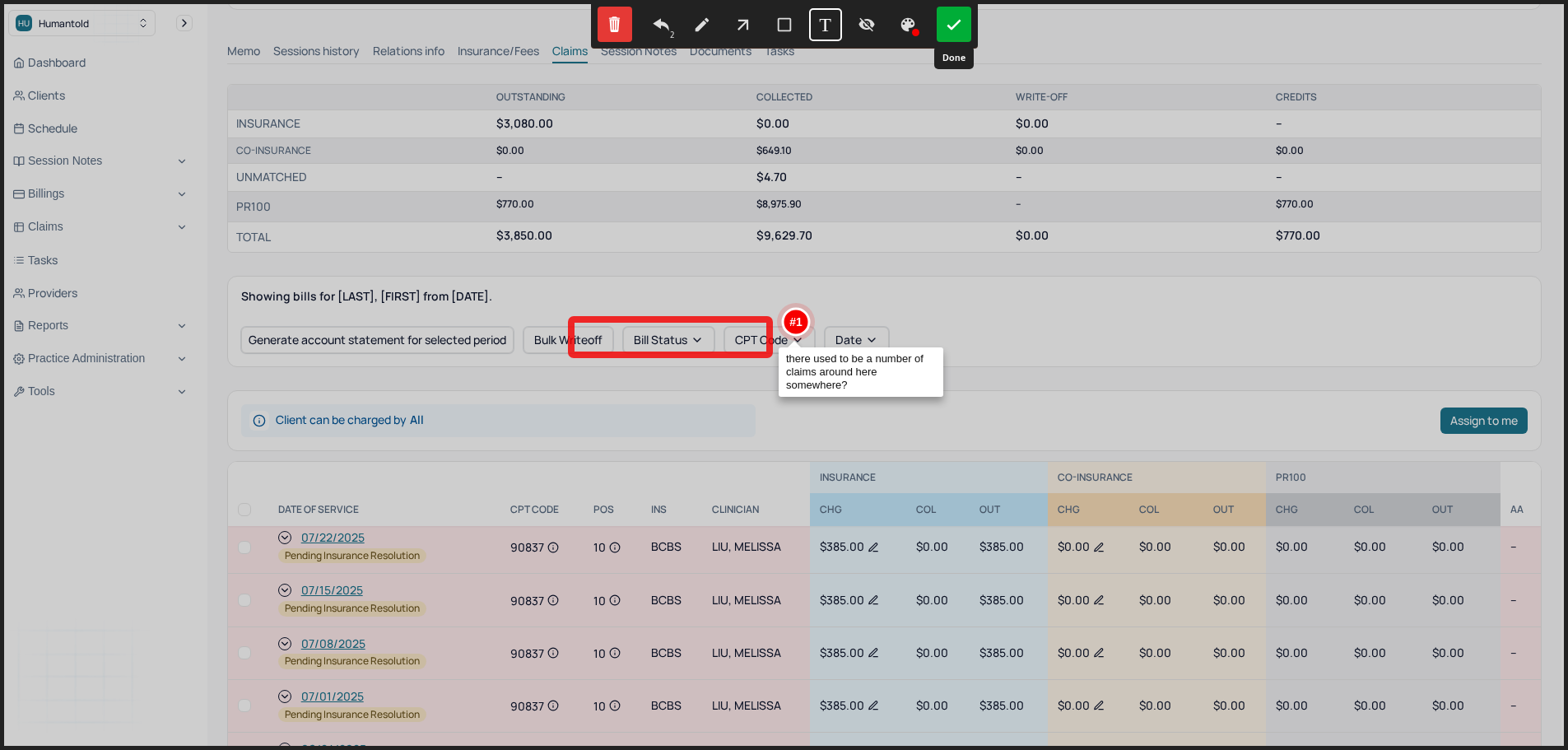 type on "there used to be a number of claims around here somewhere?" 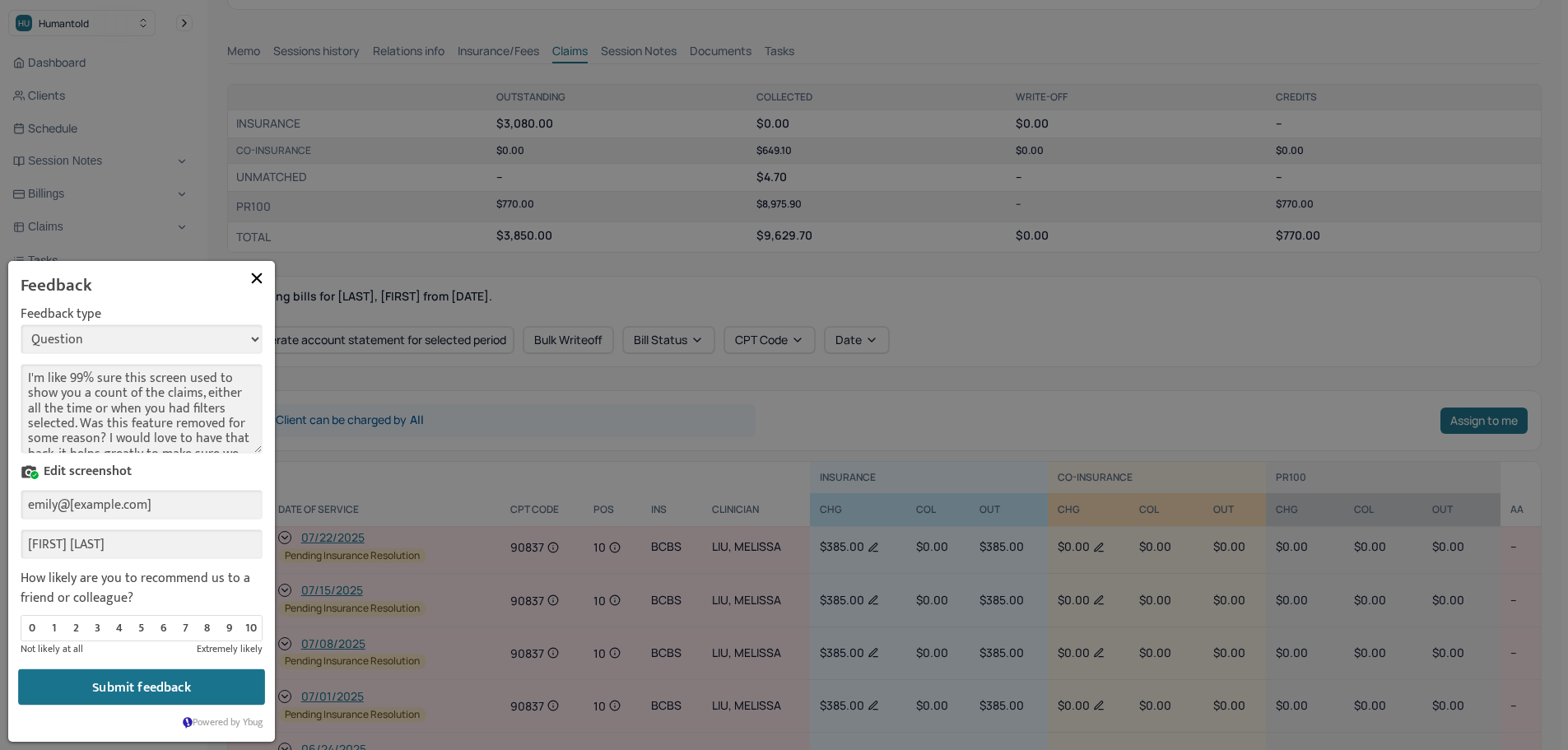 click on "Submit feedback" at bounding box center [142, 687] 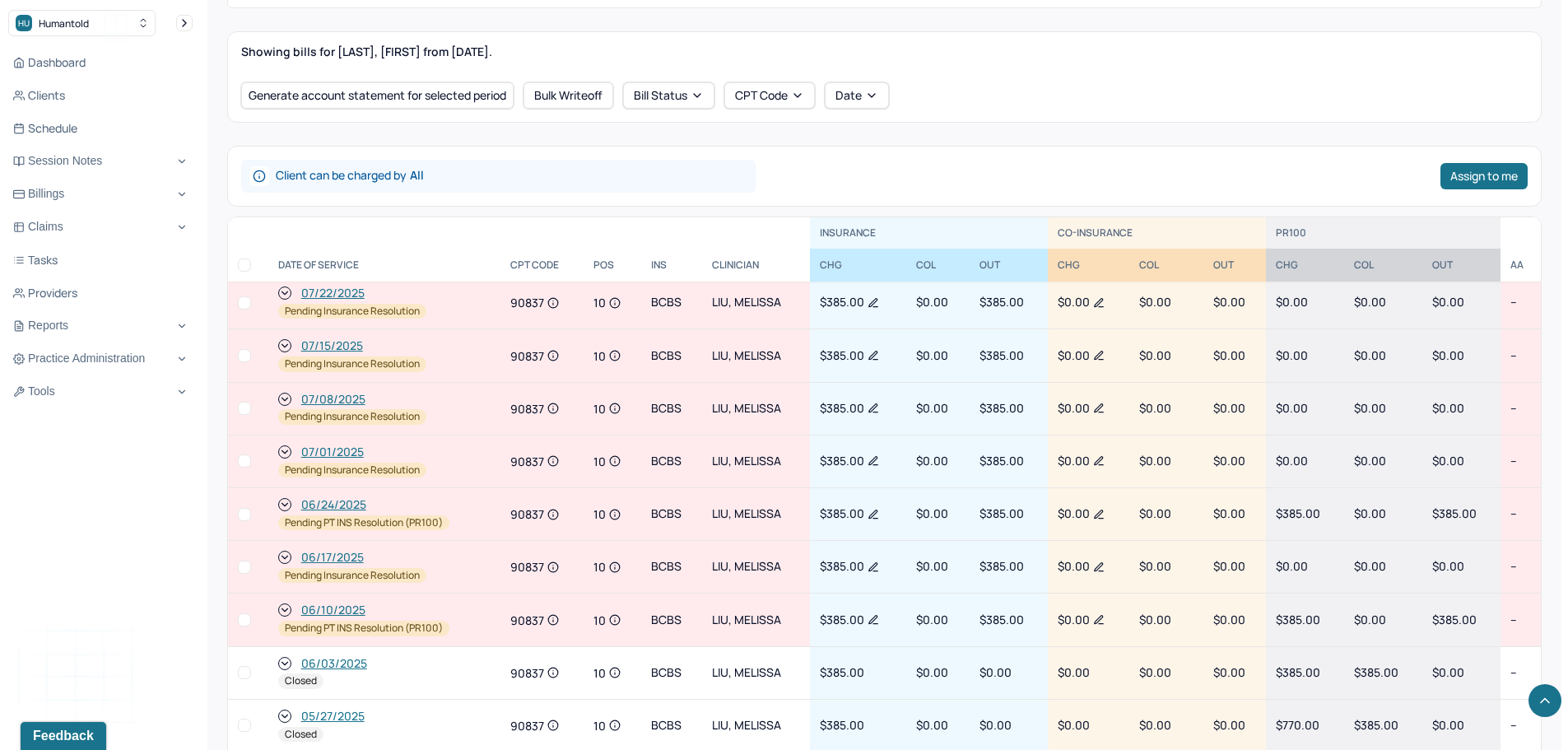 scroll, scrollTop: 576, scrollLeft: 0, axis: vertical 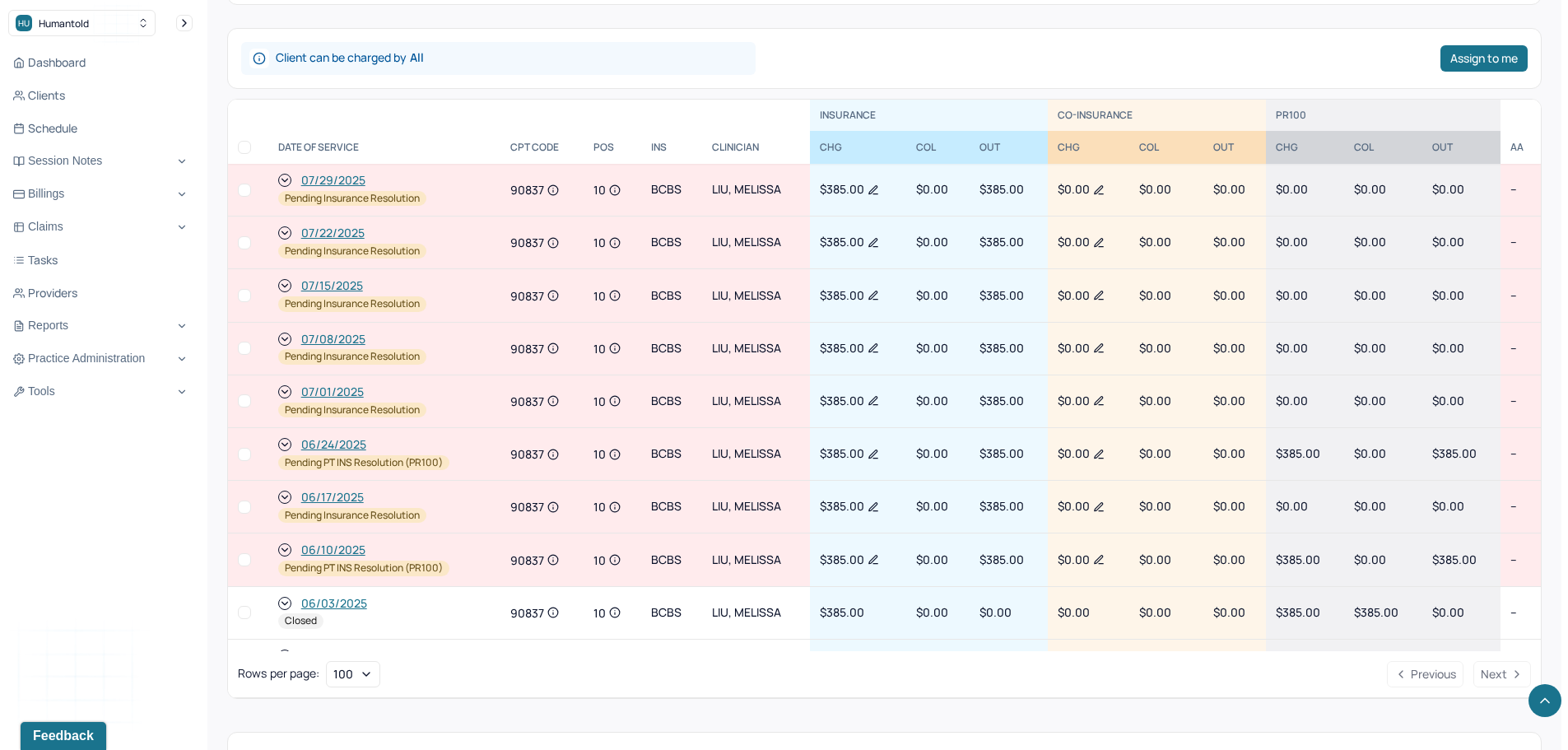 click at bounding box center (244, 147) 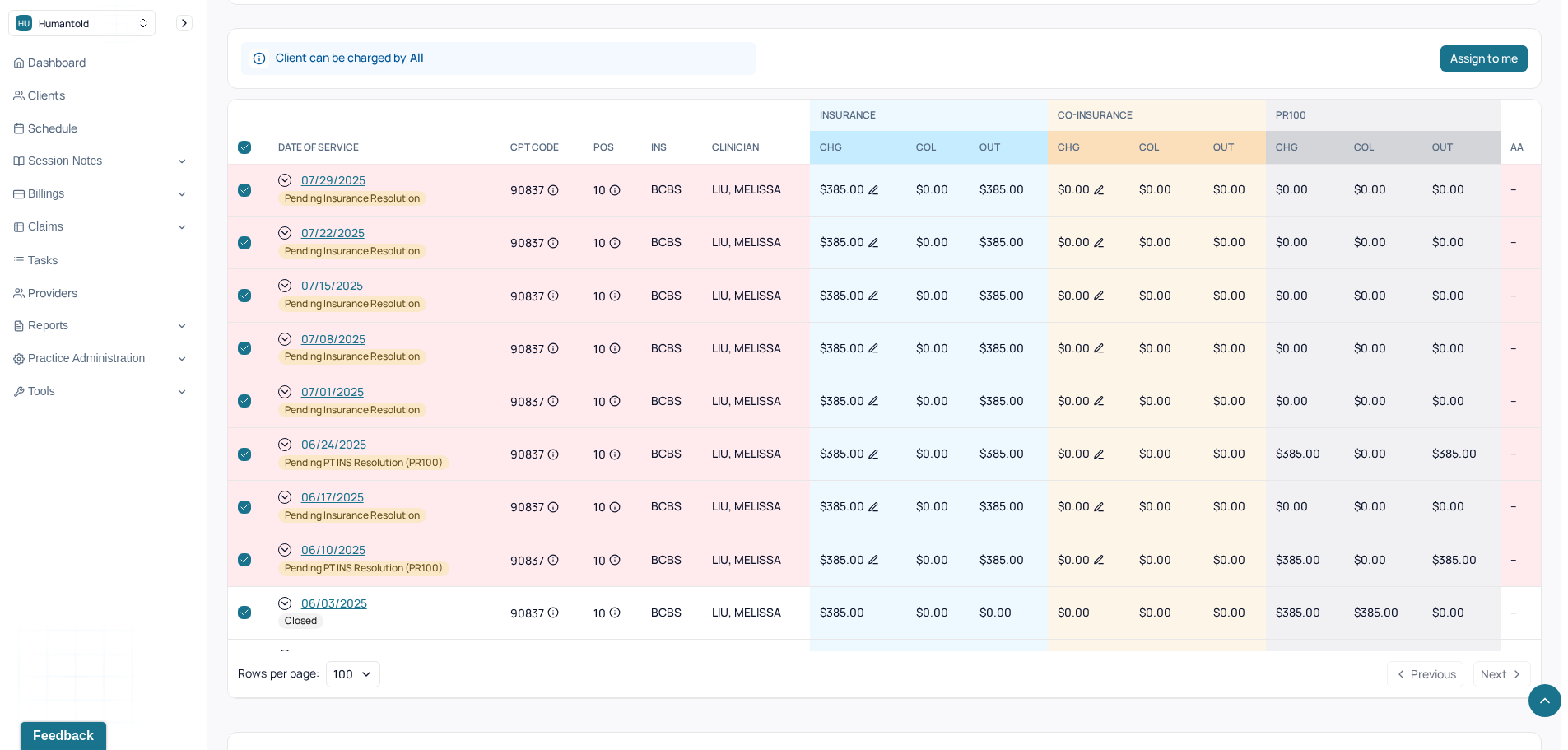 checkbox on "true" 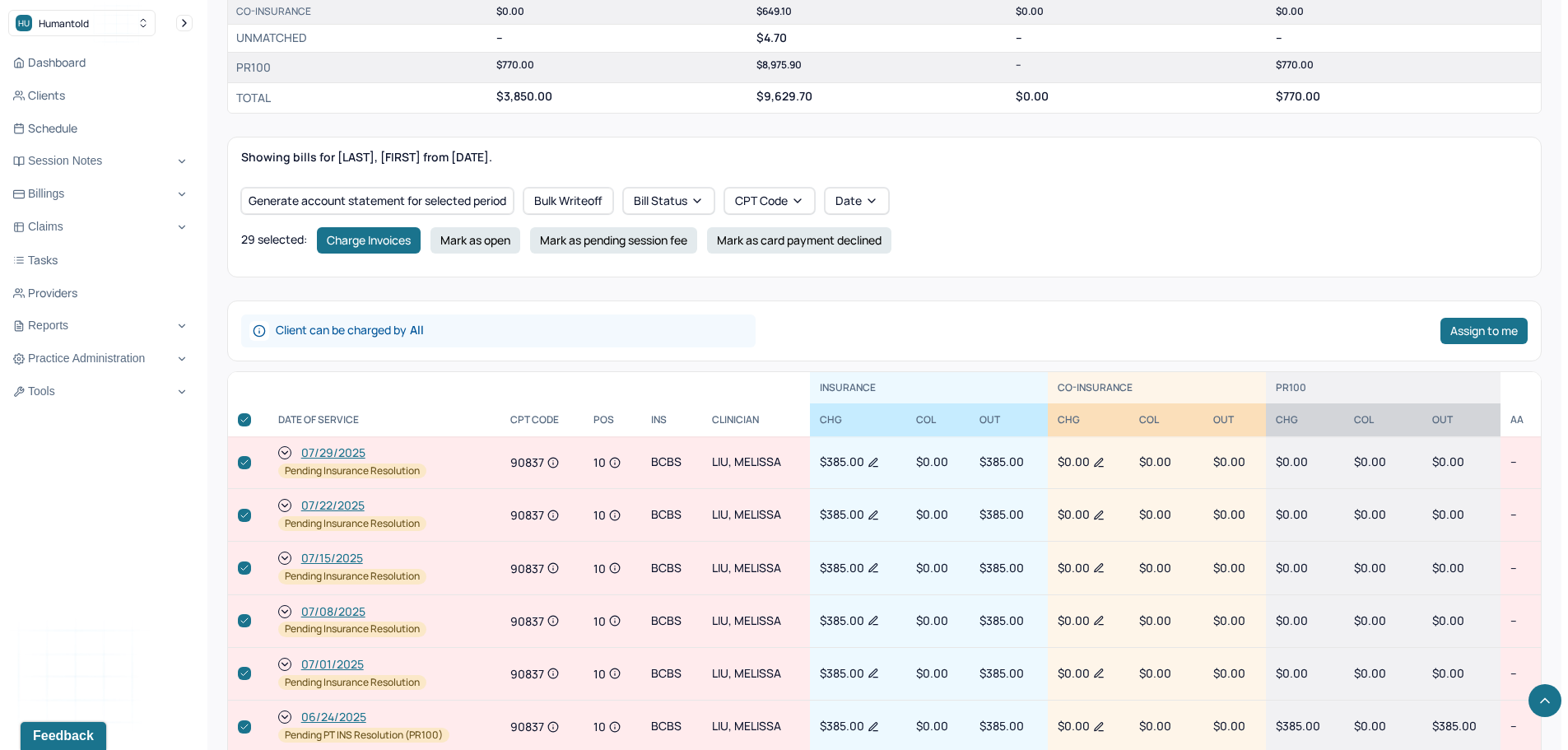 scroll, scrollTop: 445, scrollLeft: 0, axis: vertical 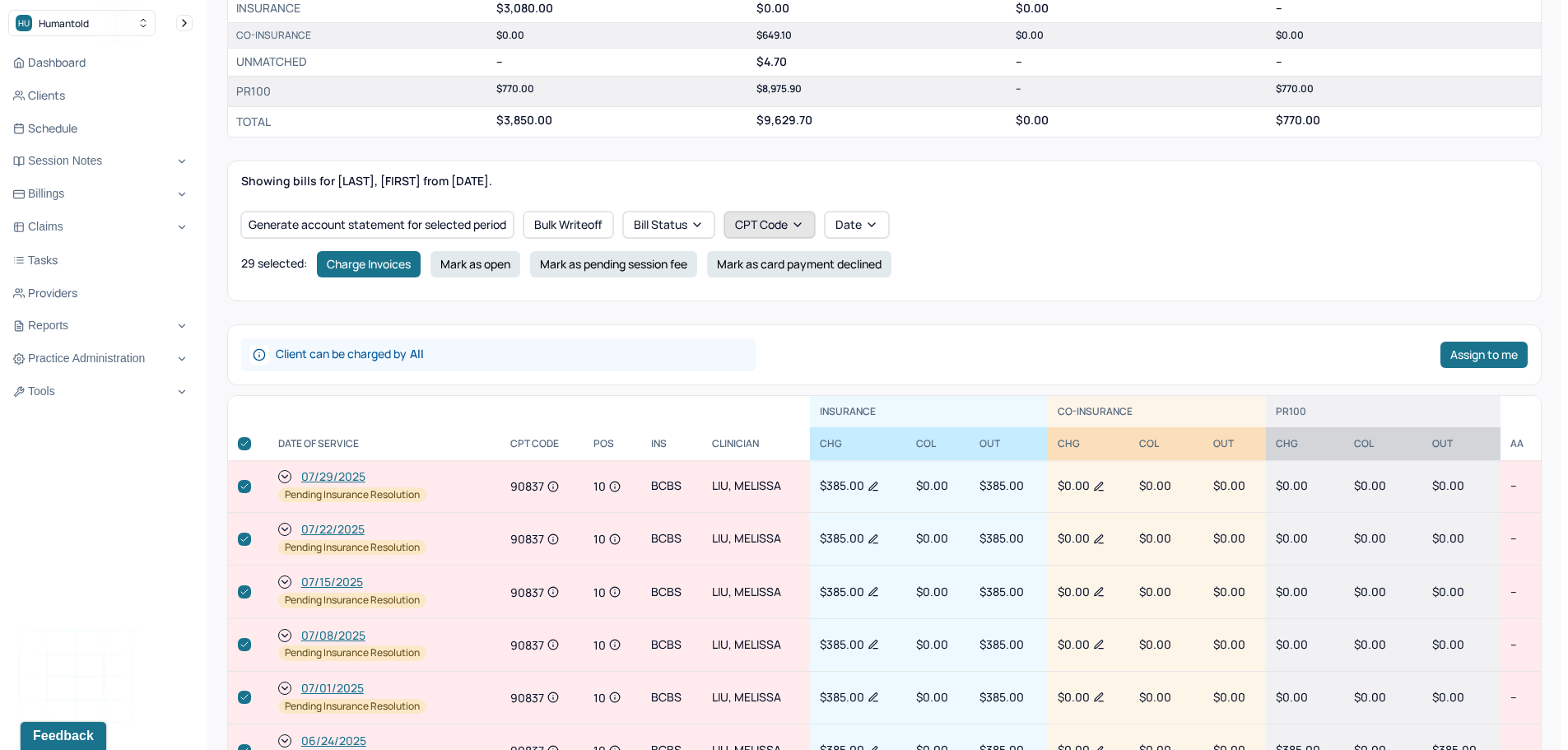 click on "CPT Code" at bounding box center (770, 225) 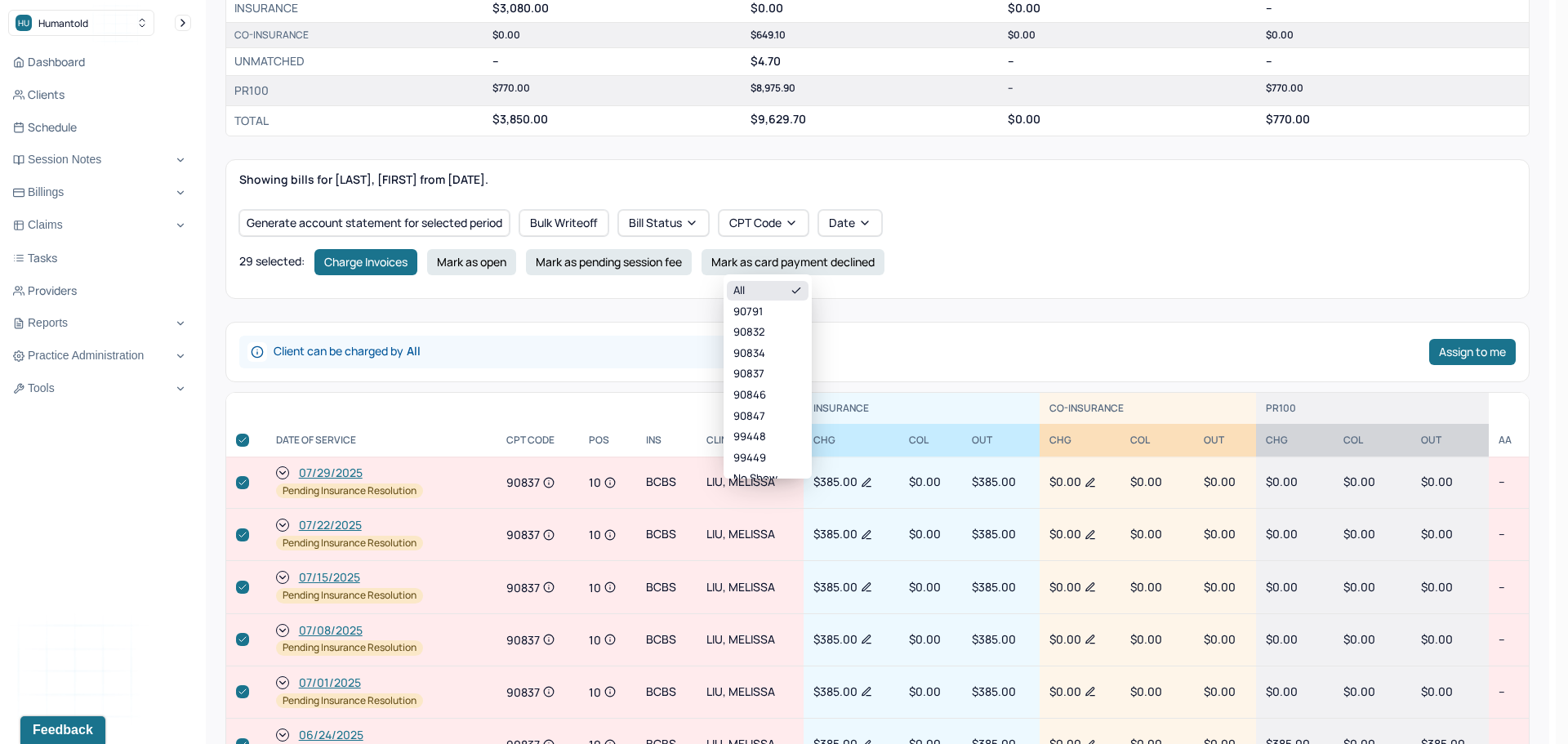 click on "29 selected : Charge Invoices Mark as open Mark as pending session fee Mark as card payment declined" at bounding box center [877, 262] 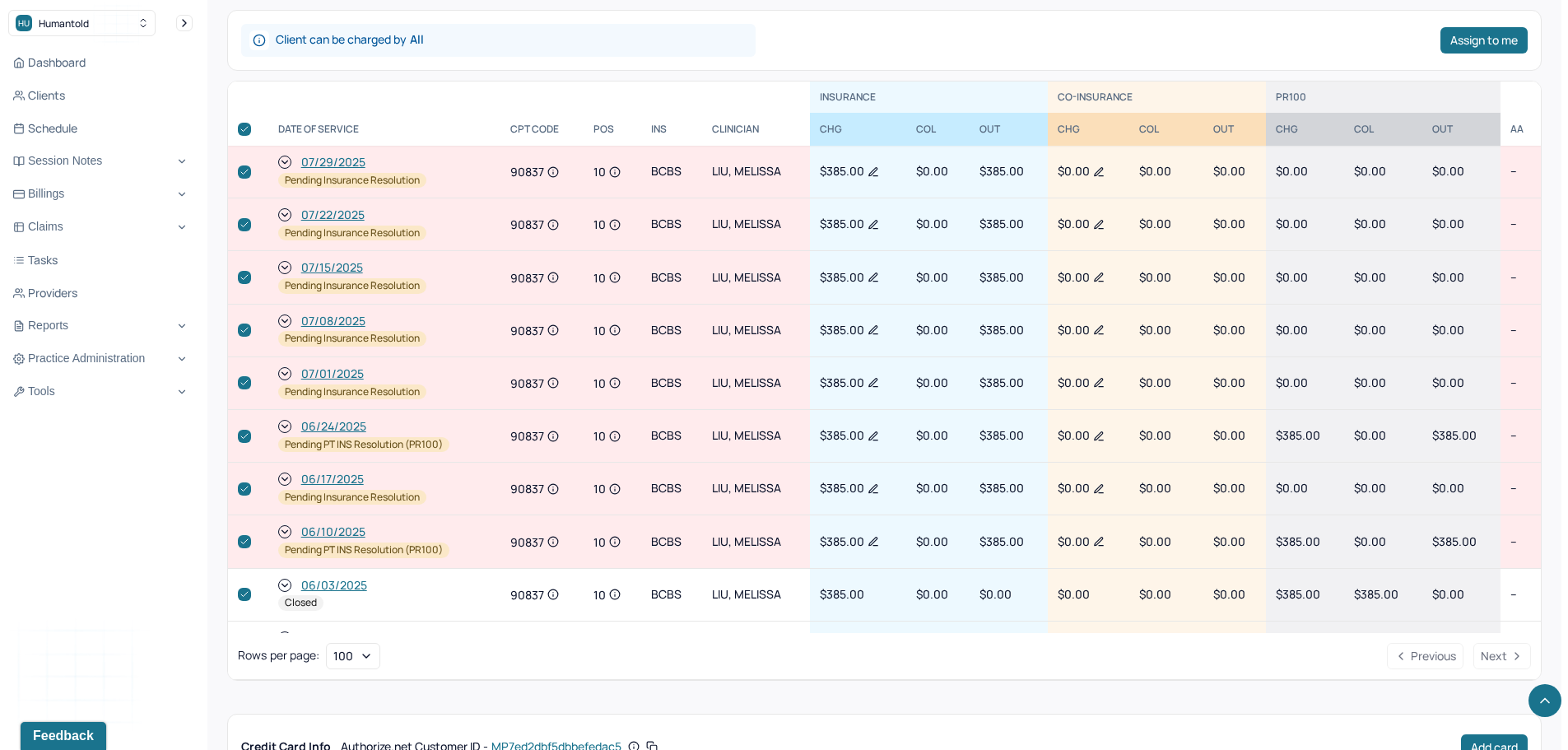 scroll, scrollTop: 774, scrollLeft: 0, axis: vertical 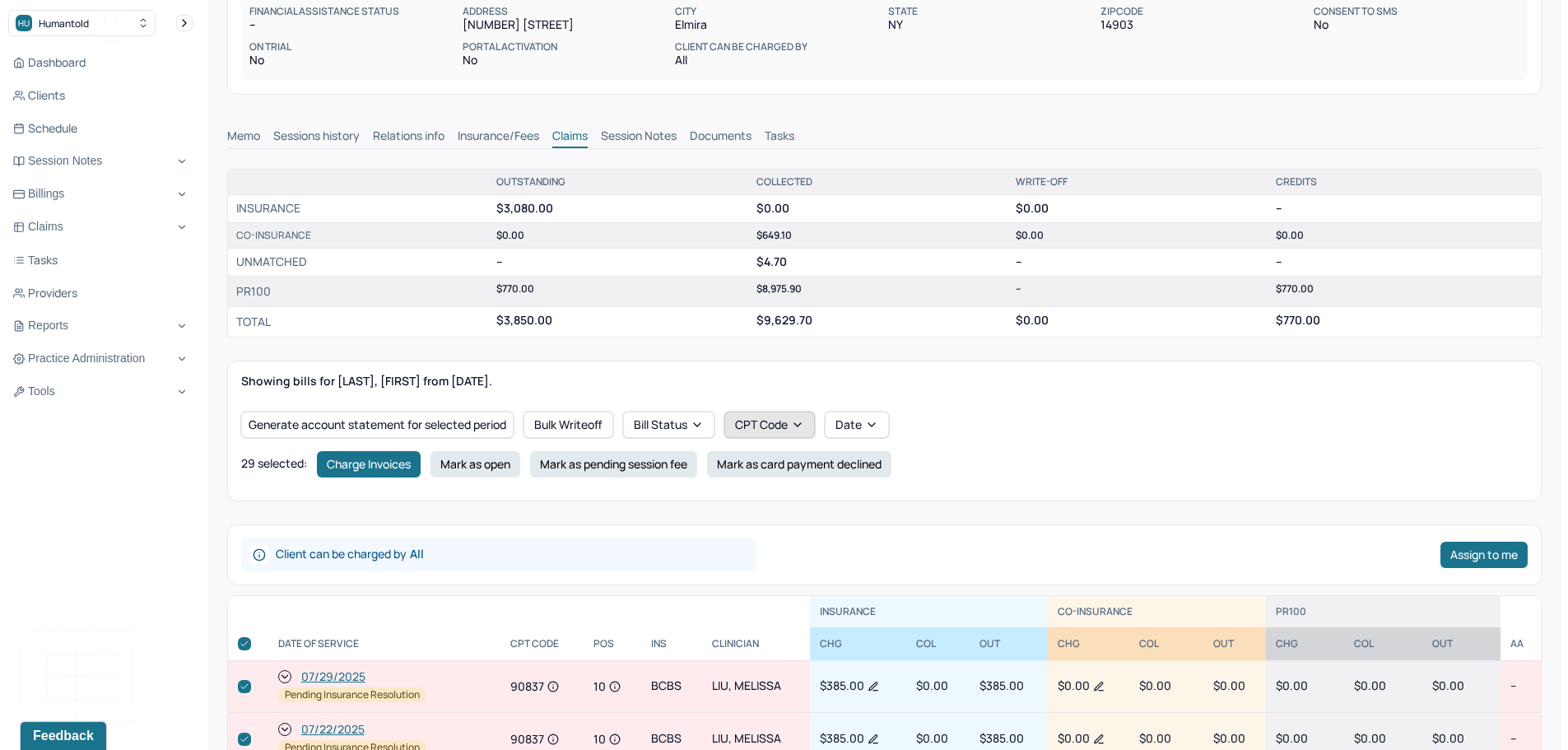 click on "CPT Code" at bounding box center [770, 425] 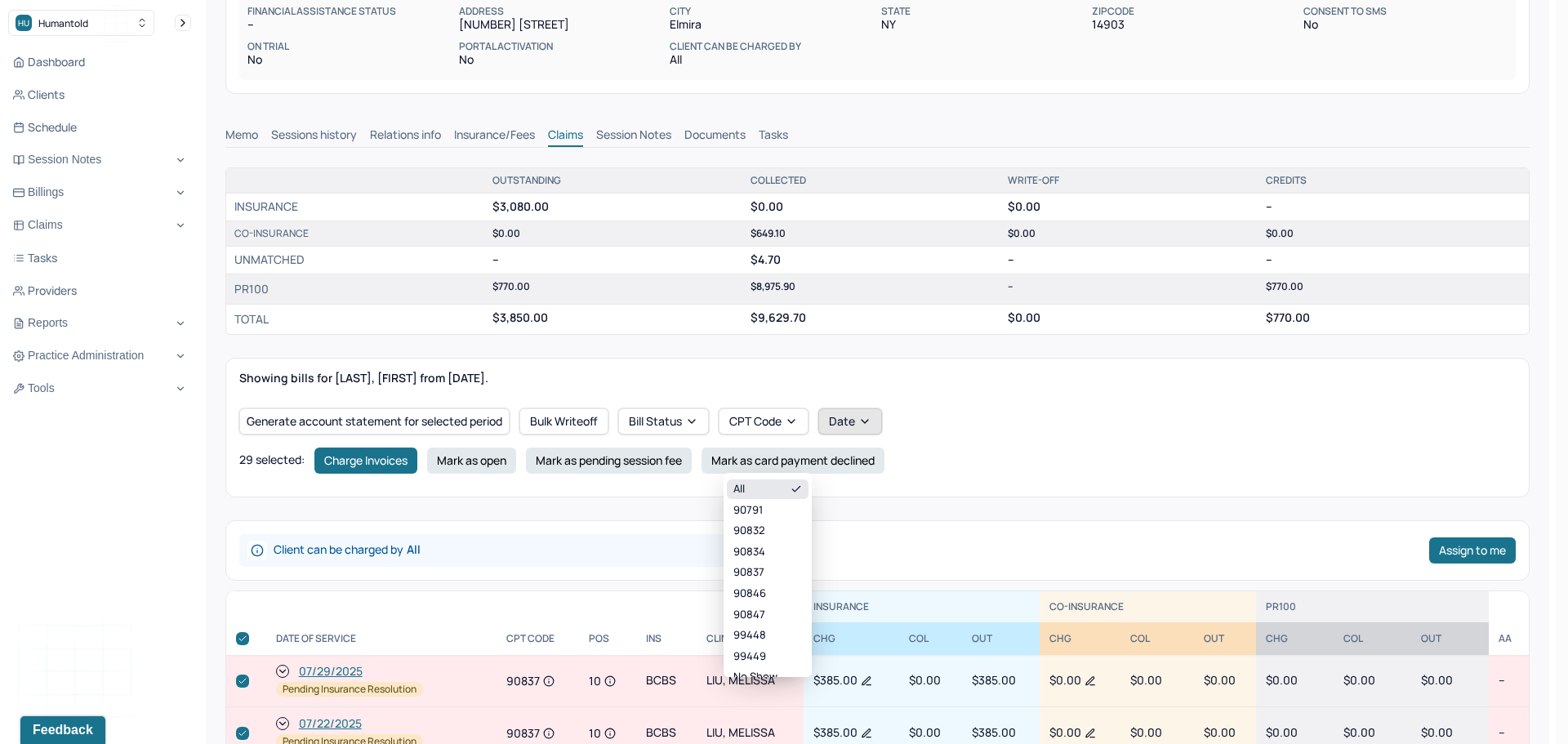 click on "Date" at bounding box center (850, 421) 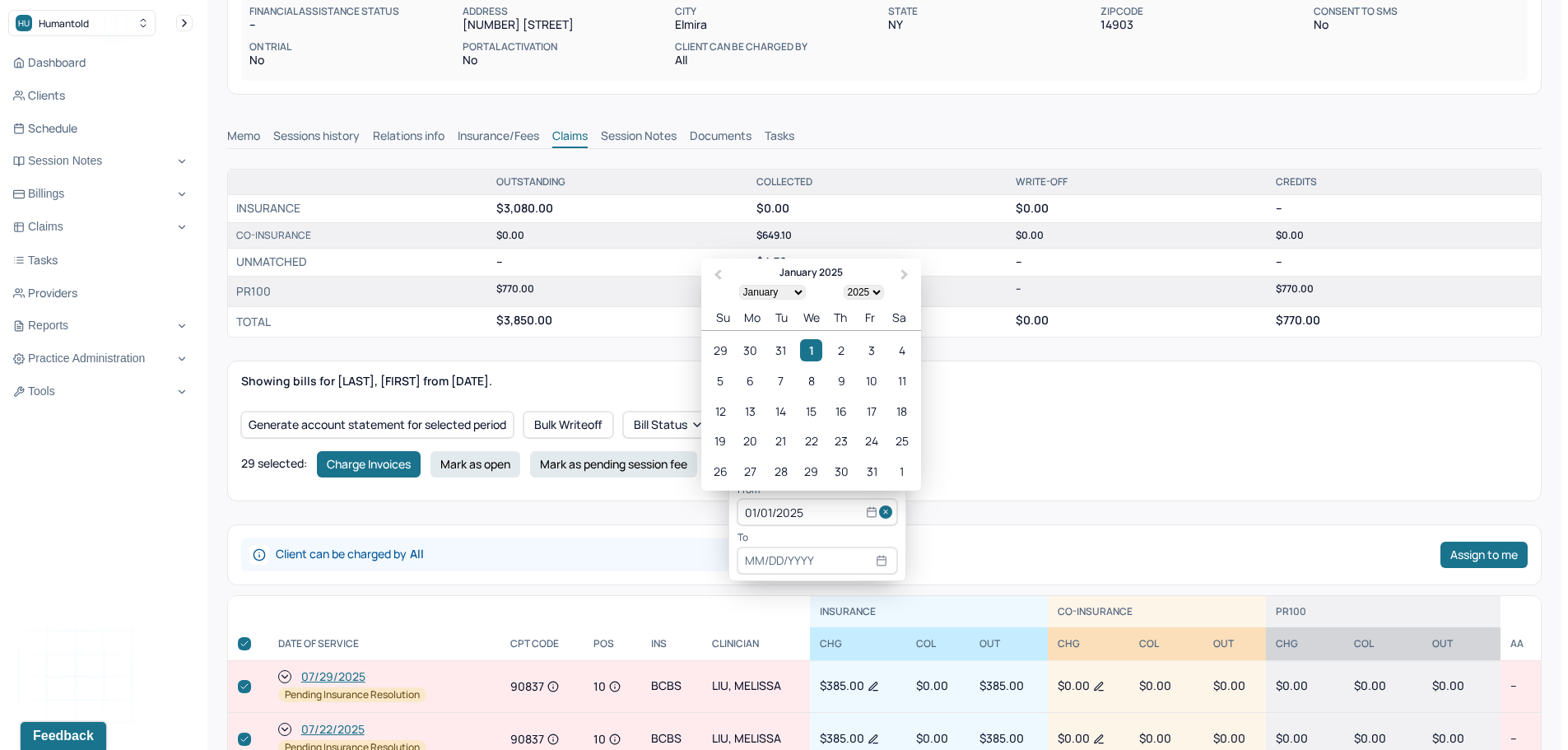click at bounding box center [888, 512] 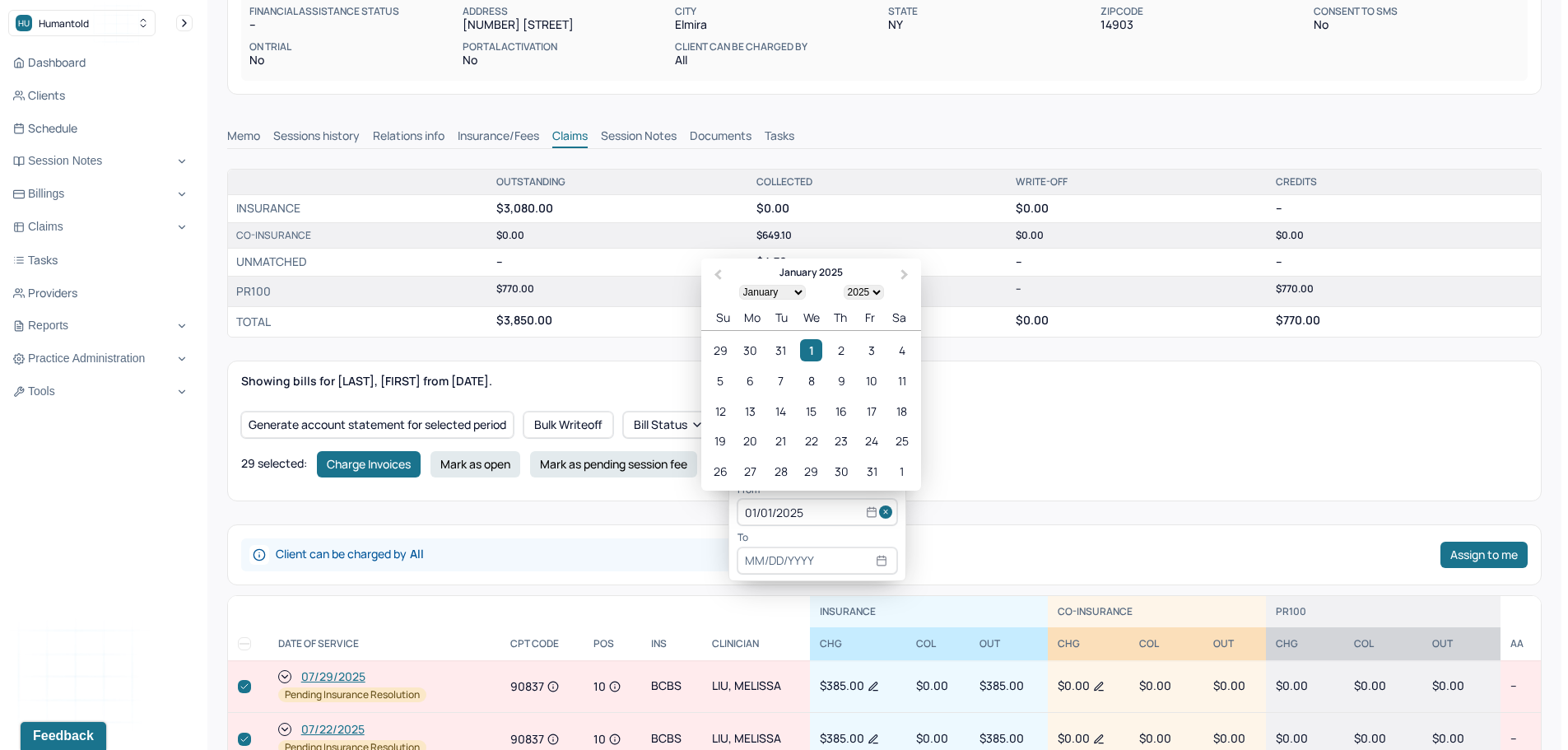 checkbox on "false" 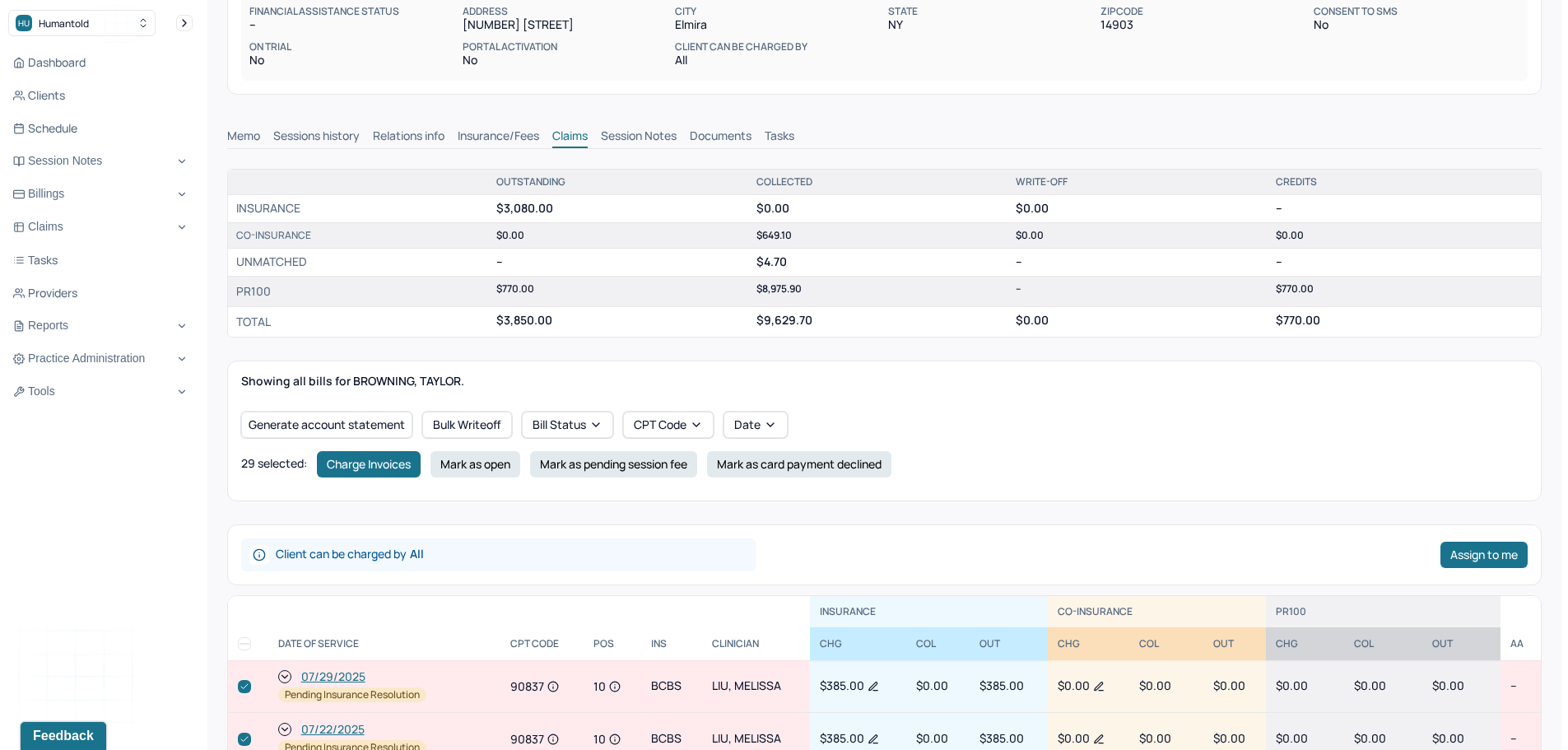 click on "Generate account statement Bulk Writeoff Bill Status CPT Code Date" at bounding box center (884, 425) 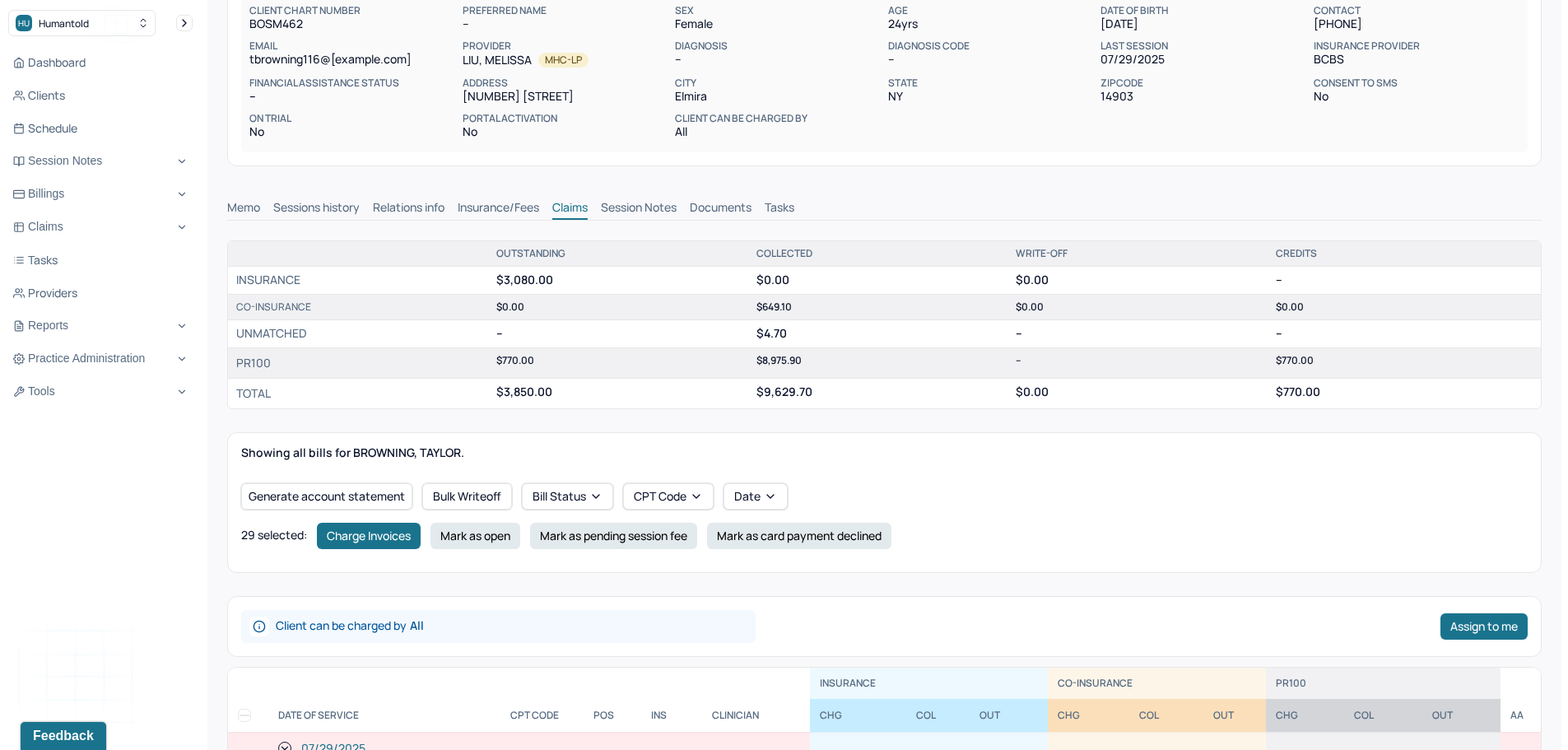 scroll, scrollTop: 327, scrollLeft: 0, axis: vertical 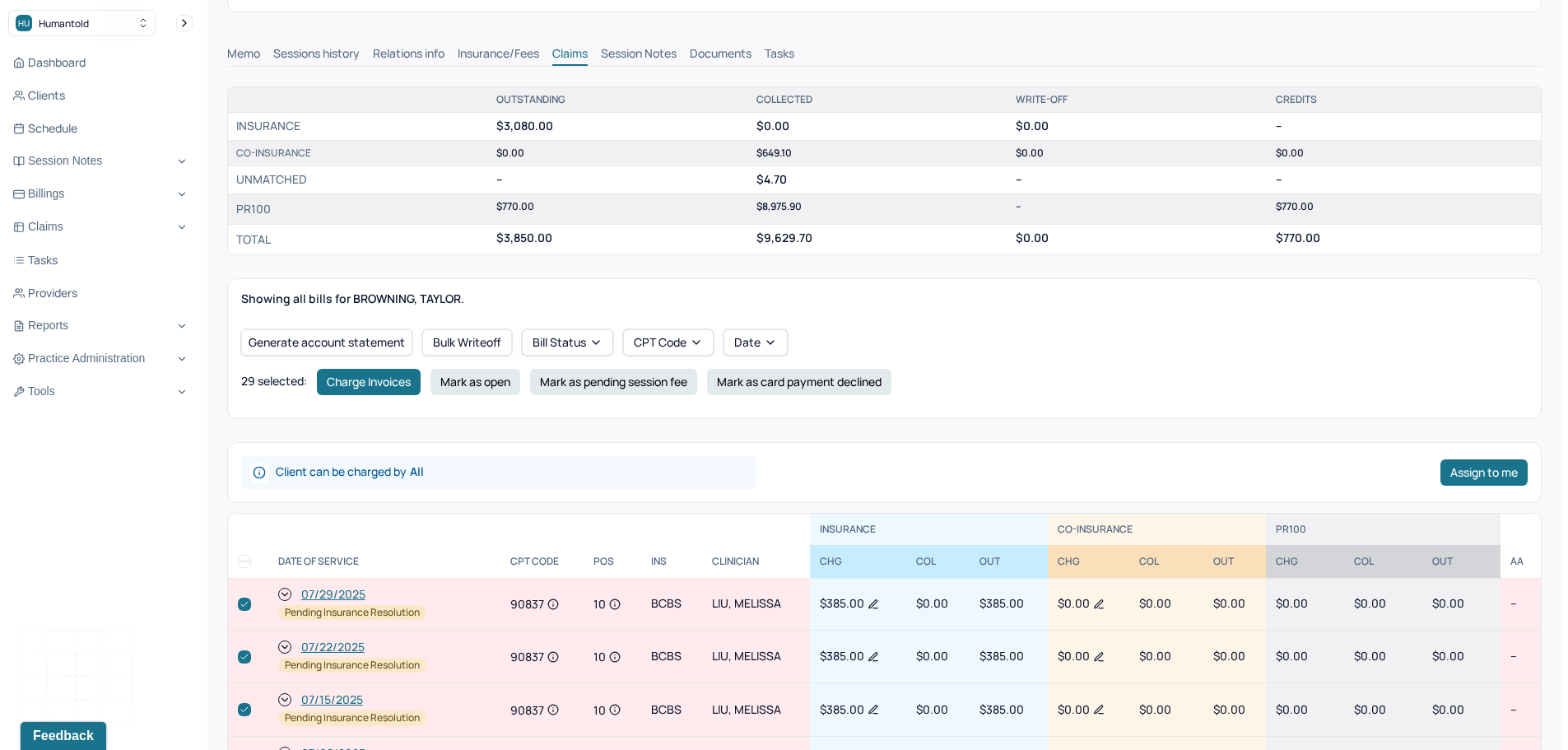 click at bounding box center (244, 561) 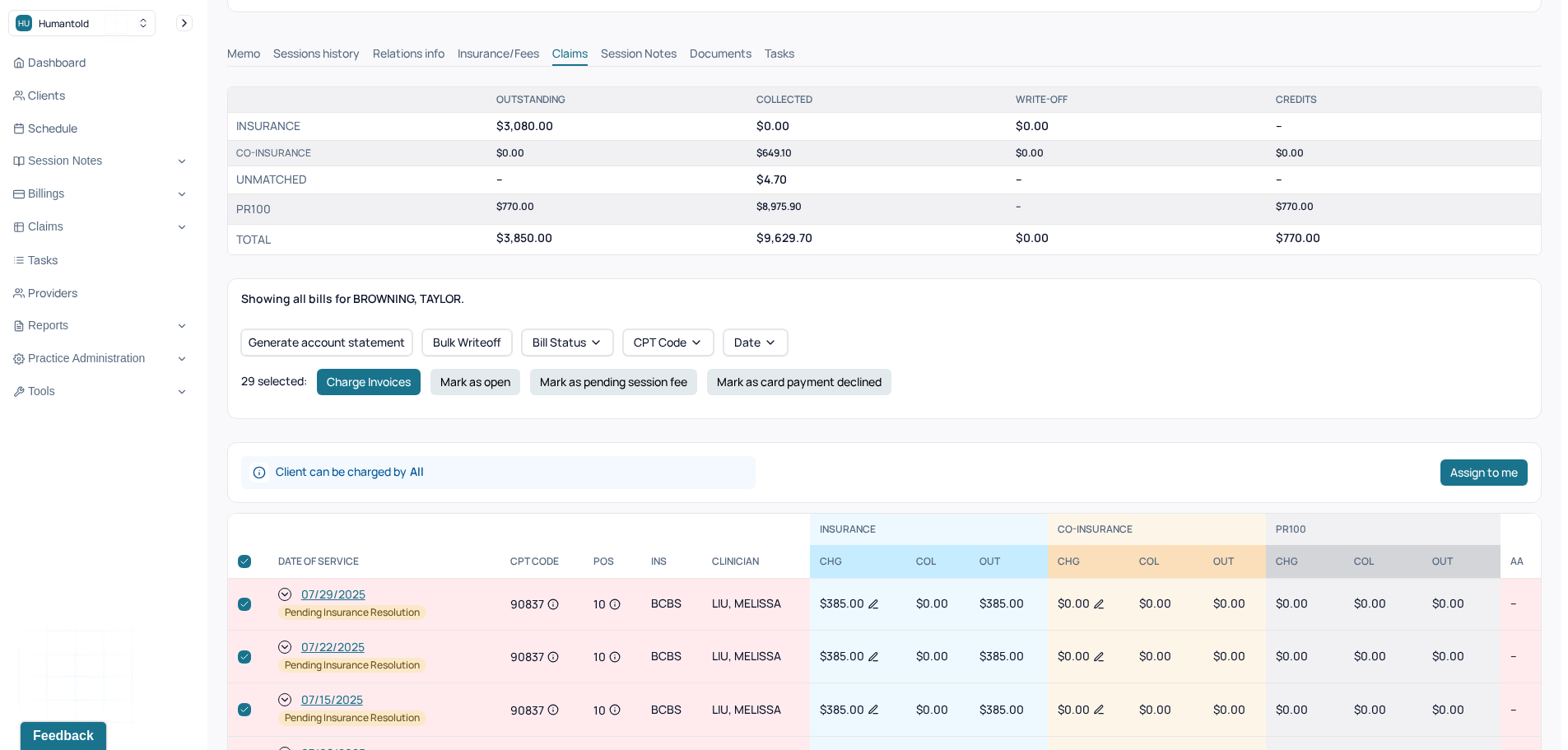 checkbox on "true" 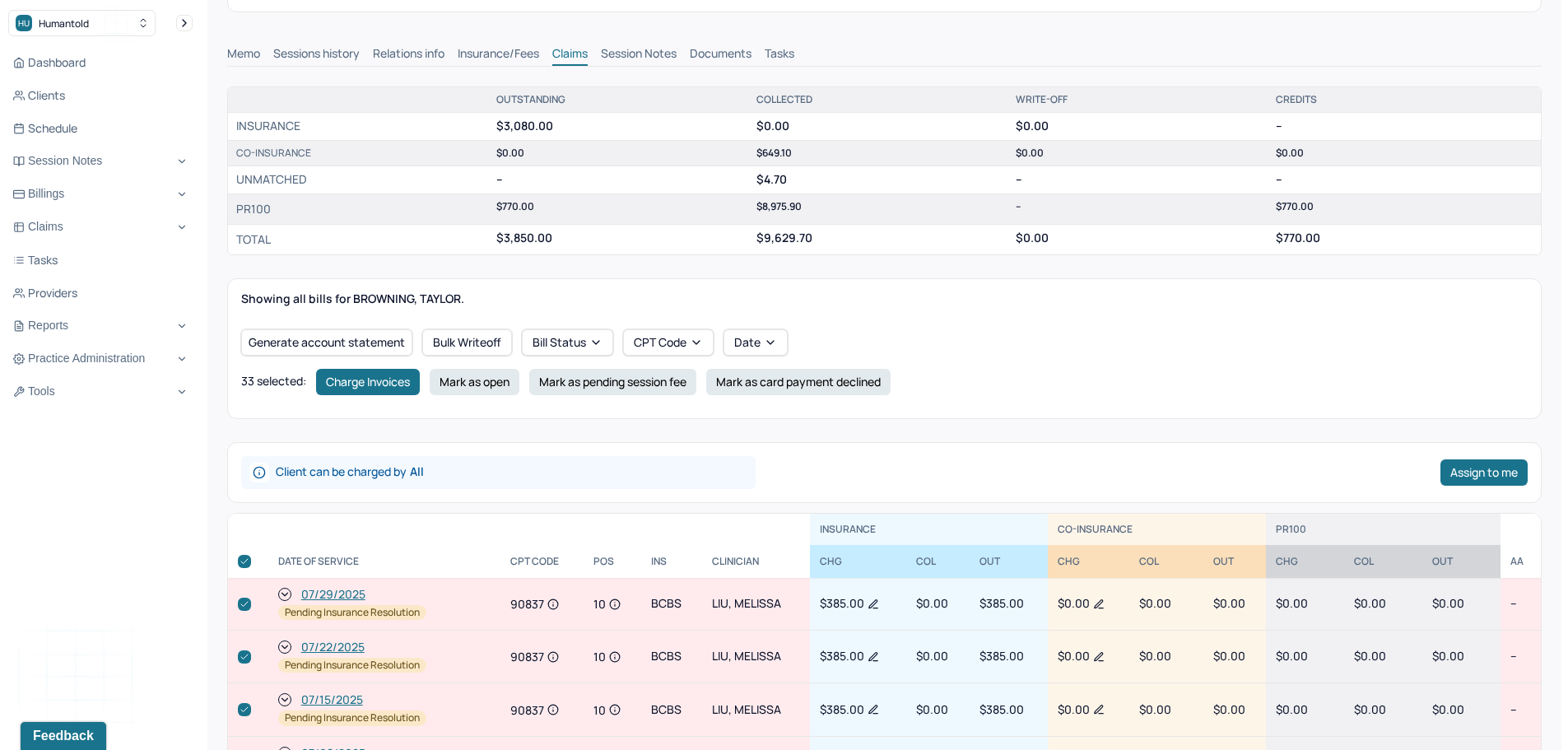 click 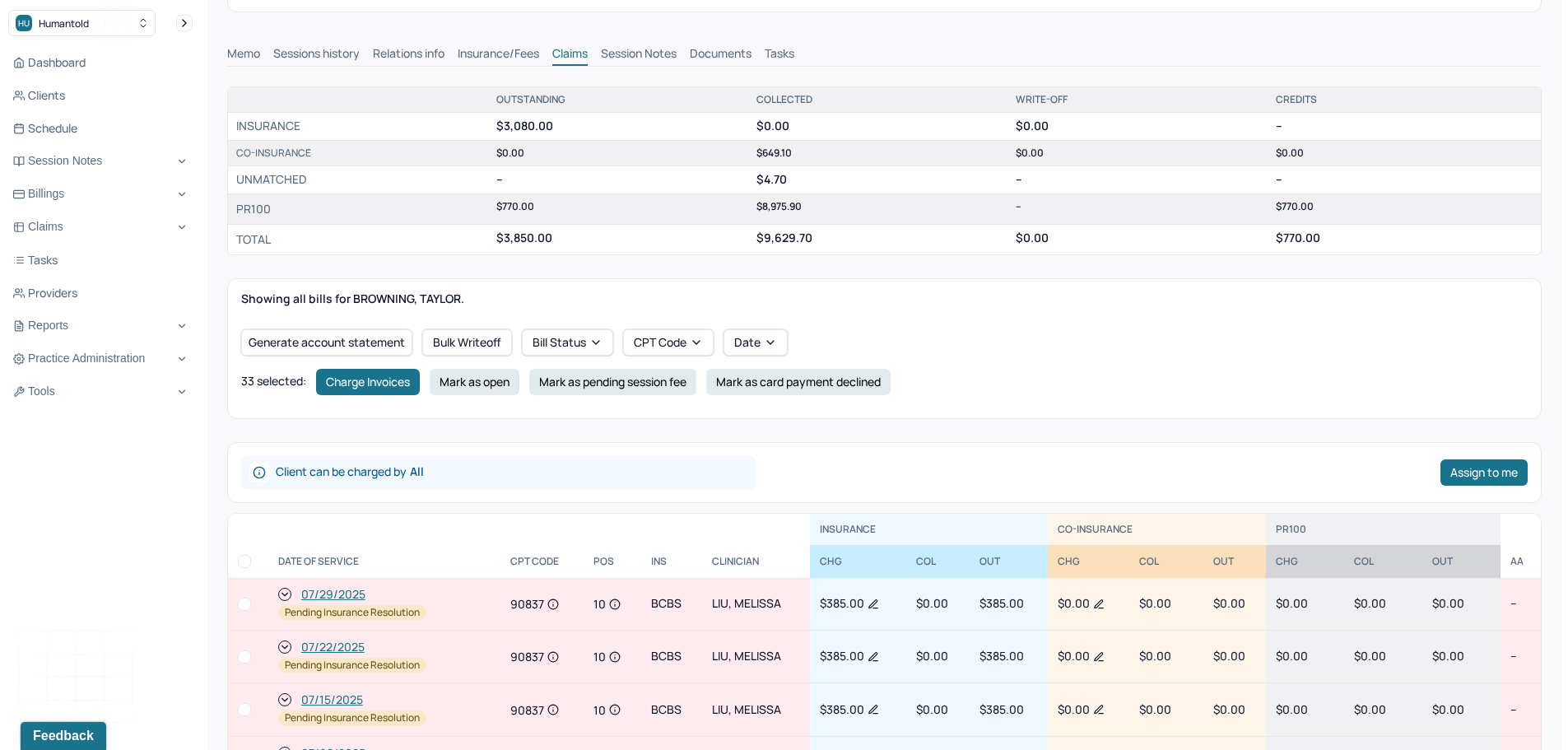 checkbox on "false" 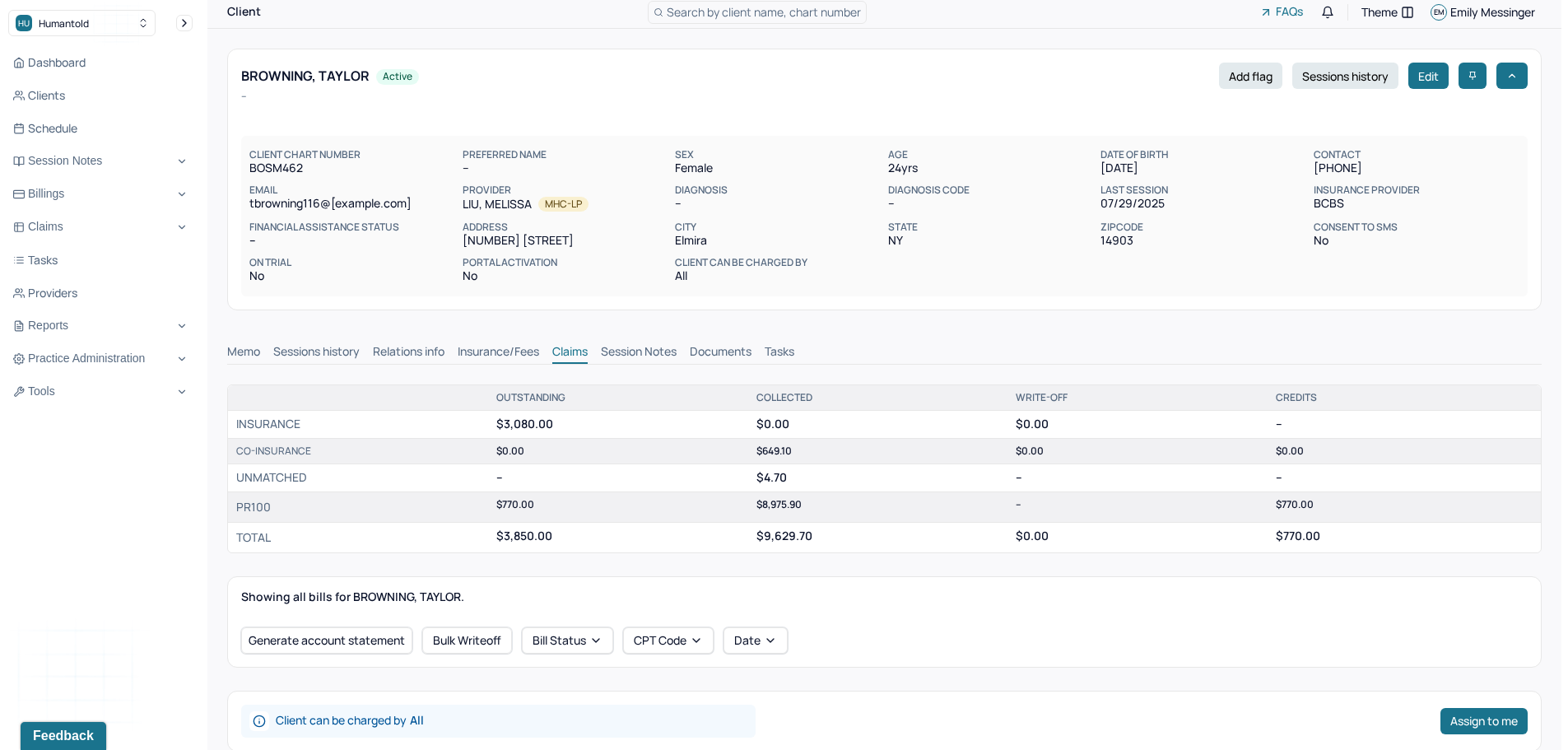 scroll, scrollTop: 0, scrollLeft: 0, axis: both 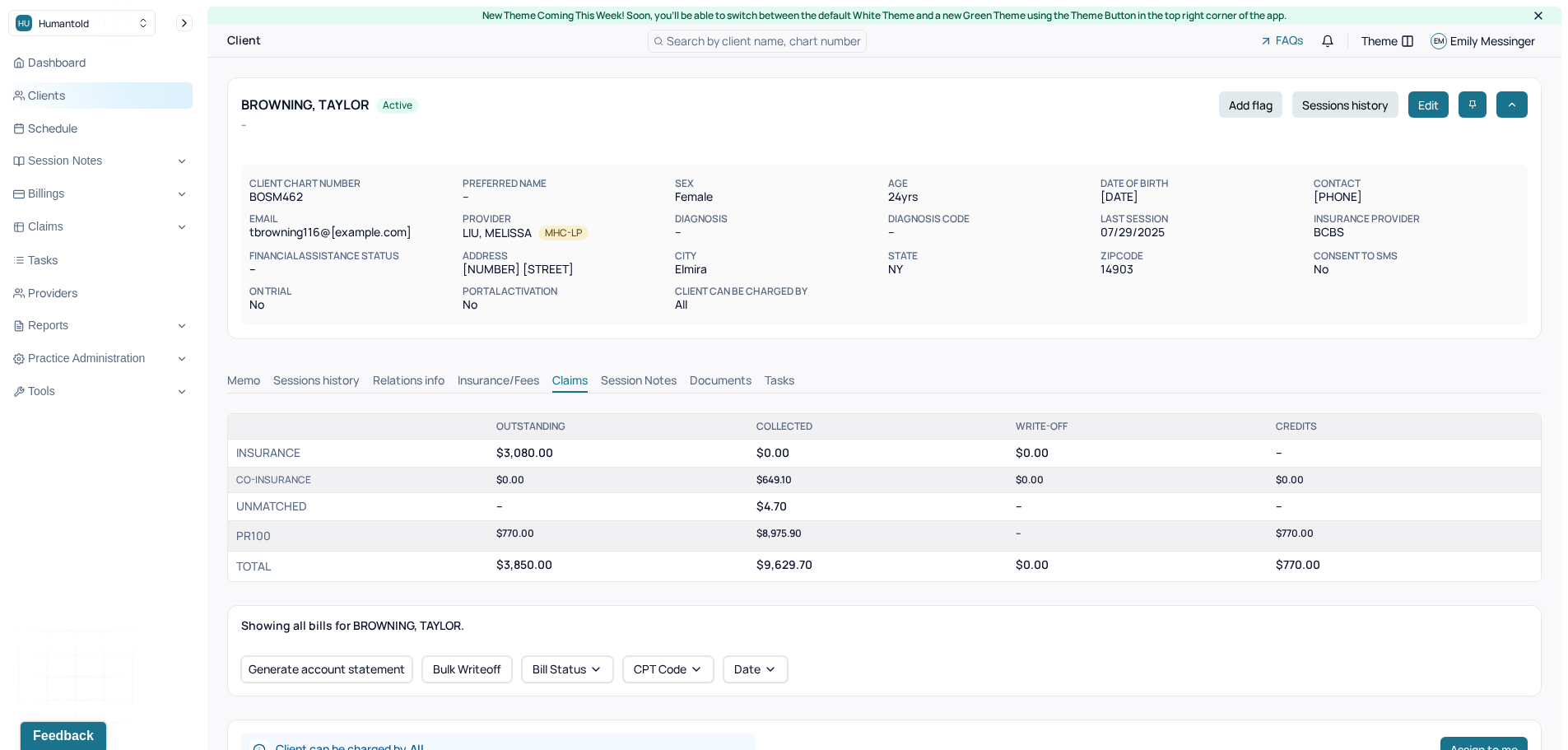 click on "Clients" at bounding box center [100, 95] 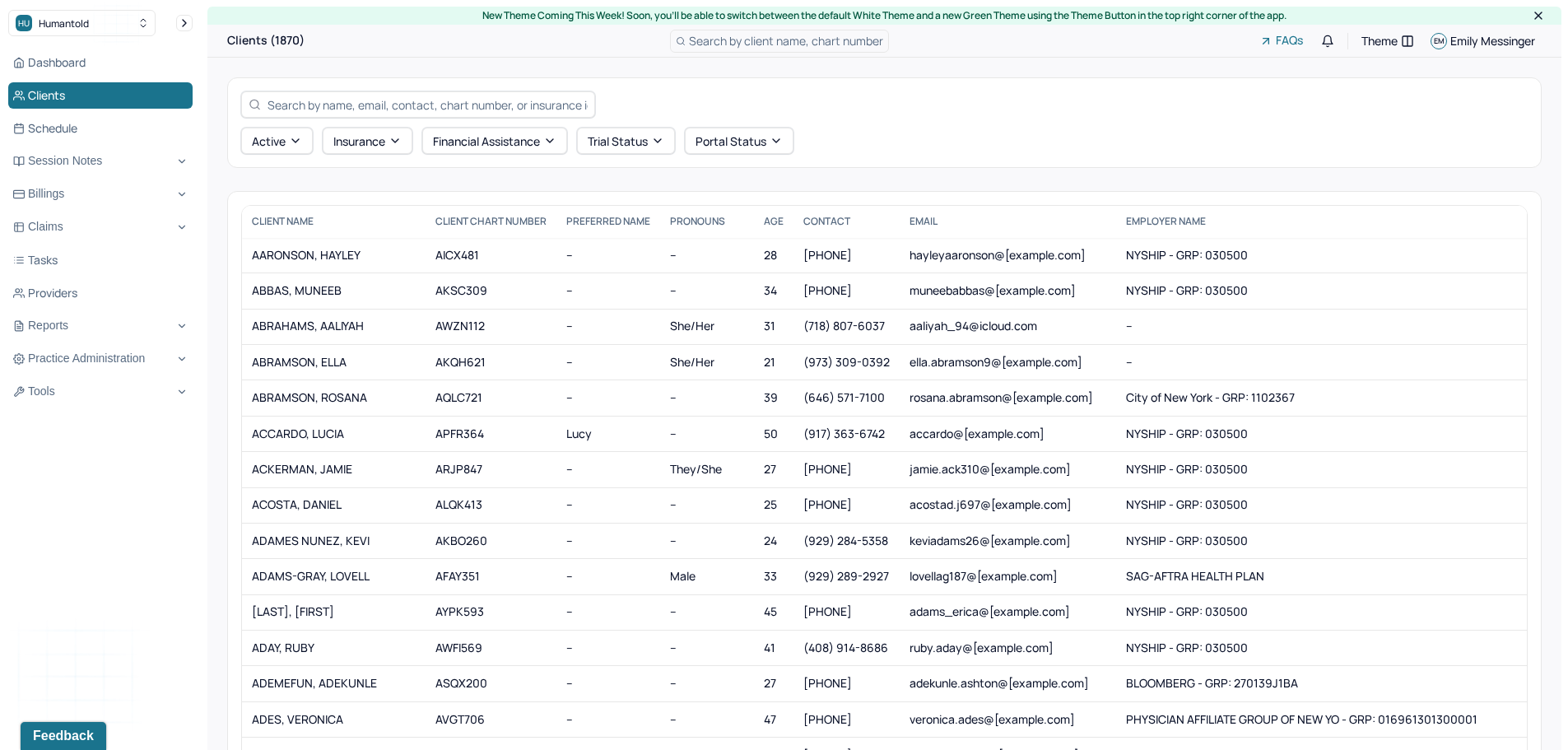 click at bounding box center (427, 105) 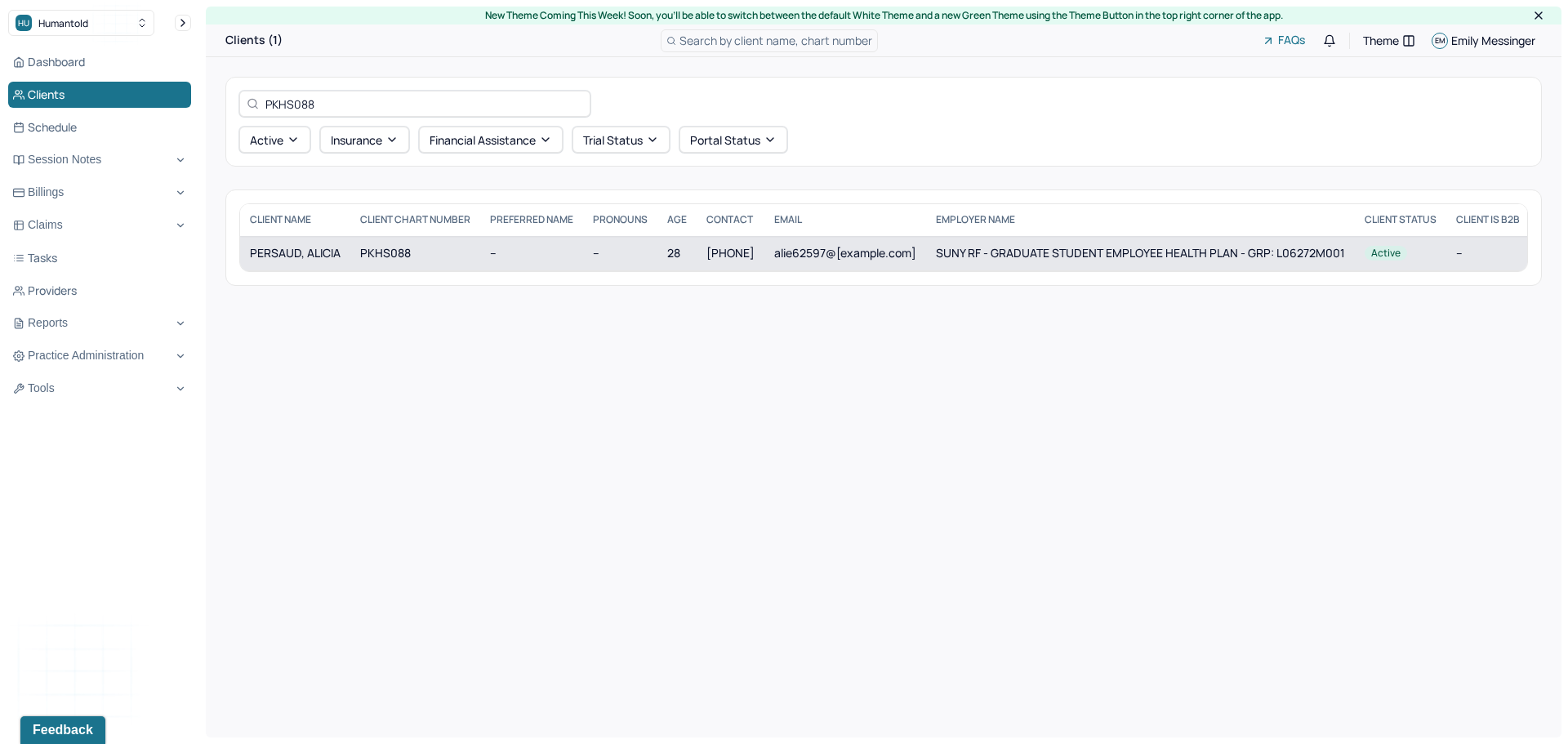 type on "PKHS088" 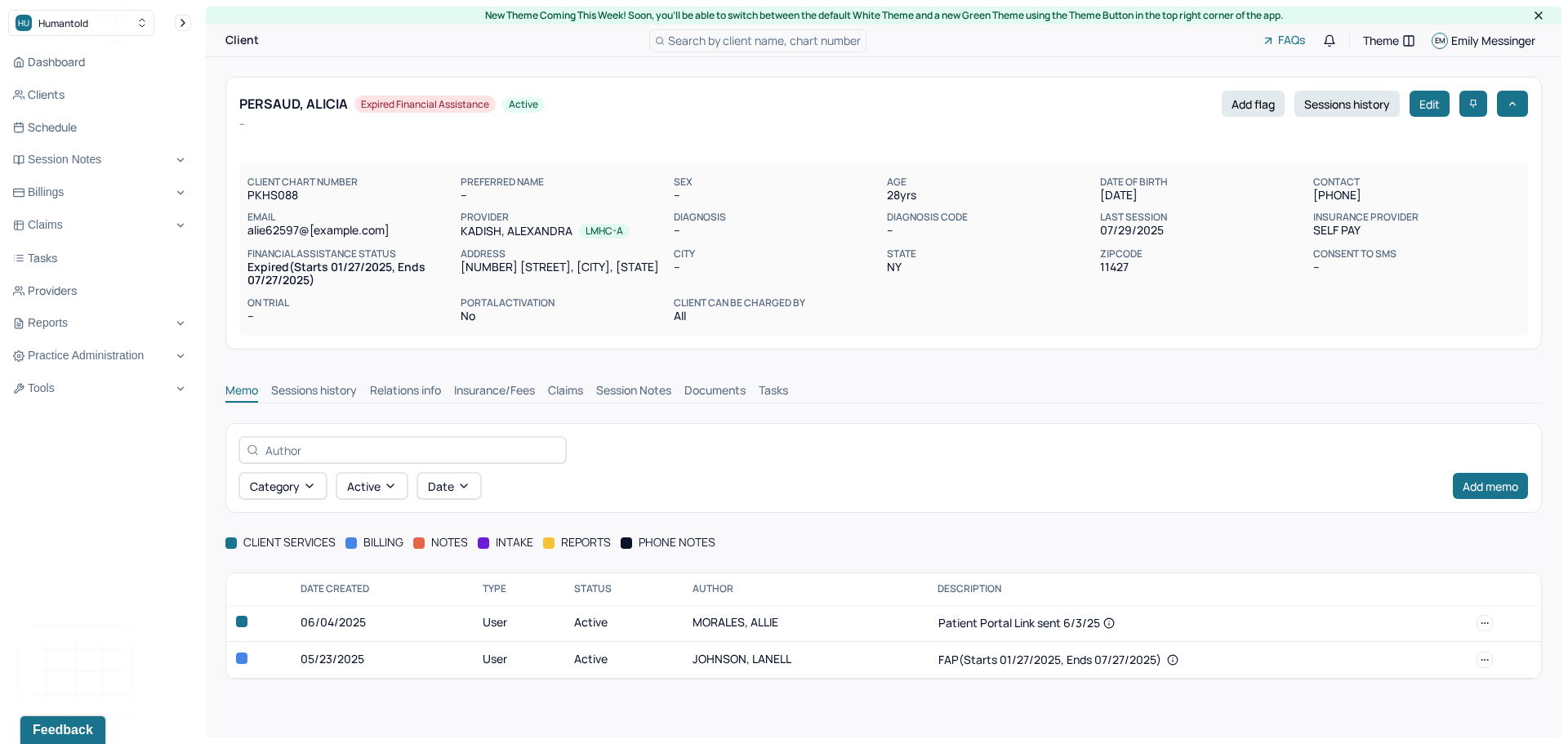 click on "Insurance/Fees" at bounding box center (494, 392) 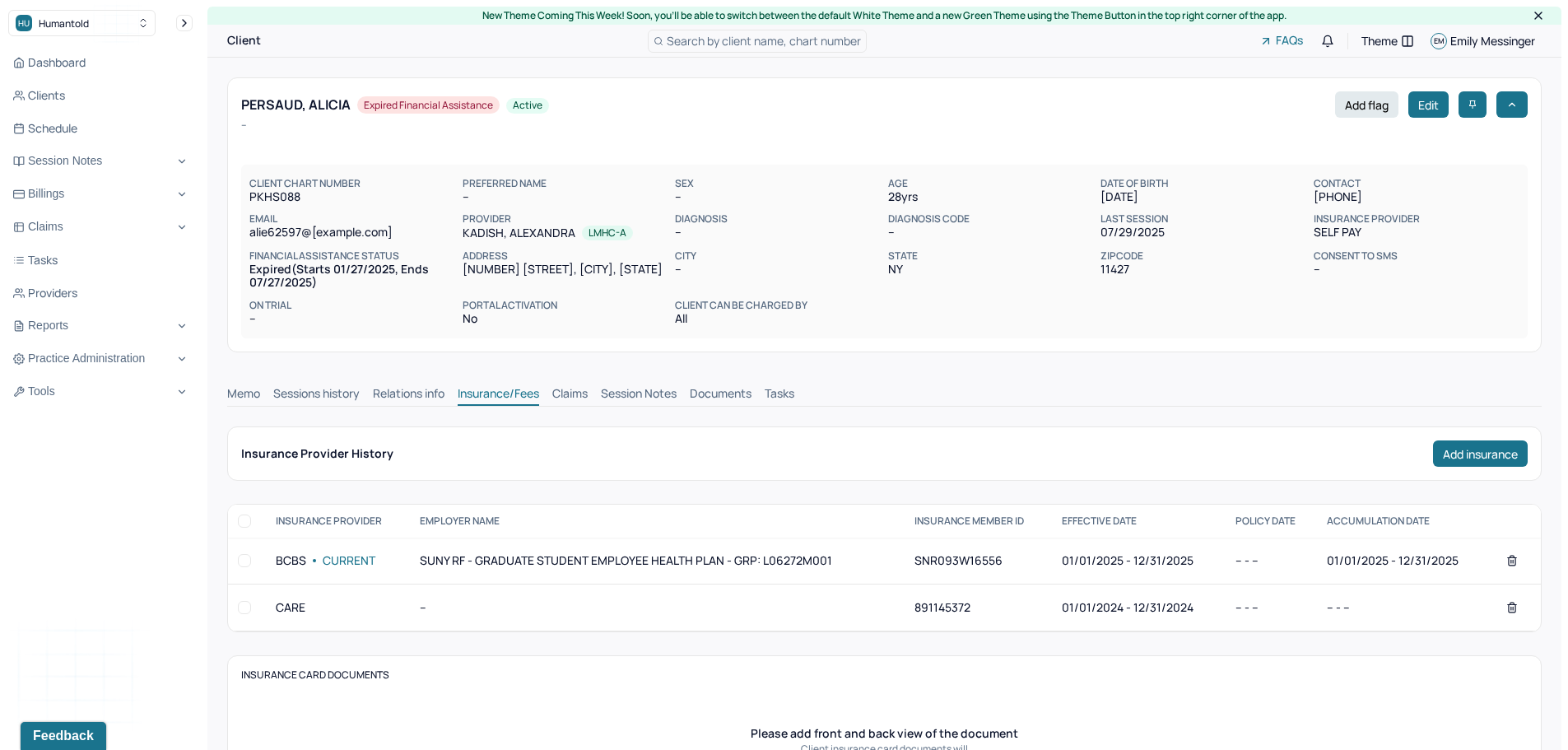 click on "Claims" at bounding box center (570, 395) 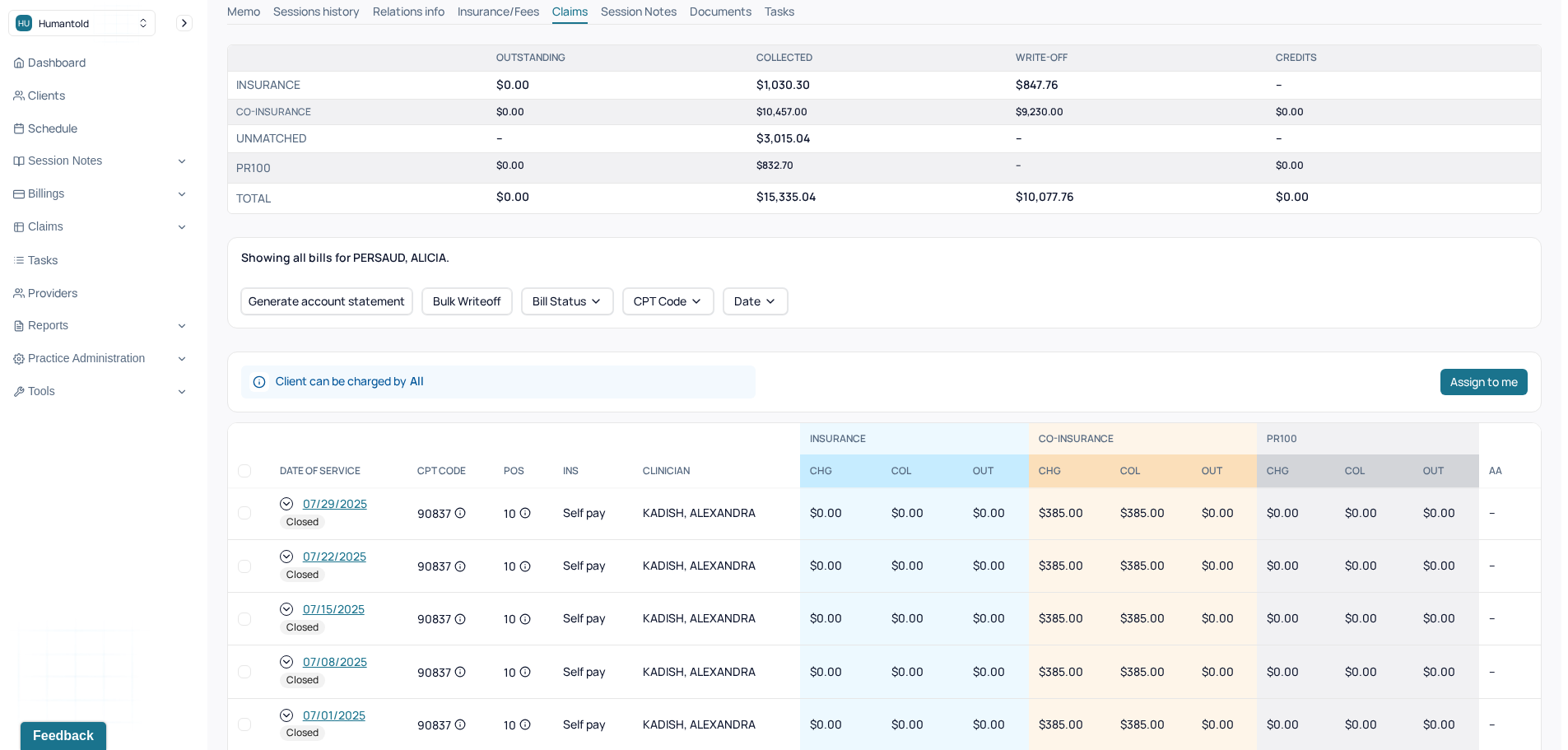 scroll, scrollTop: 412, scrollLeft: 0, axis: vertical 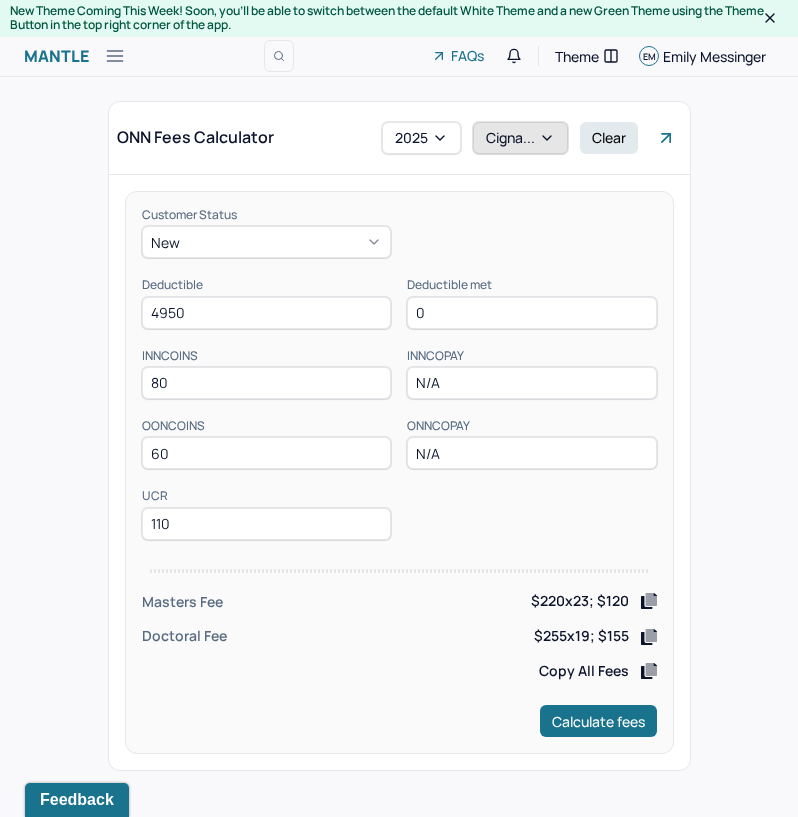 click on "Cigna..." at bounding box center (520, 138) 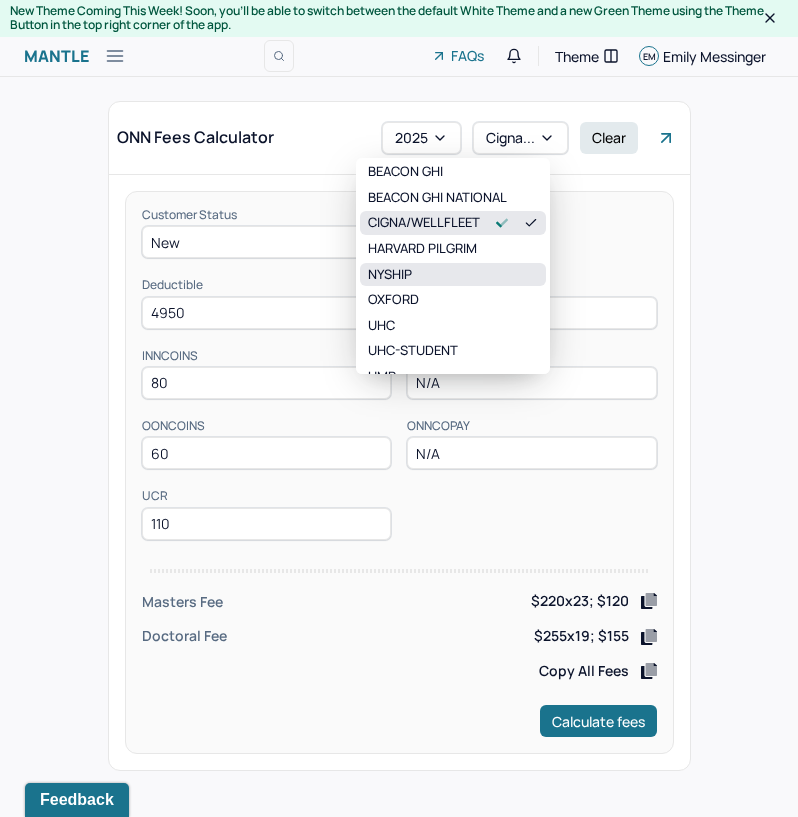 scroll, scrollTop: 80, scrollLeft: 0, axis: vertical 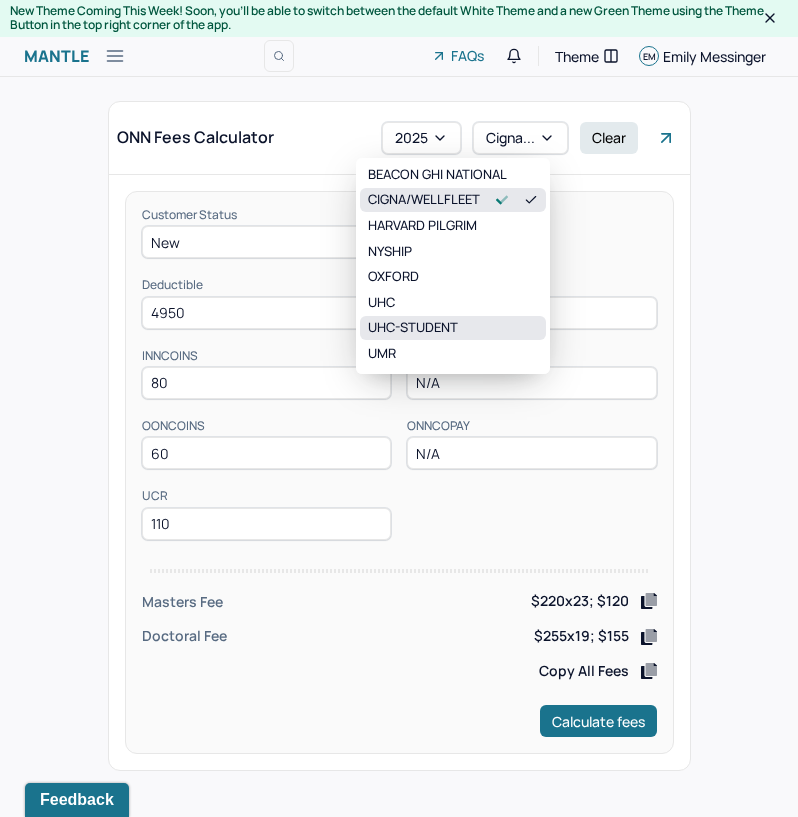 click on "UHC-STUDENT" at bounding box center [453, 328] 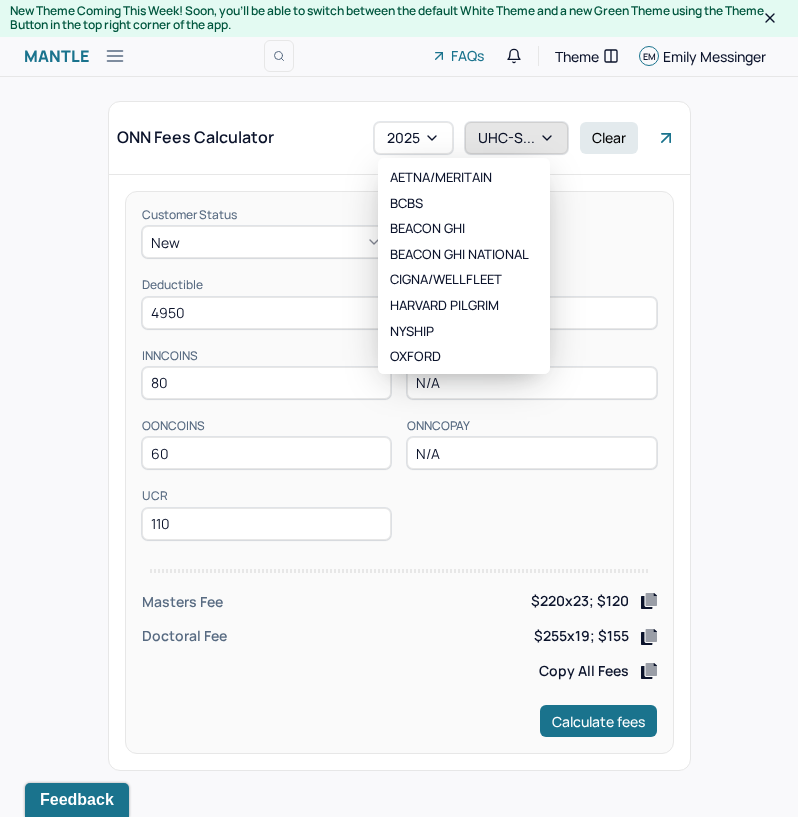 click on "UHC-S..." at bounding box center (516, 138) 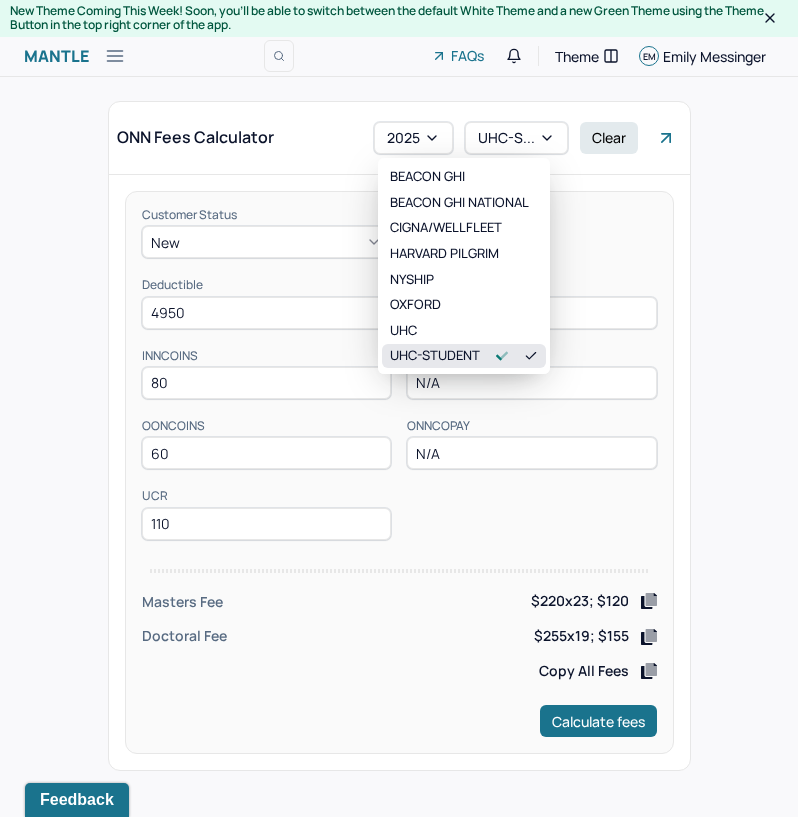scroll, scrollTop: 80, scrollLeft: 0, axis: vertical 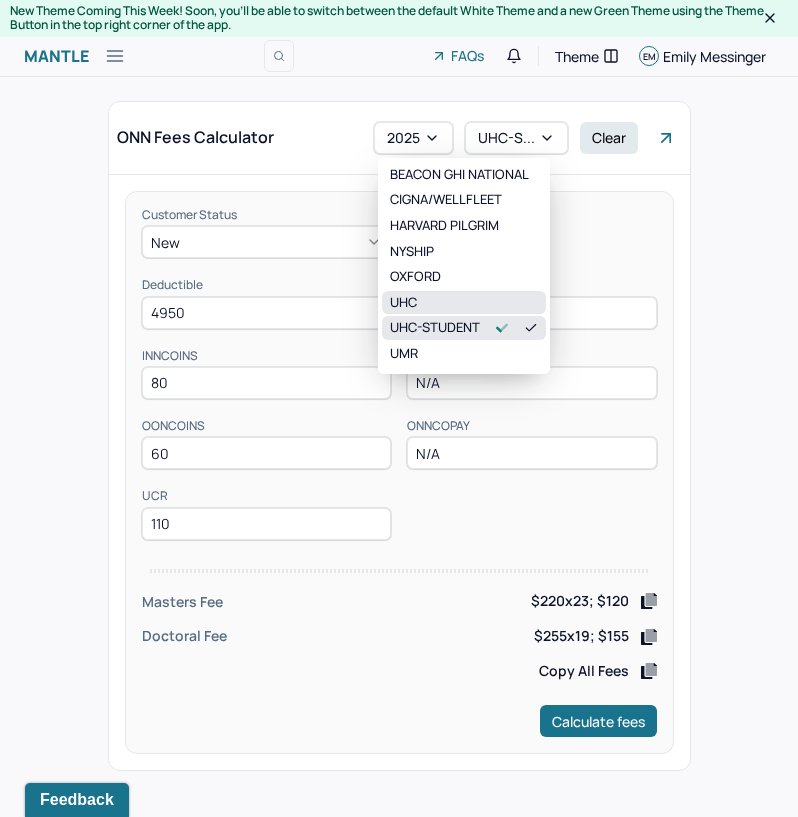 click on "UHC" at bounding box center (464, 303) 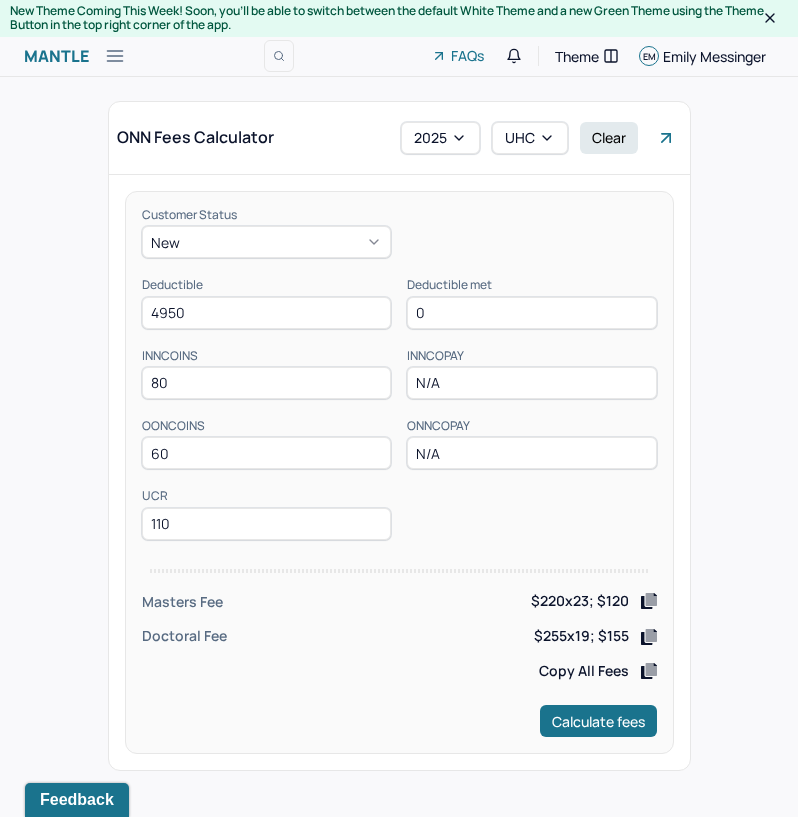 drag, startPoint x: 245, startPoint y: 316, endPoint x: 67, endPoint y: 335, distance: 179.01117 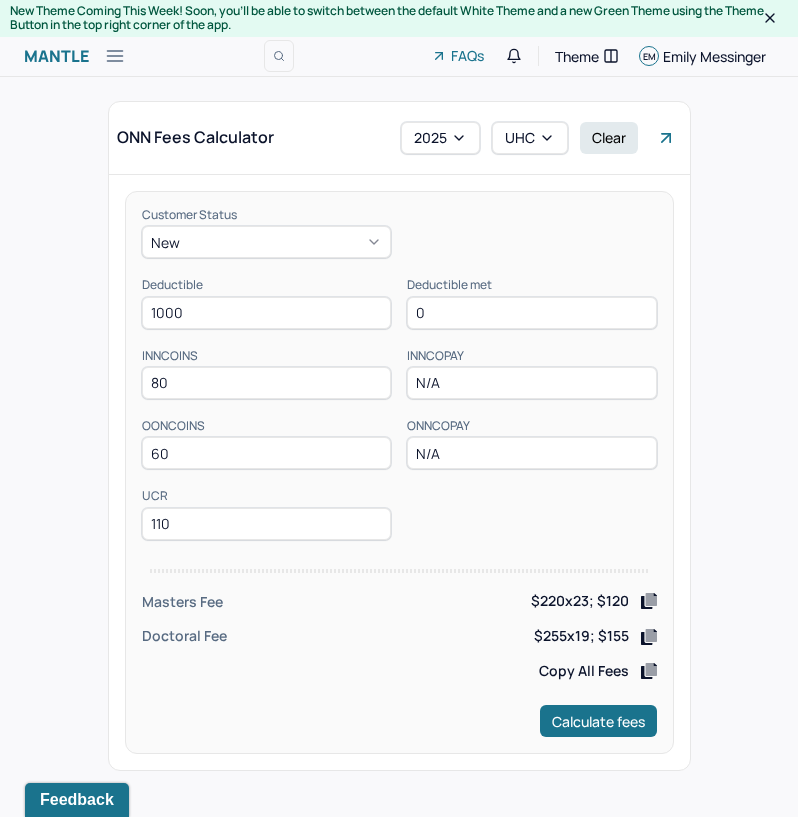 type on "1000" 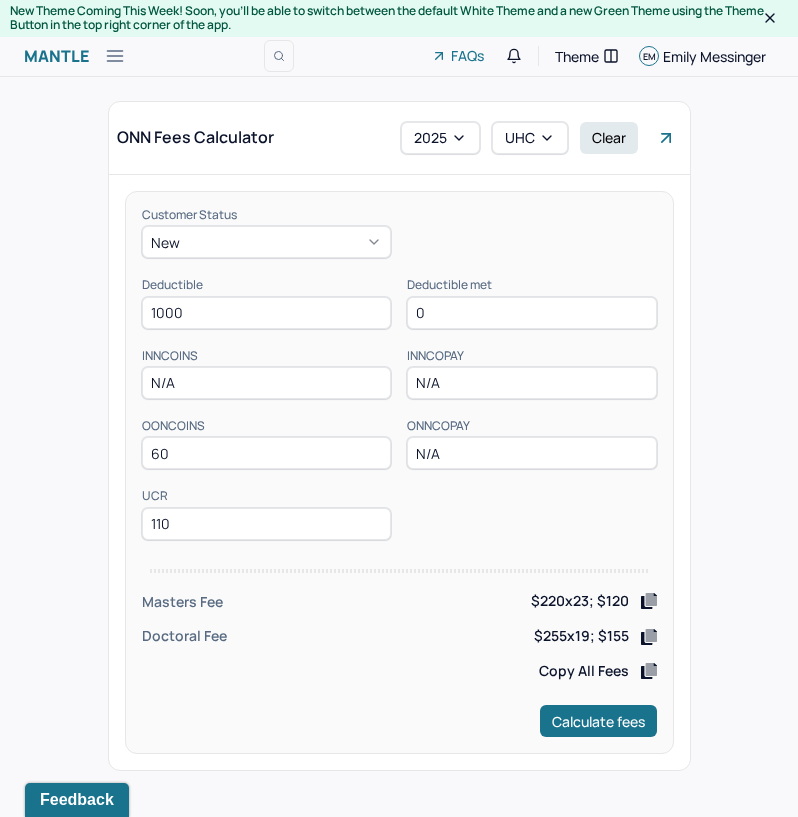 type on "N/A" 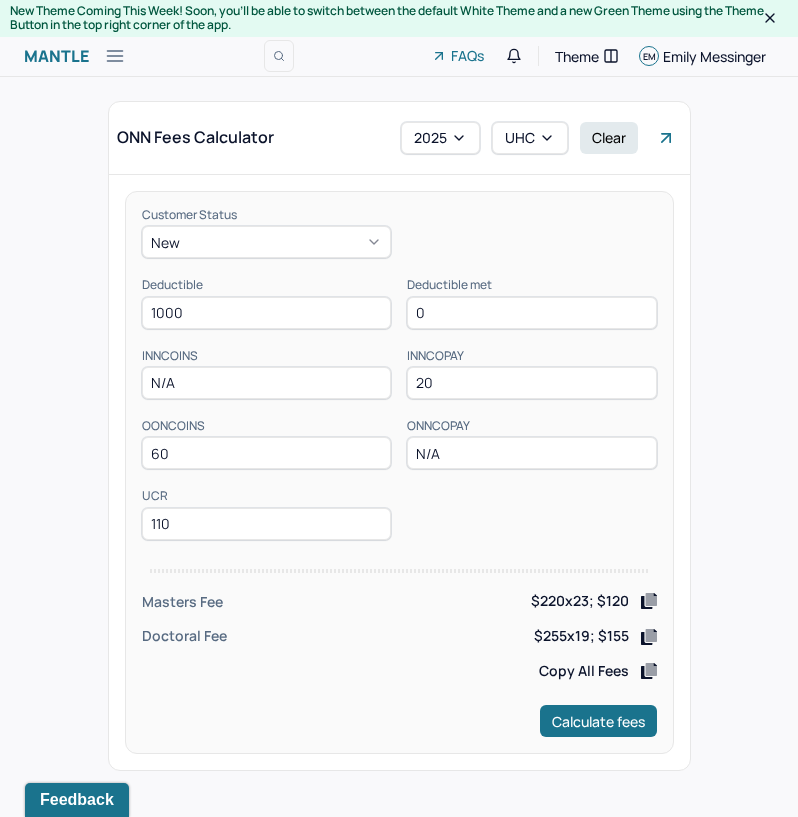 type on "20" 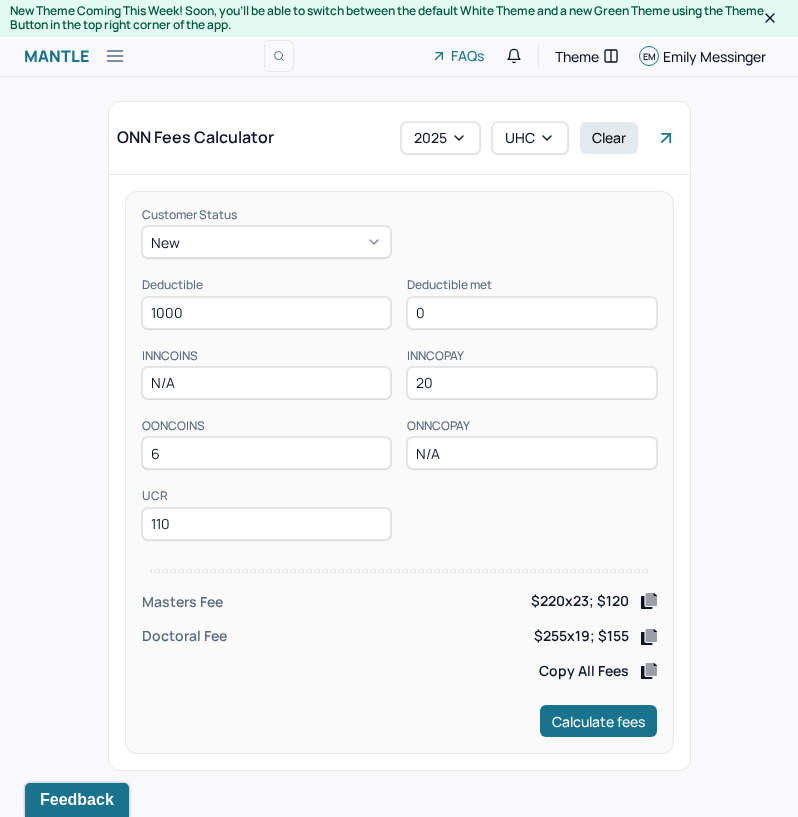 type on "60" 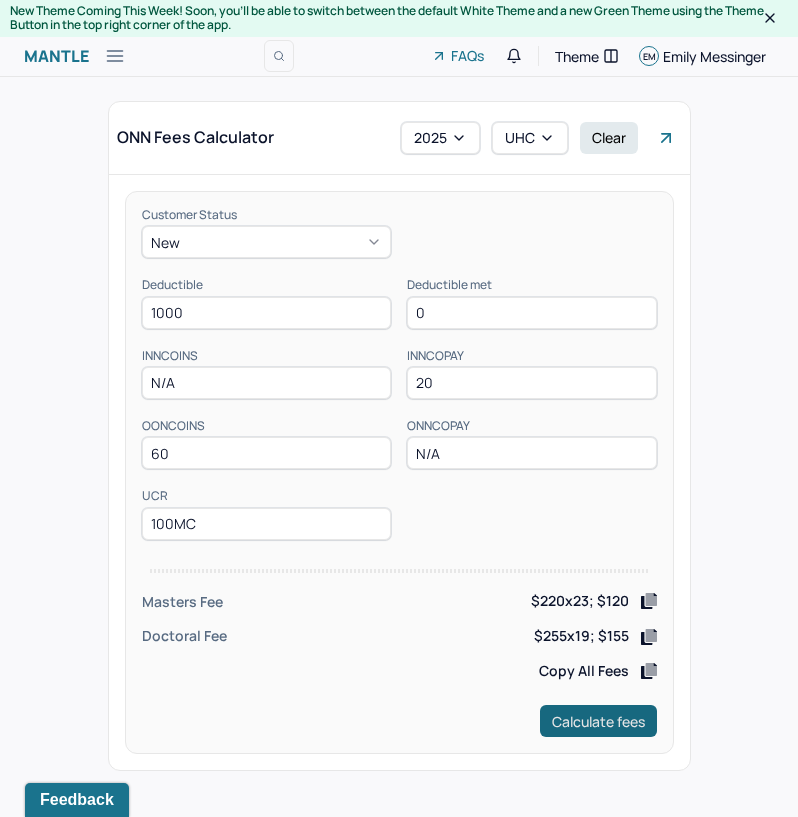 type on "100MC" 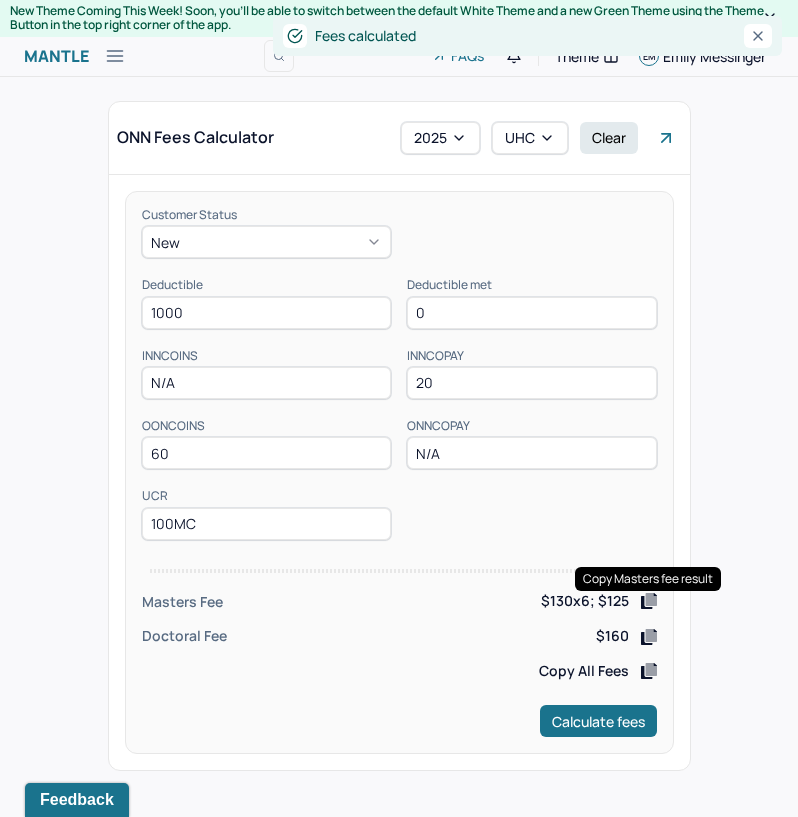 click 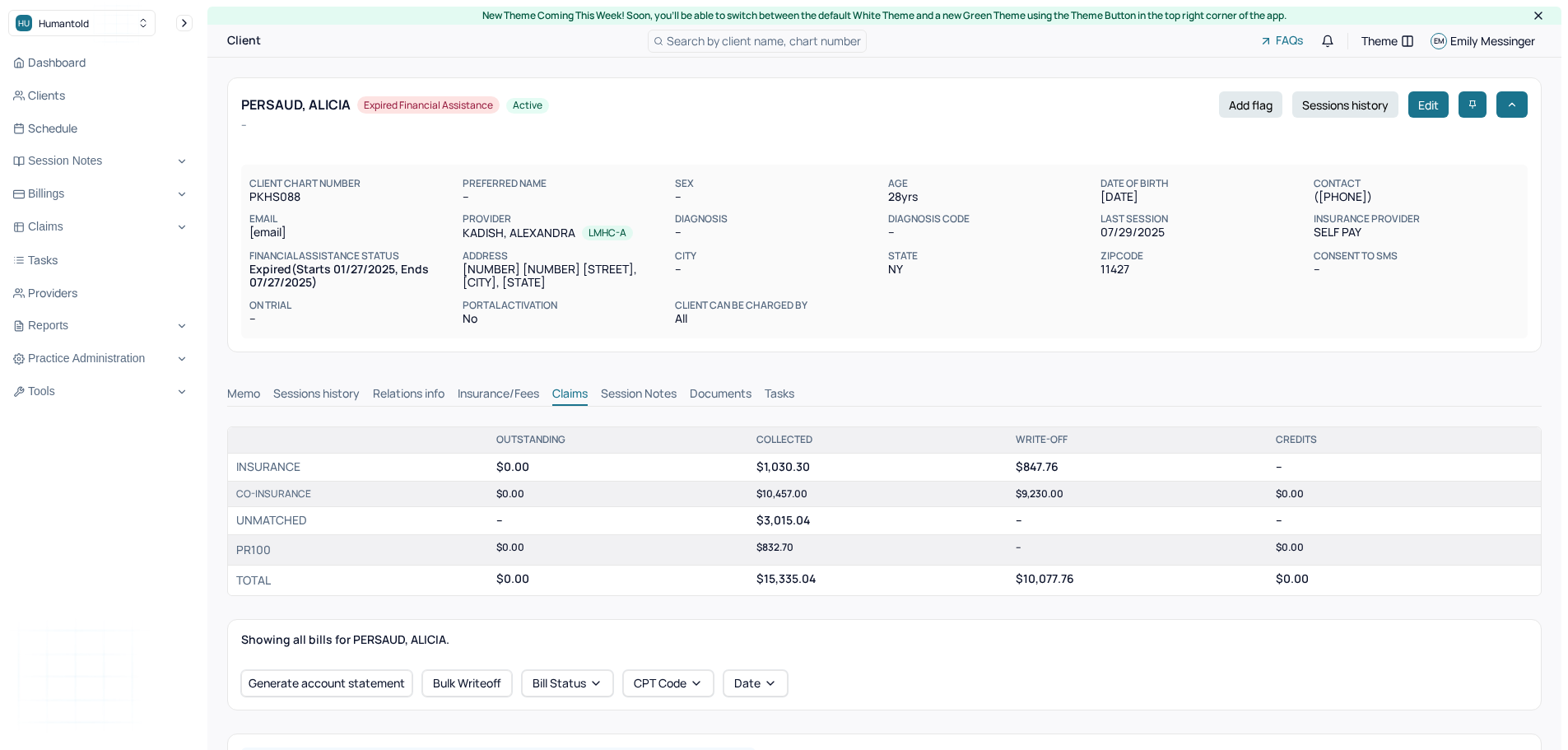 scroll, scrollTop: 412, scrollLeft: 0, axis: vertical 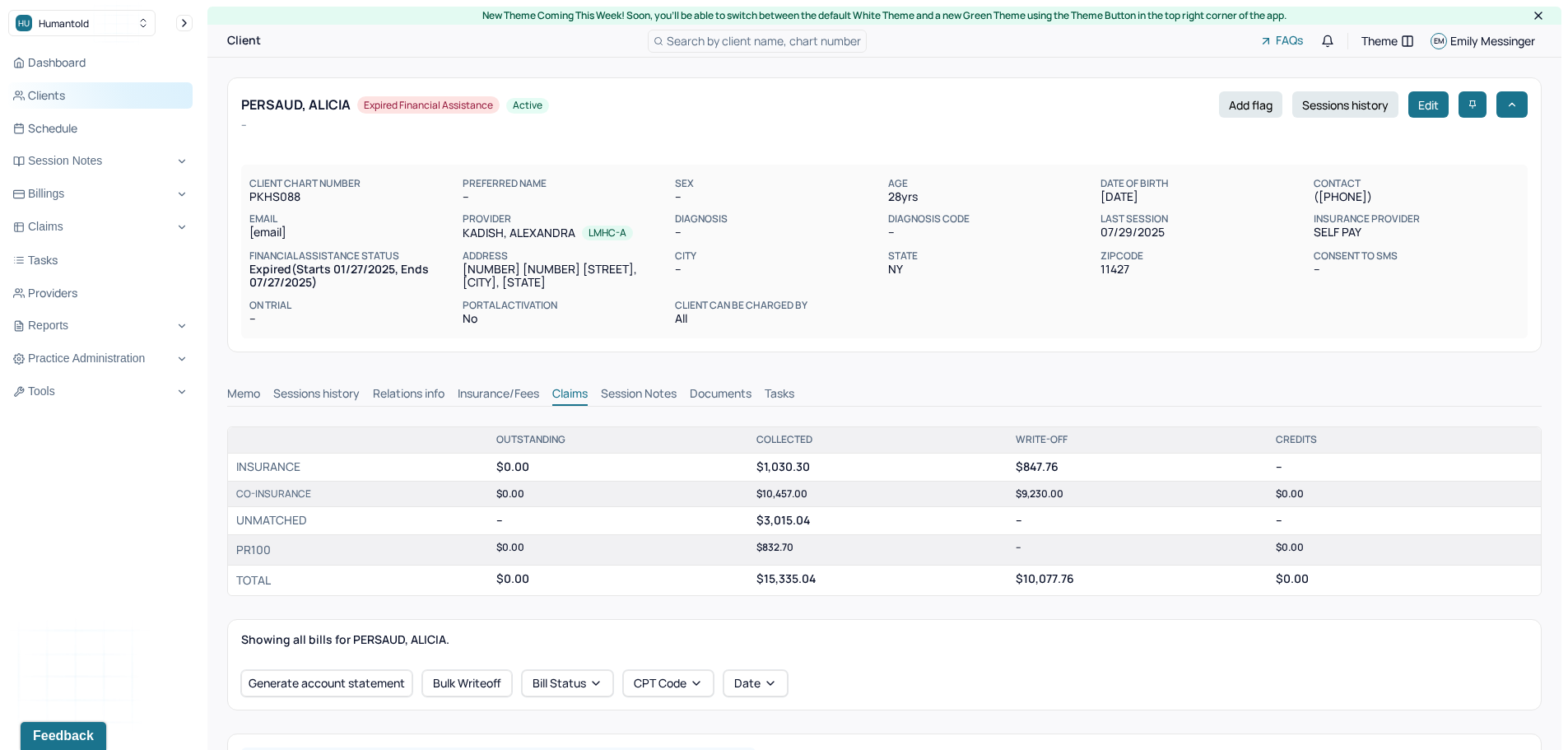 click on "Clients" at bounding box center [100, 95] 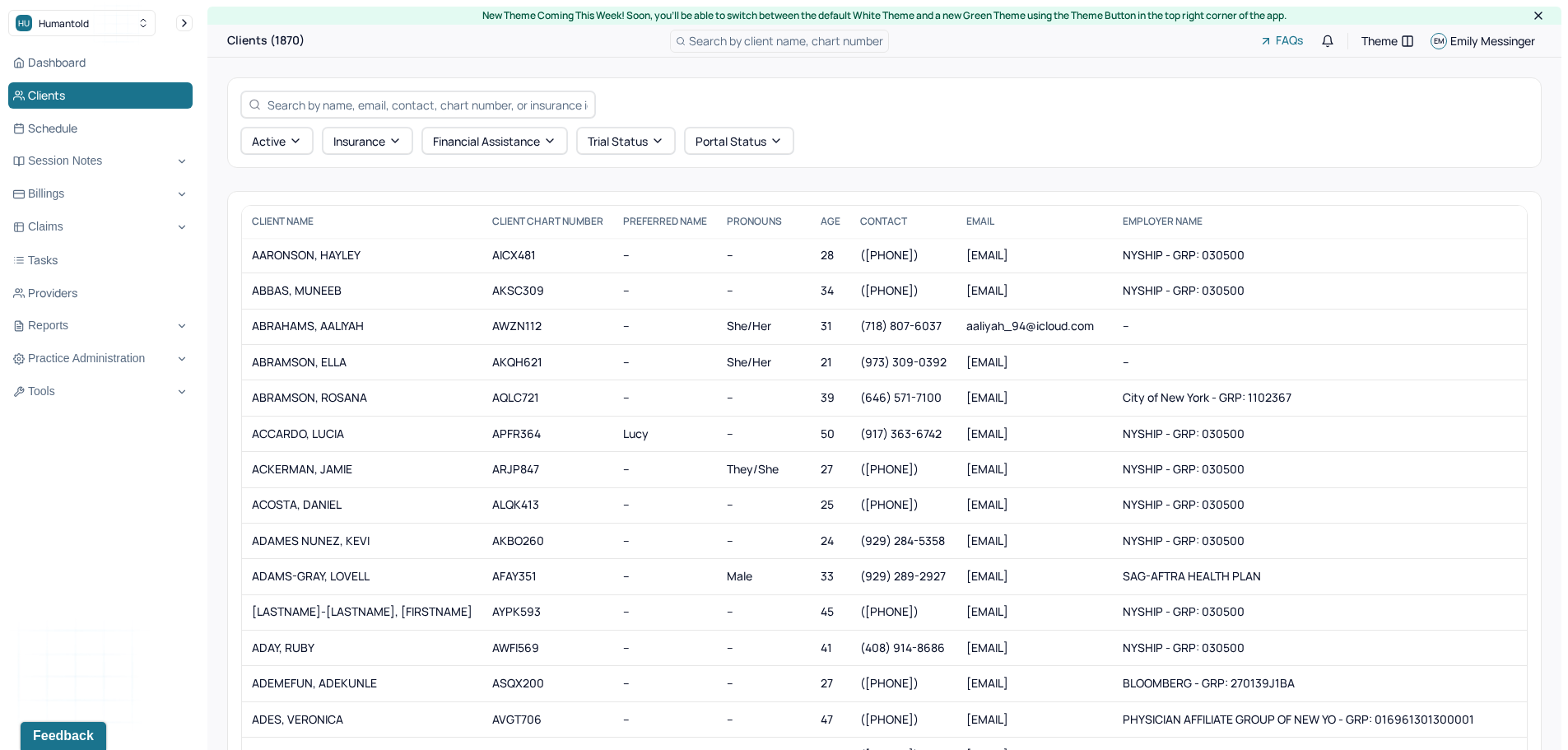 click at bounding box center (427, 105) 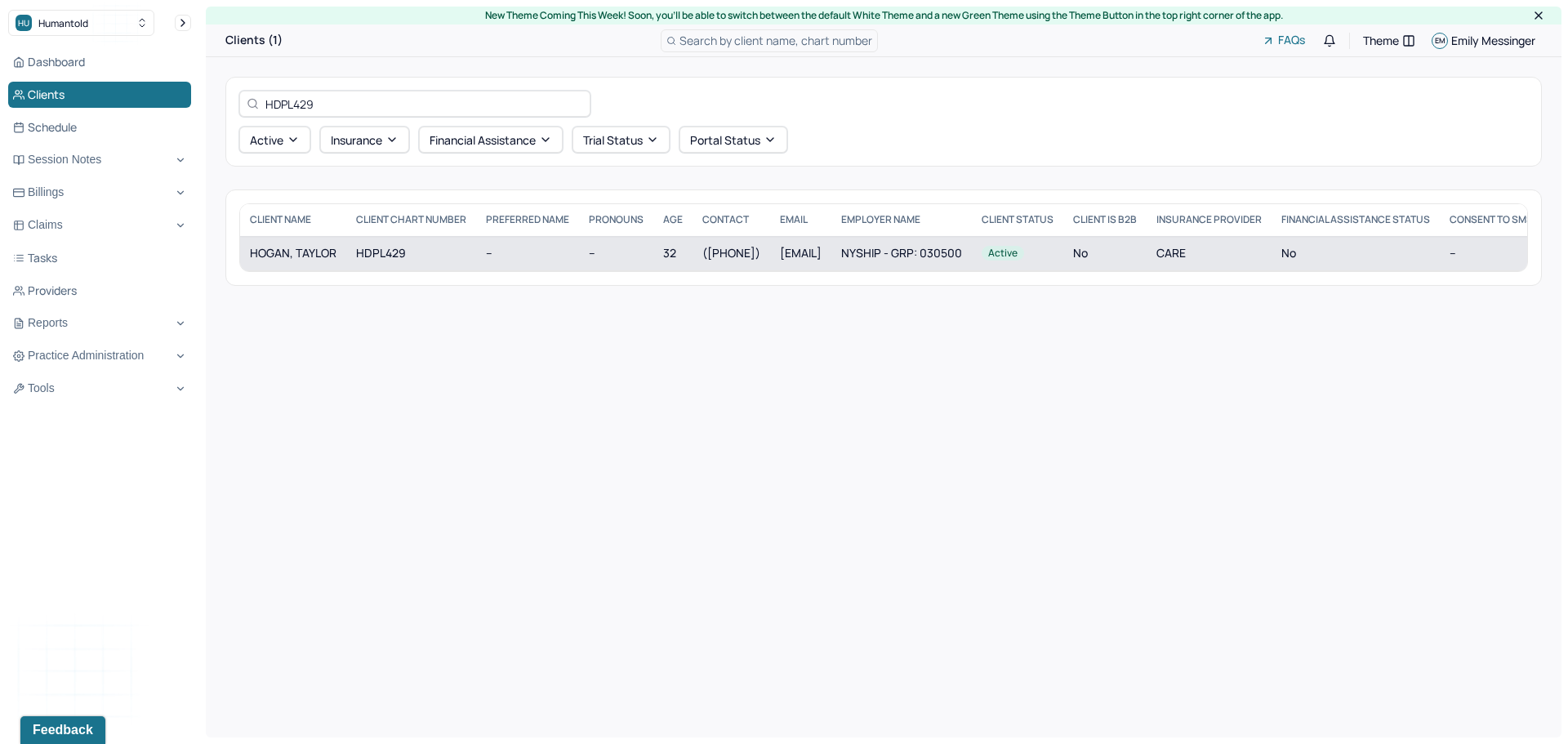 type on "HDPL429" 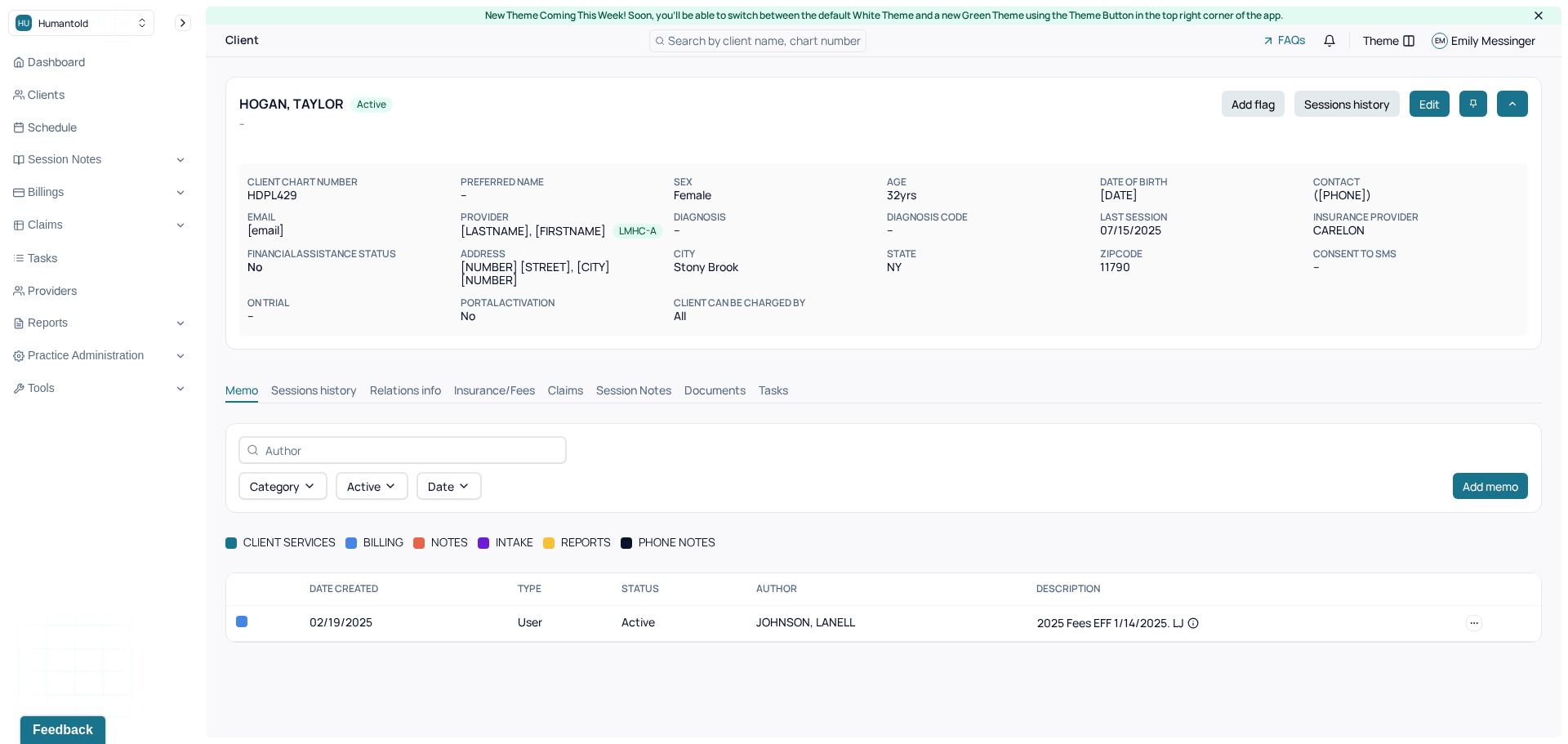 click on "Sessions history" at bounding box center [314, 392] 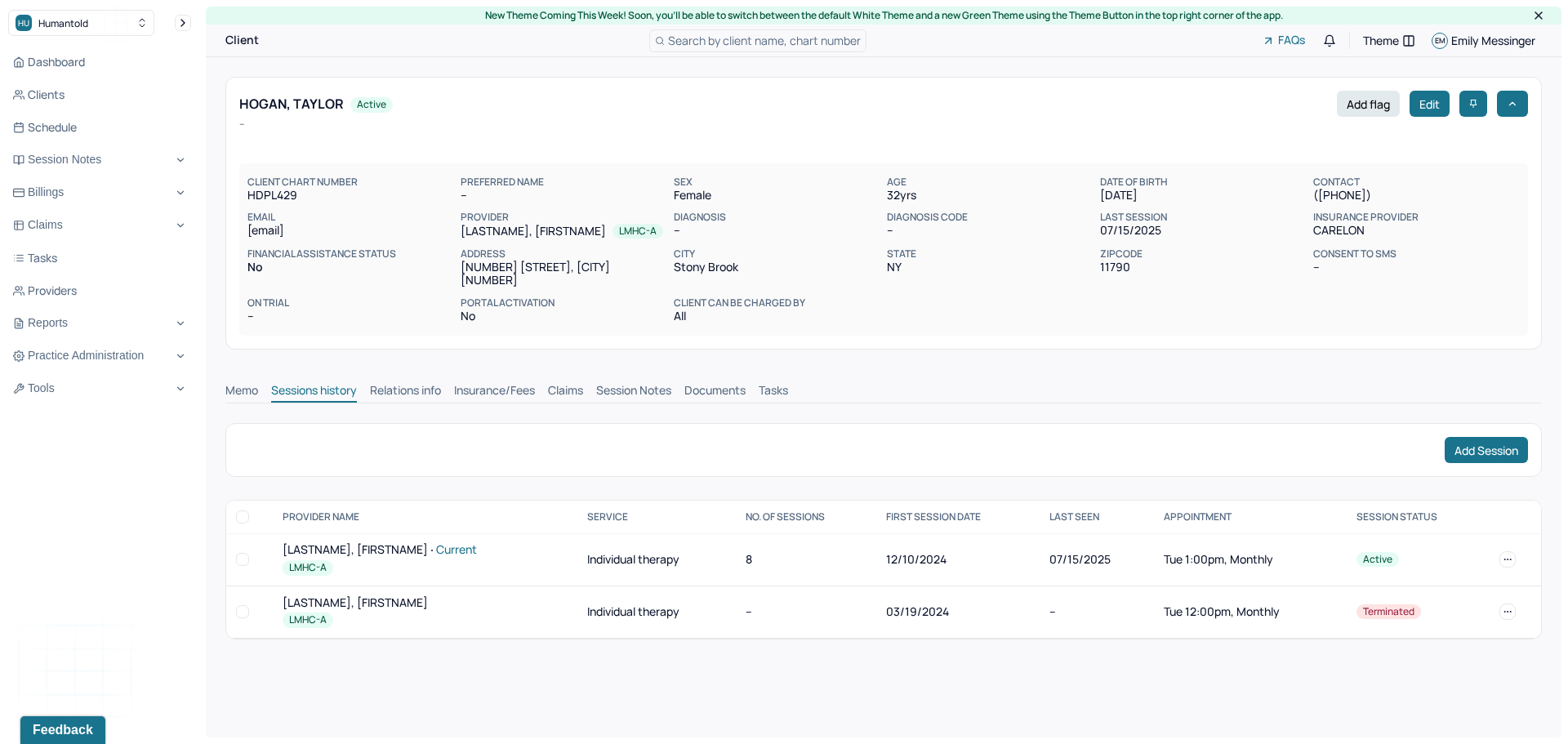click on "[LAST], [FIRST] Current" at bounding box center [425, 550] 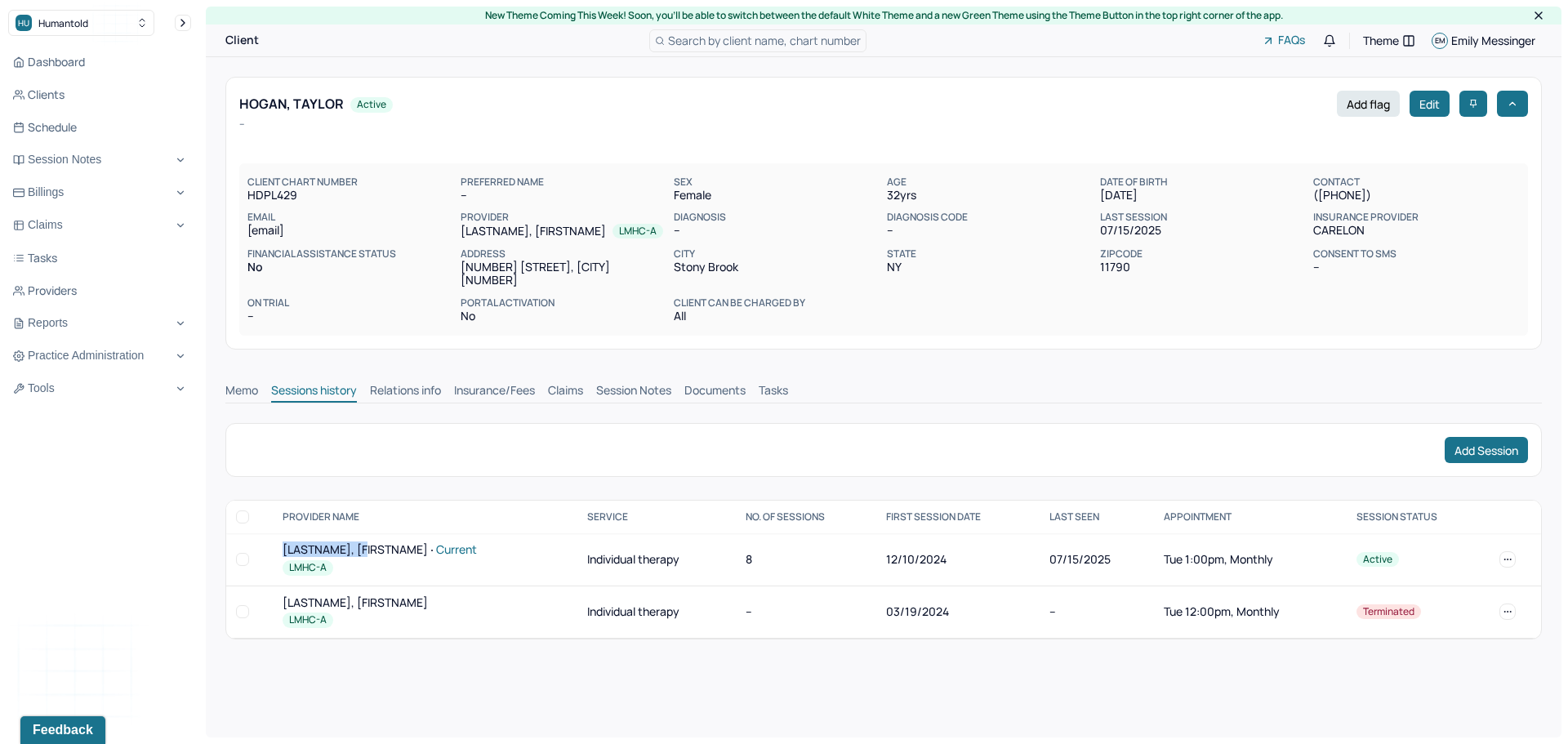 drag, startPoint x: 292, startPoint y: 537, endPoint x: 328, endPoint y: 540, distance: 36.12478 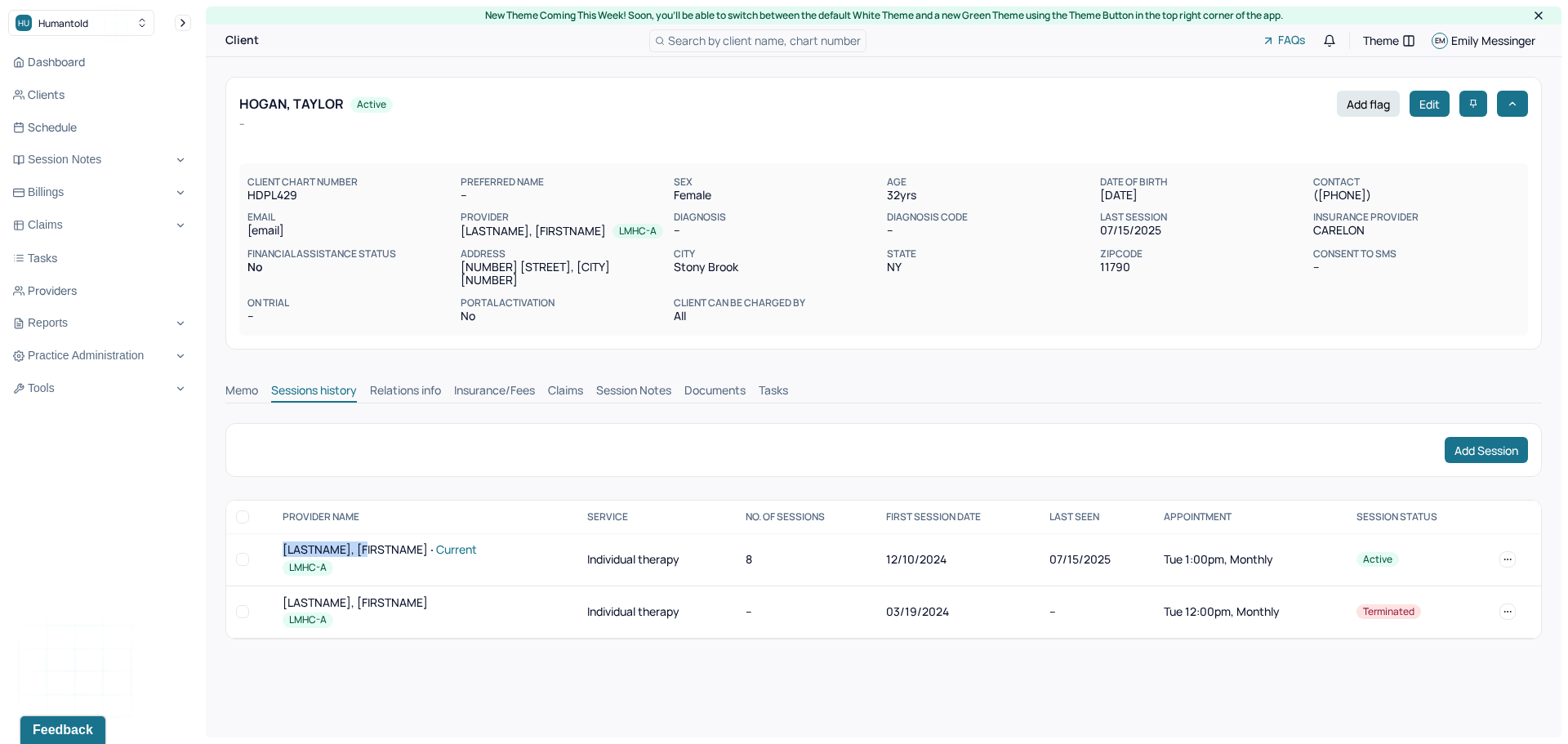 click on "Insurance/Fees" at bounding box center (494, 392) 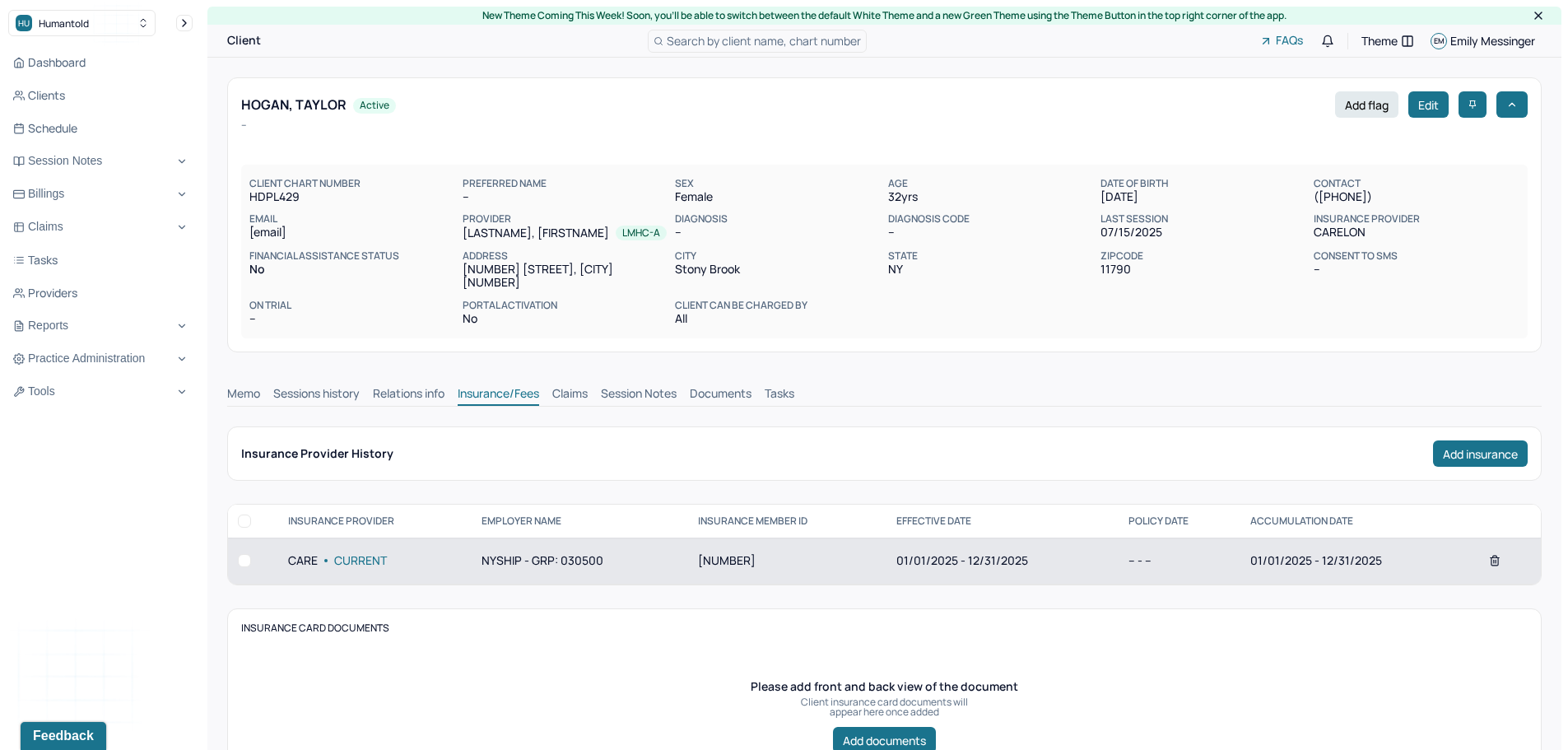 drag, startPoint x: 807, startPoint y: 589, endPoint x: 697, endPoint y: 592, distance: 110.0409 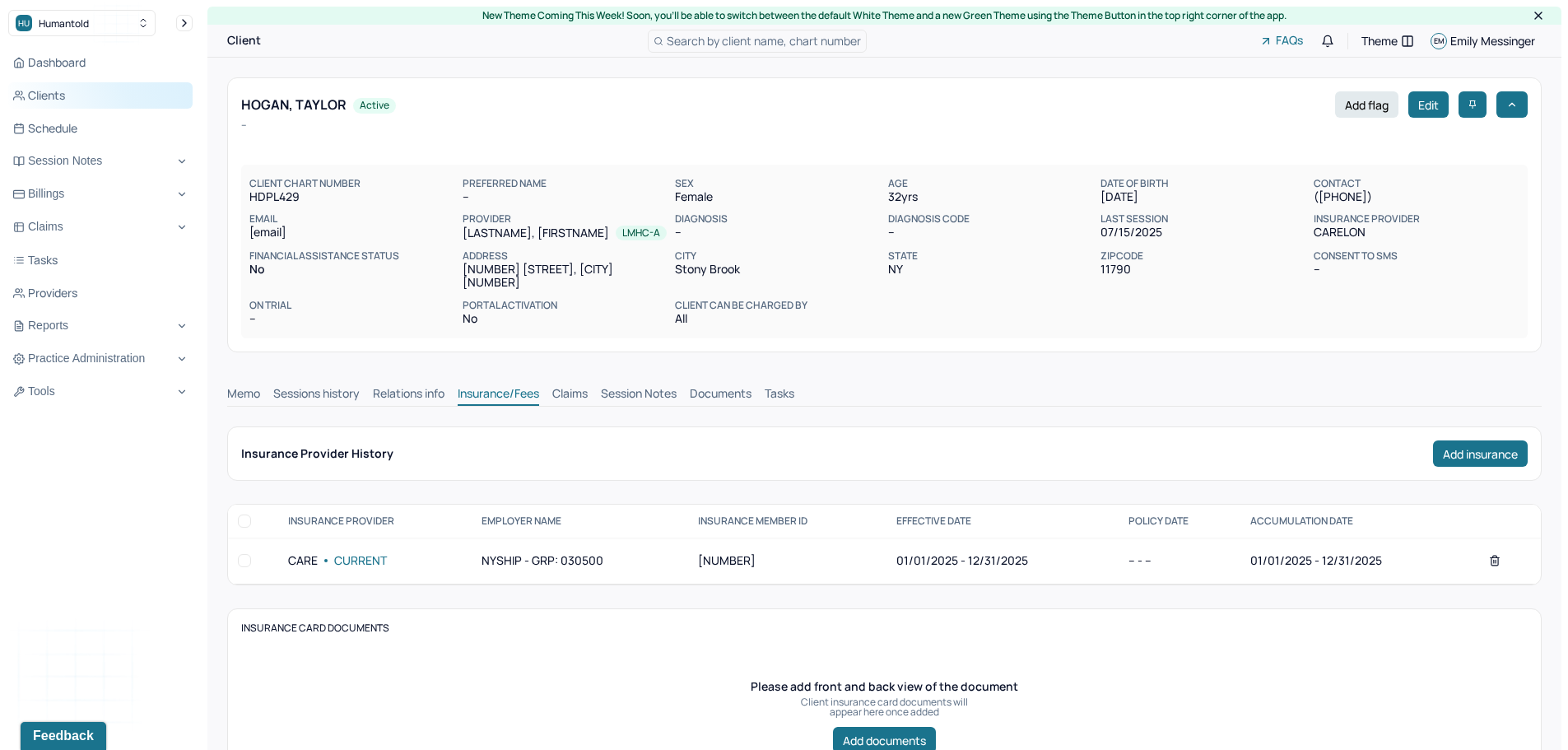 click on "Clients" at bounding box center [100, 95] 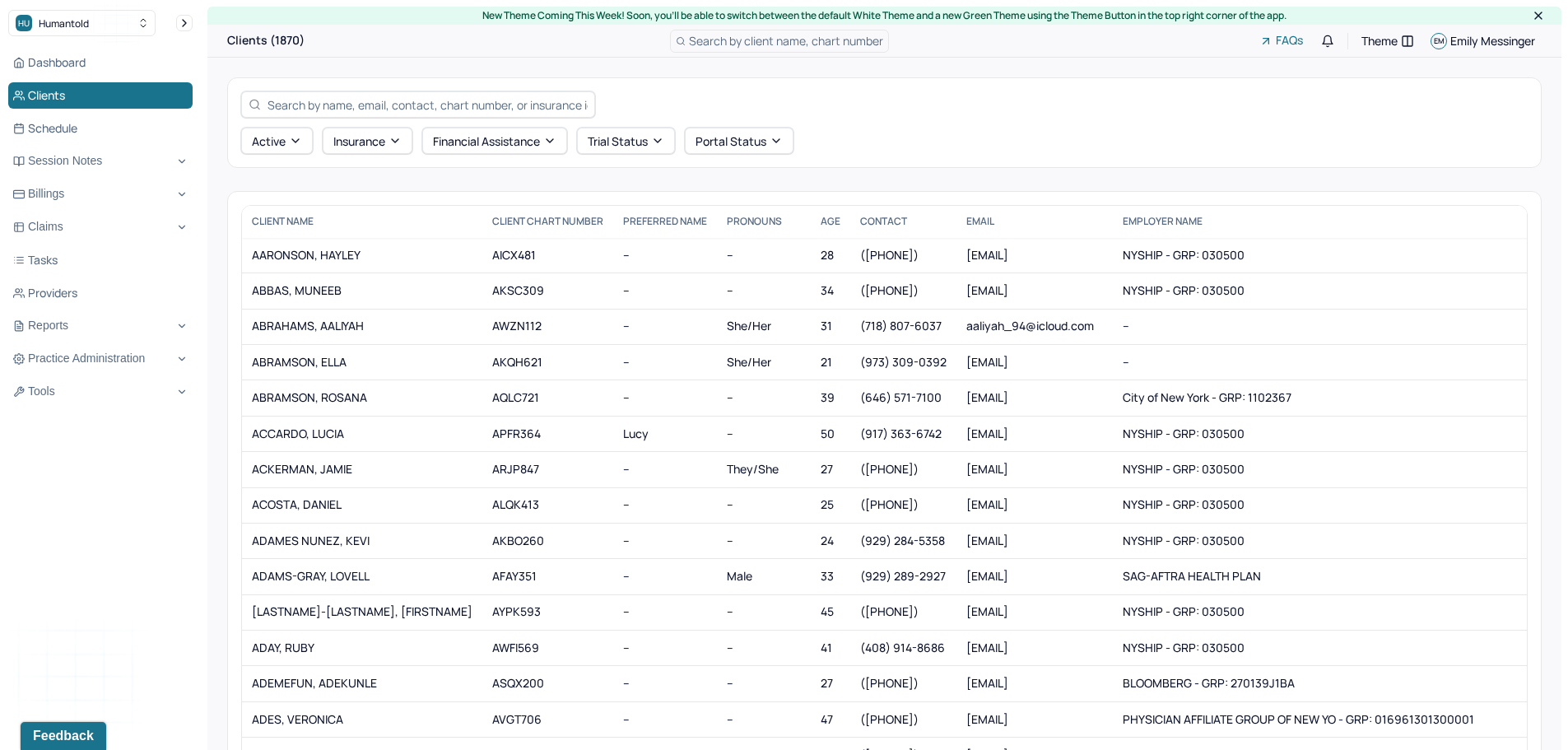 click at bounding box center (427, 105) 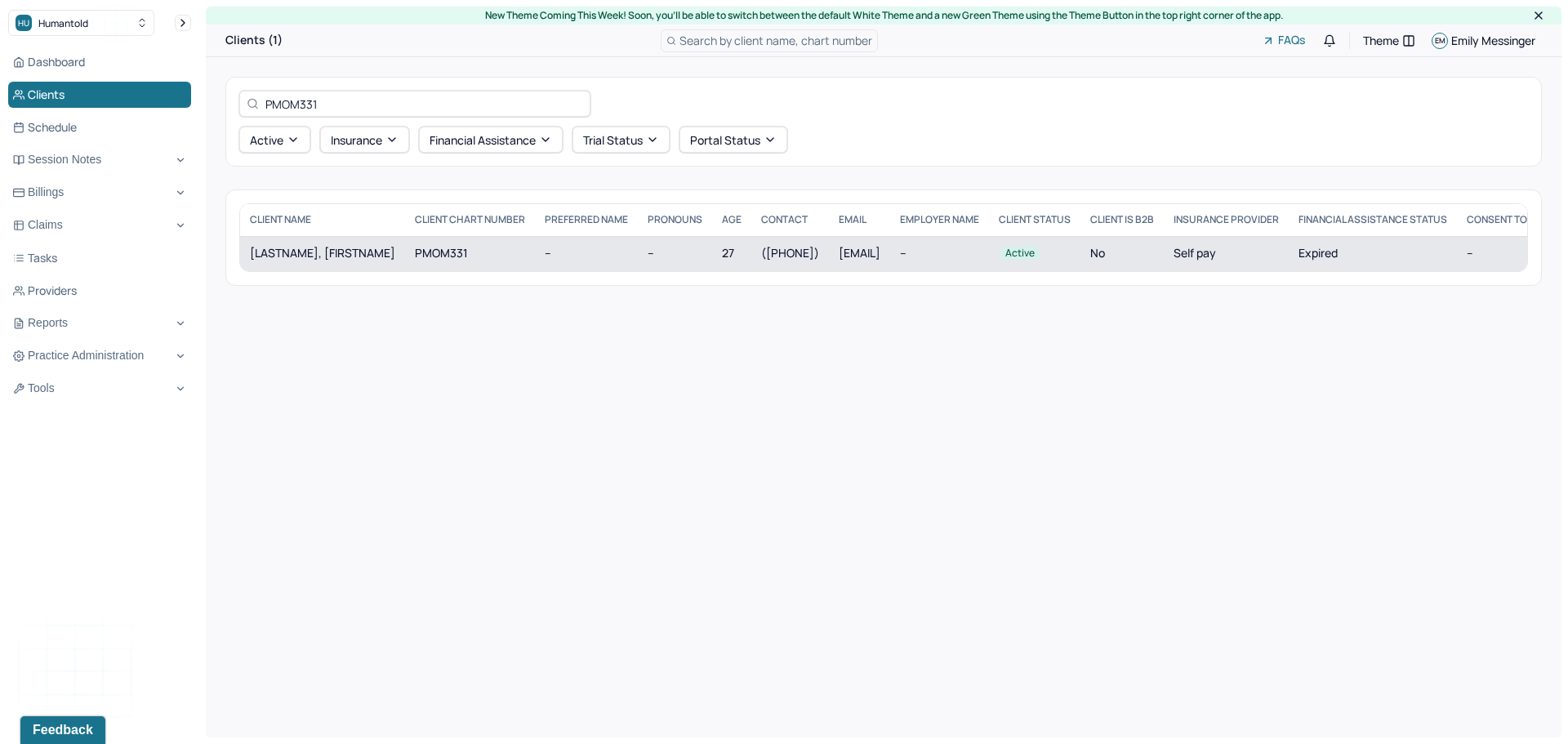 type on "PMOM331" 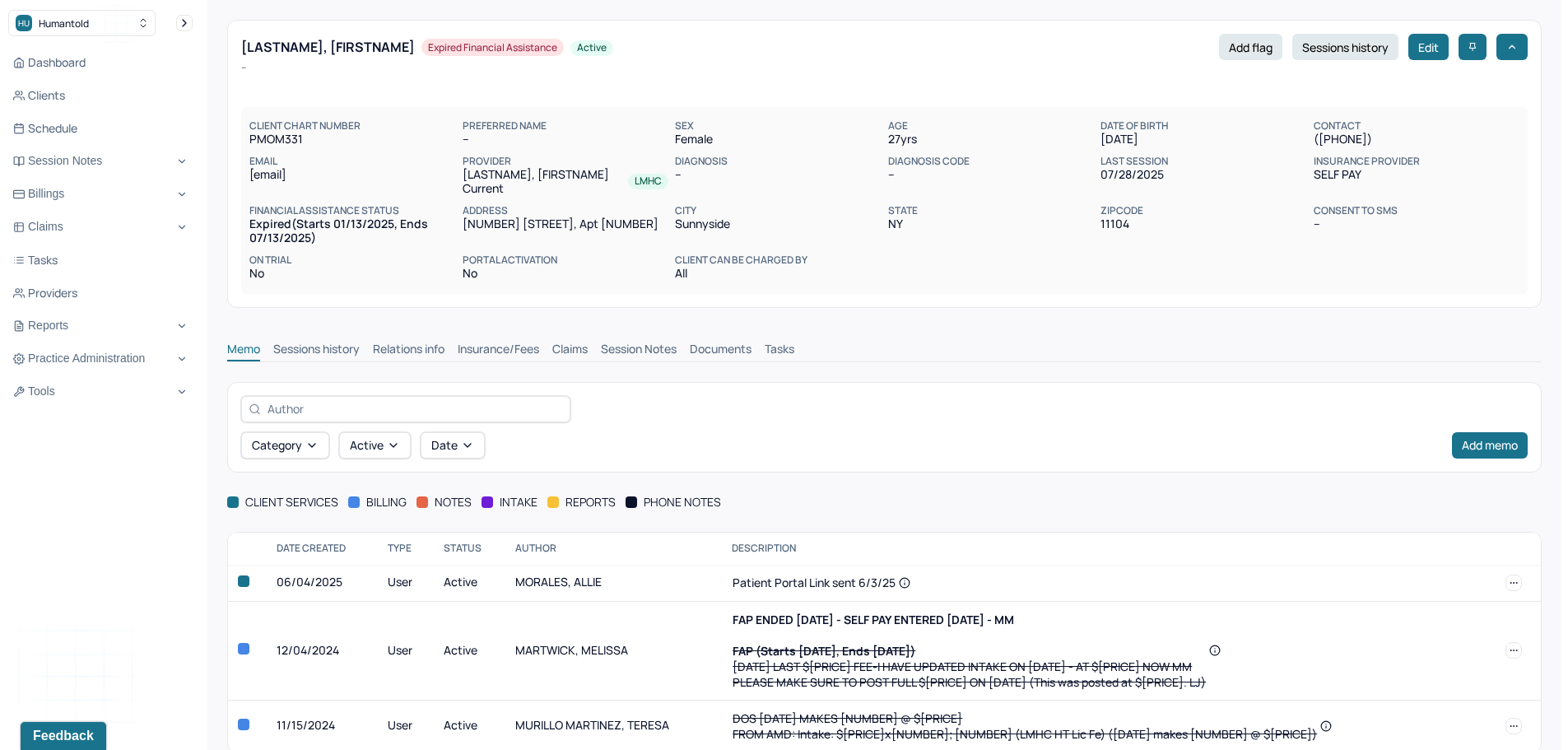 scroll, scrollTop: 75, scrollLeft: 0, axis: vertical 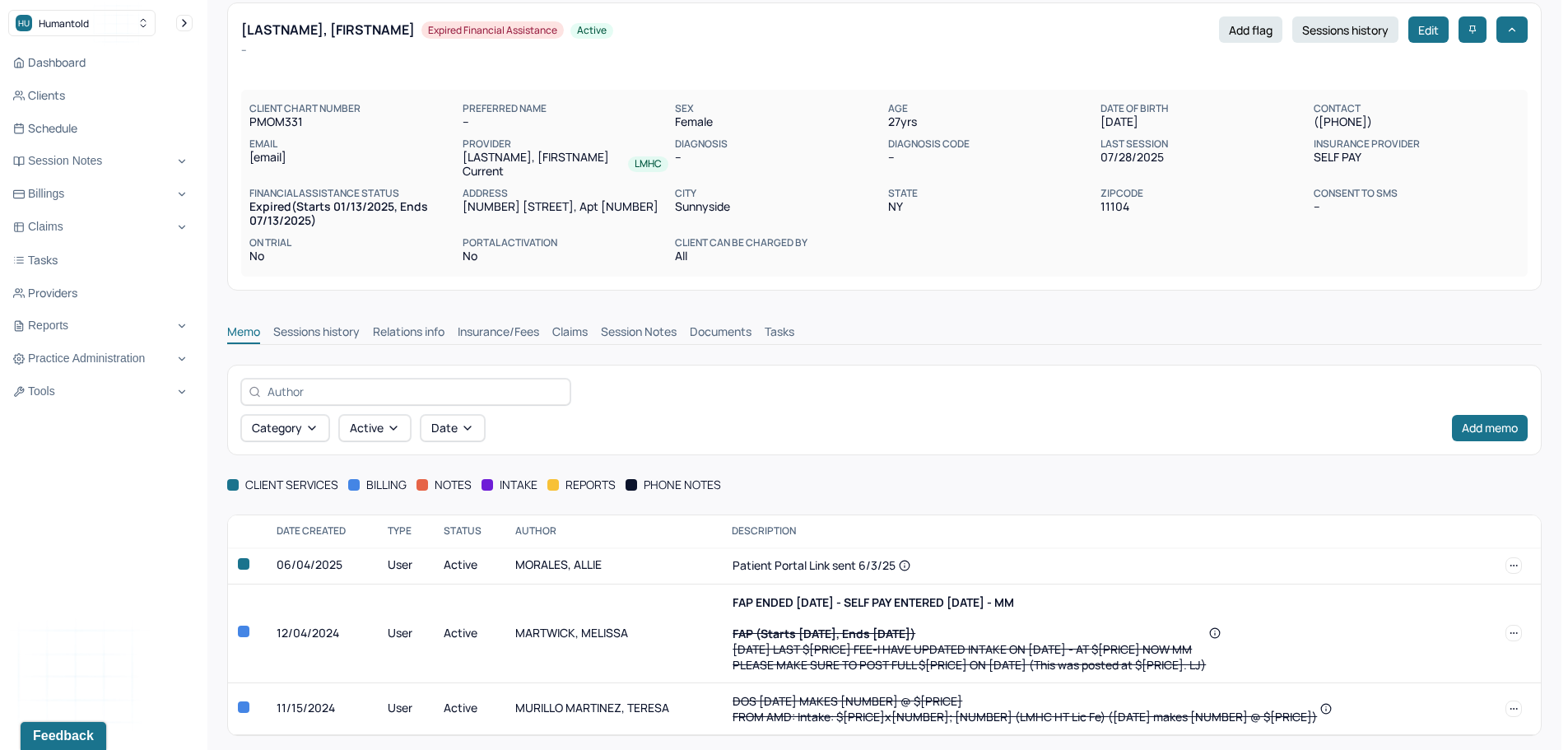 click on "Sessions history" at bounding box center (316, 333) 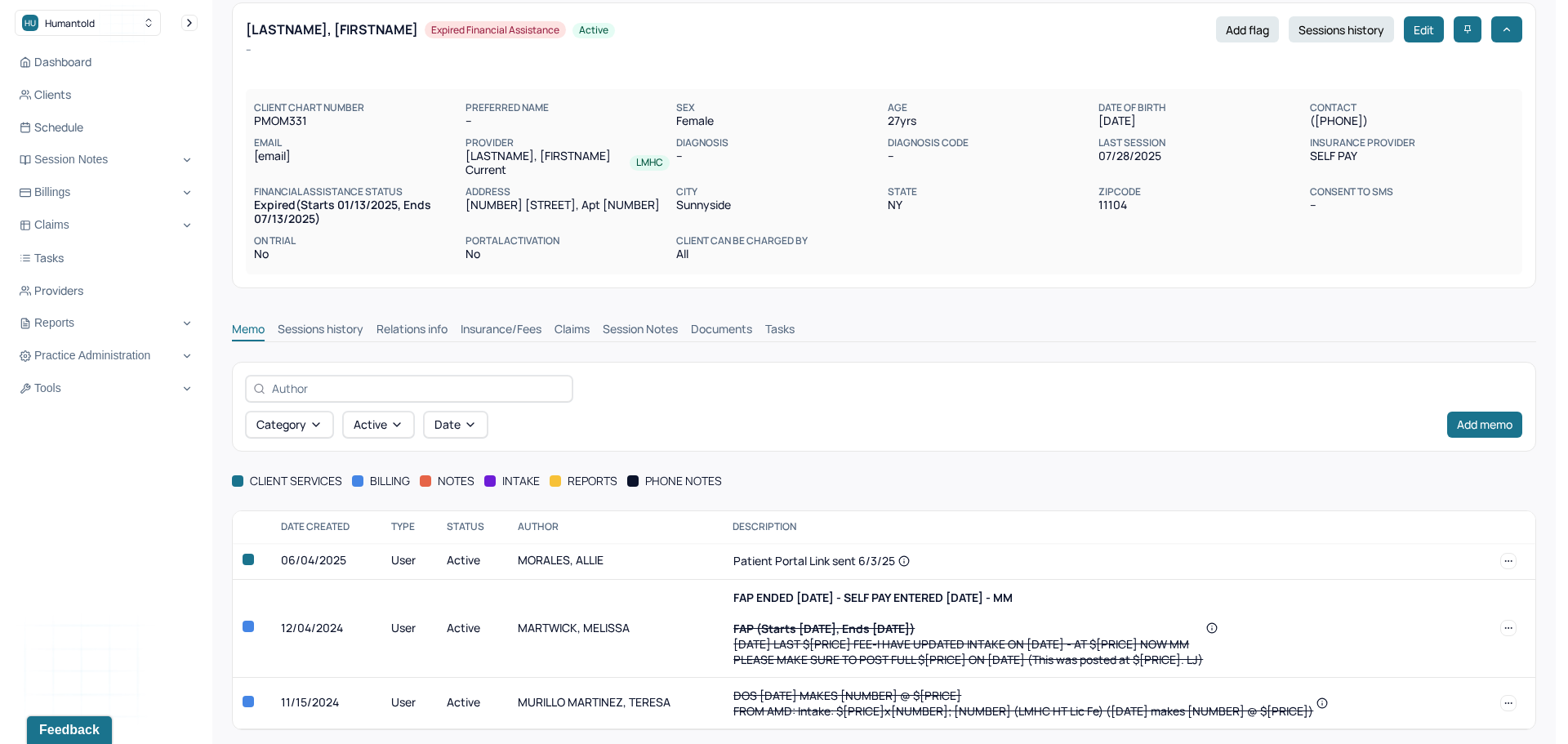 scroll, scrollTop: 0, scrollLeft: 0, axis: both 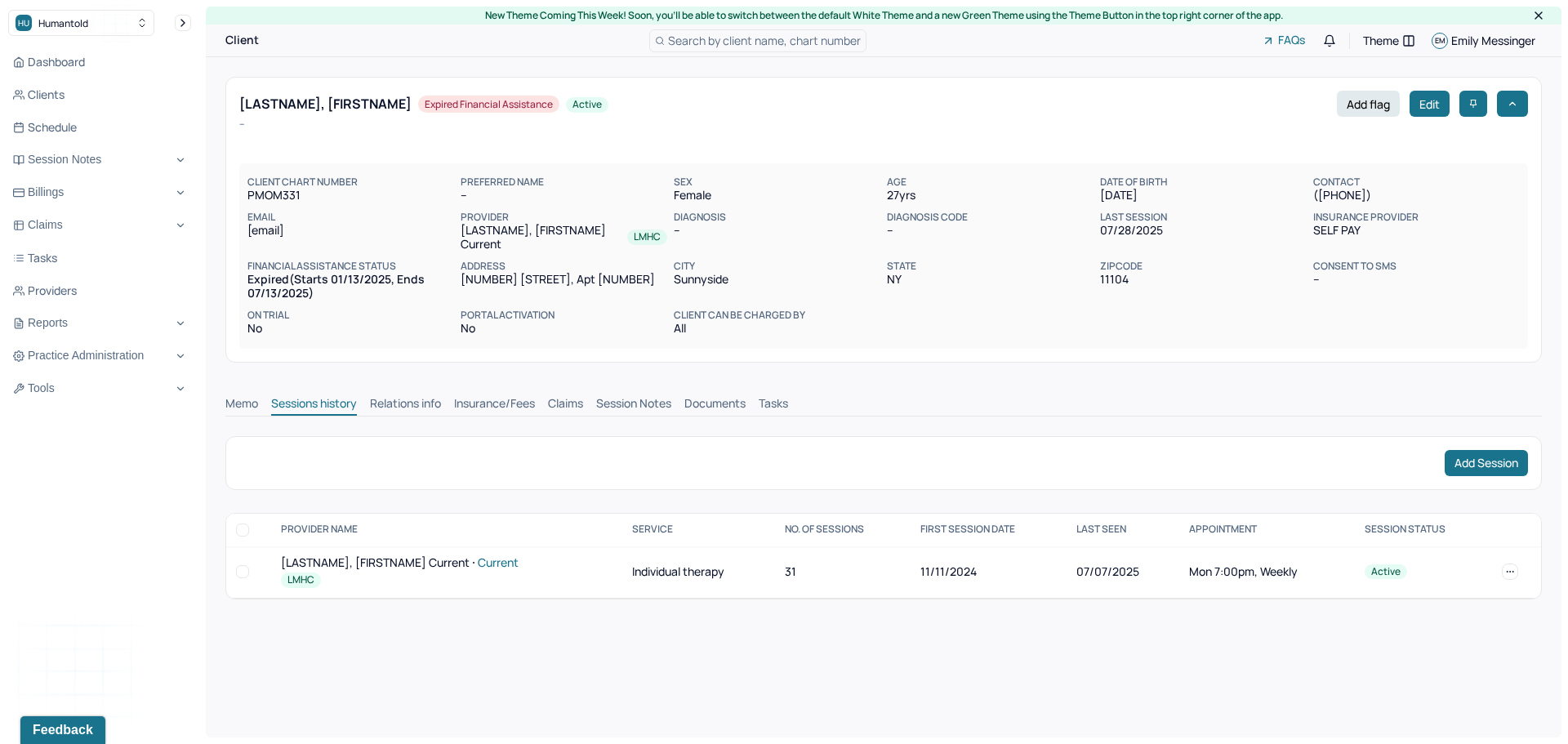 click on "SUN, YIRAN Current" at bounding box center (447, 563) 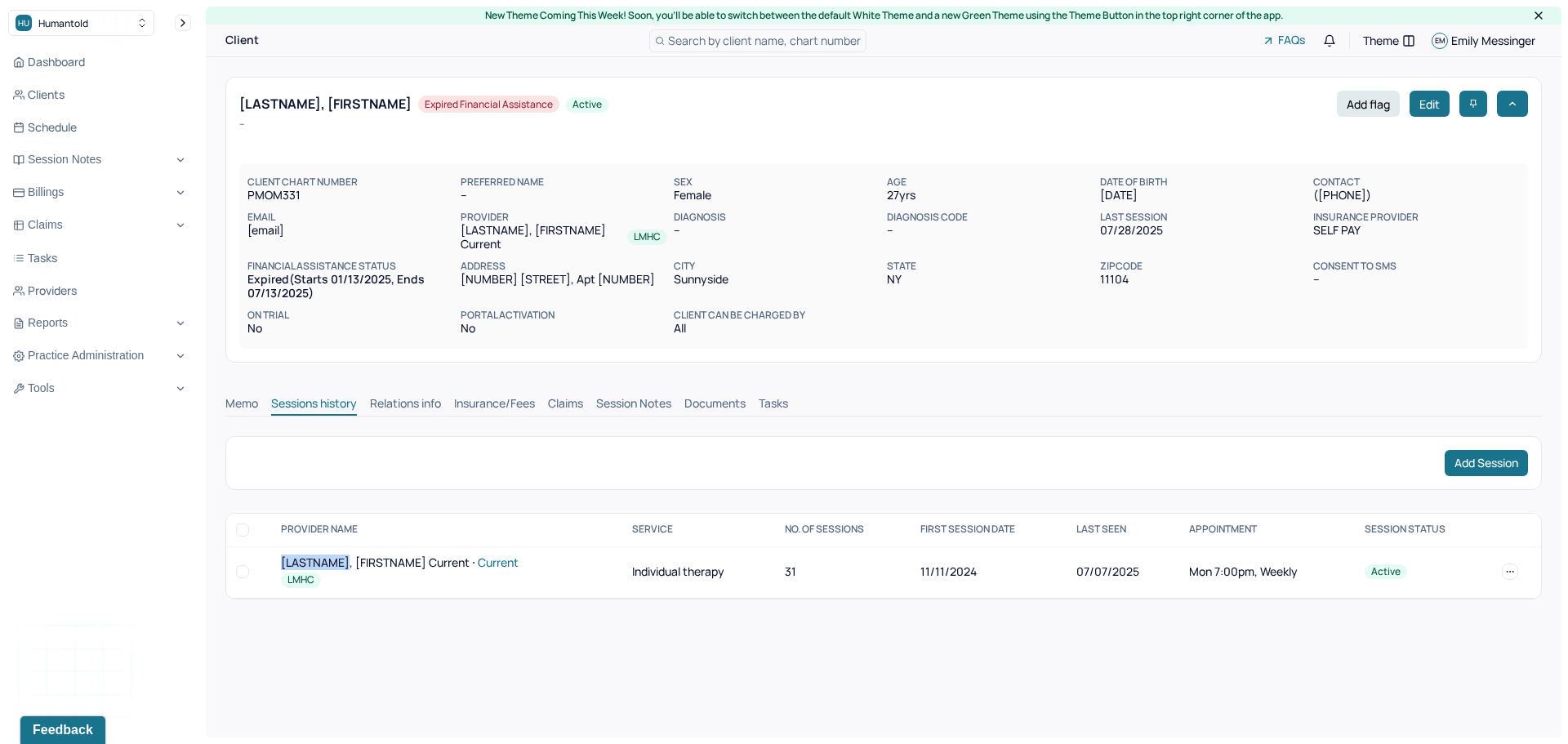drag, startPoint x: 300, startPoint y: 549, endPoint x: 328, endPoint y: 550, distance: 28.017851 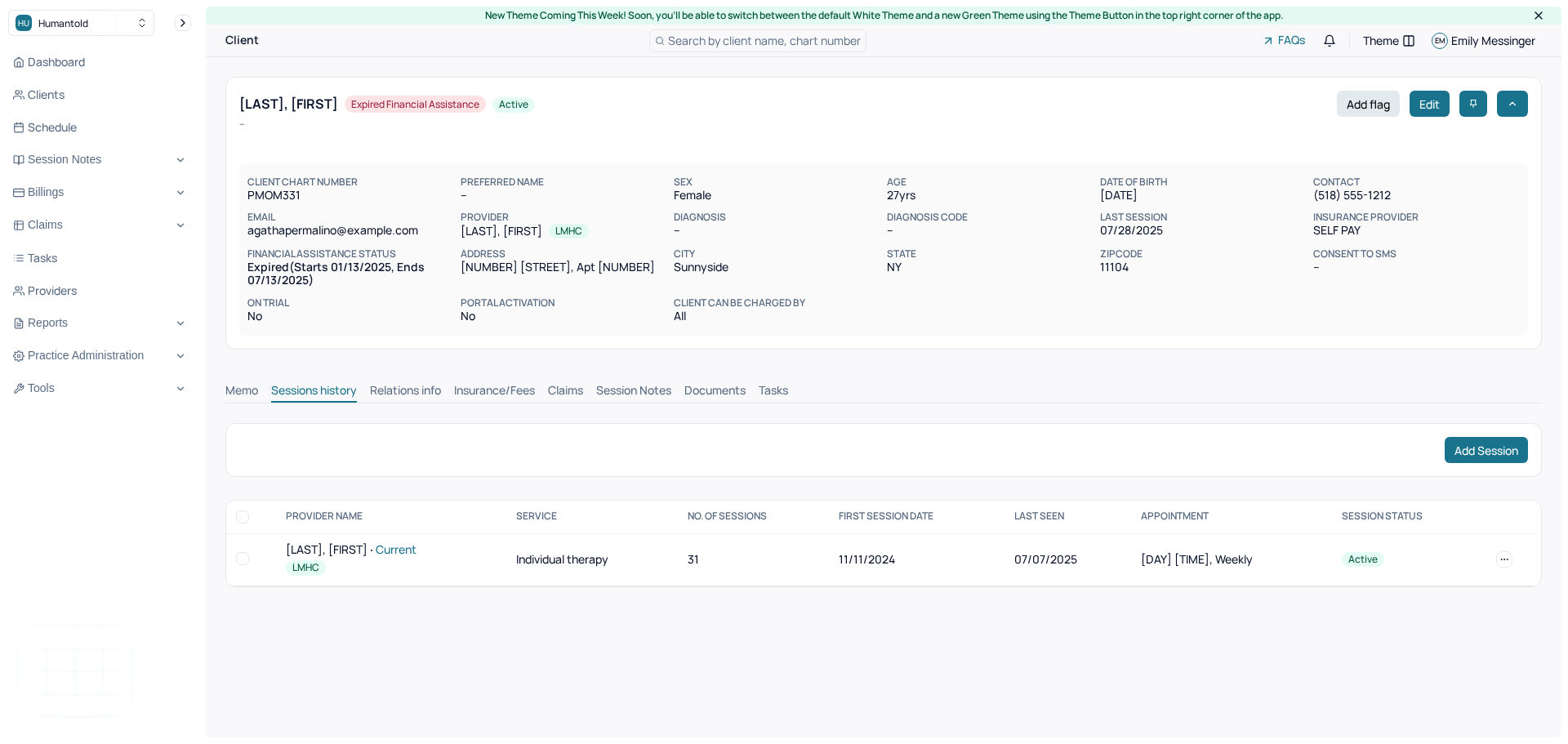 scroll, scrollTop: 0, scrollLeft: 0, axis: both 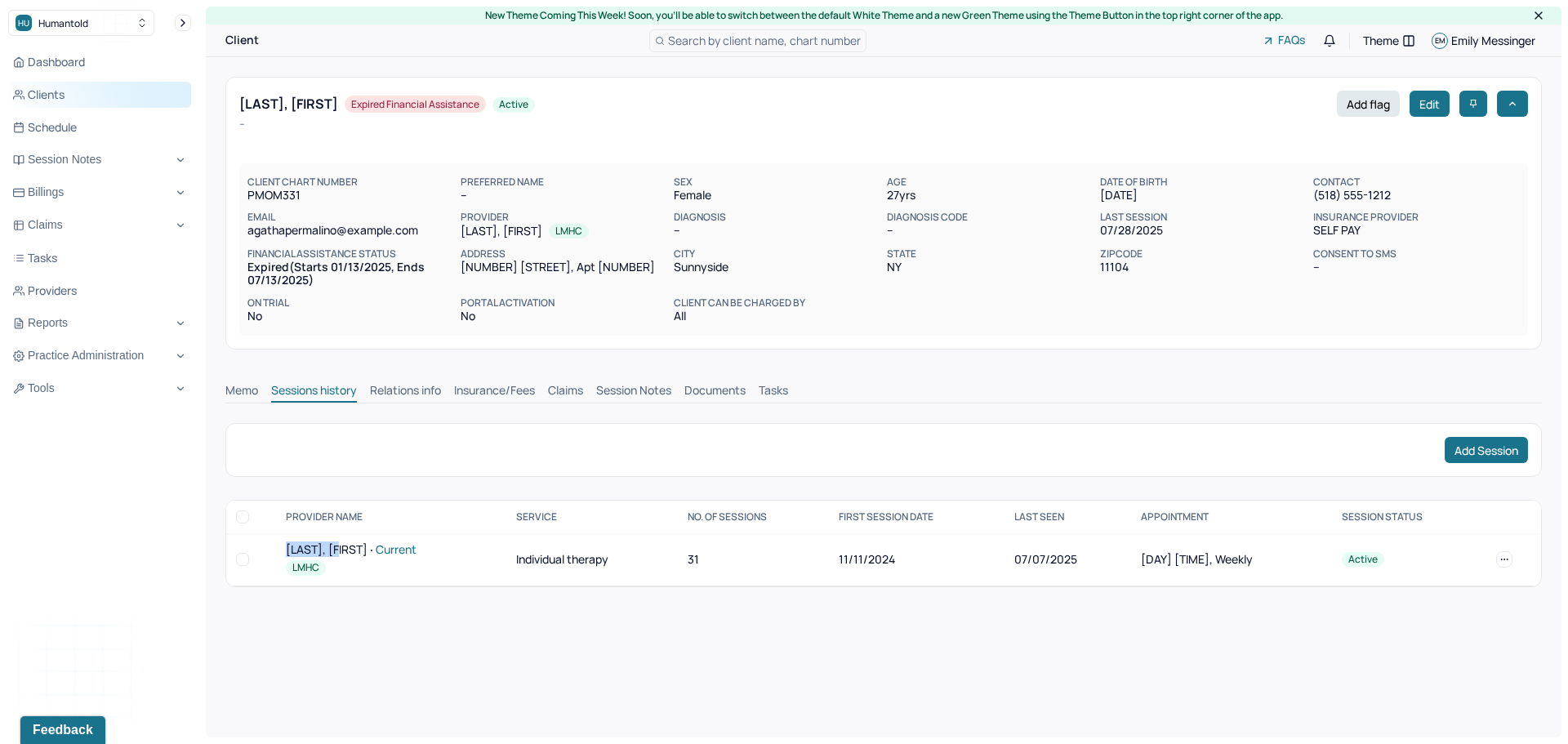 drag, startPoint x: 52, startPoint y: 91, endPoint x: 64, endPoint y: 95, distance: 12.64911 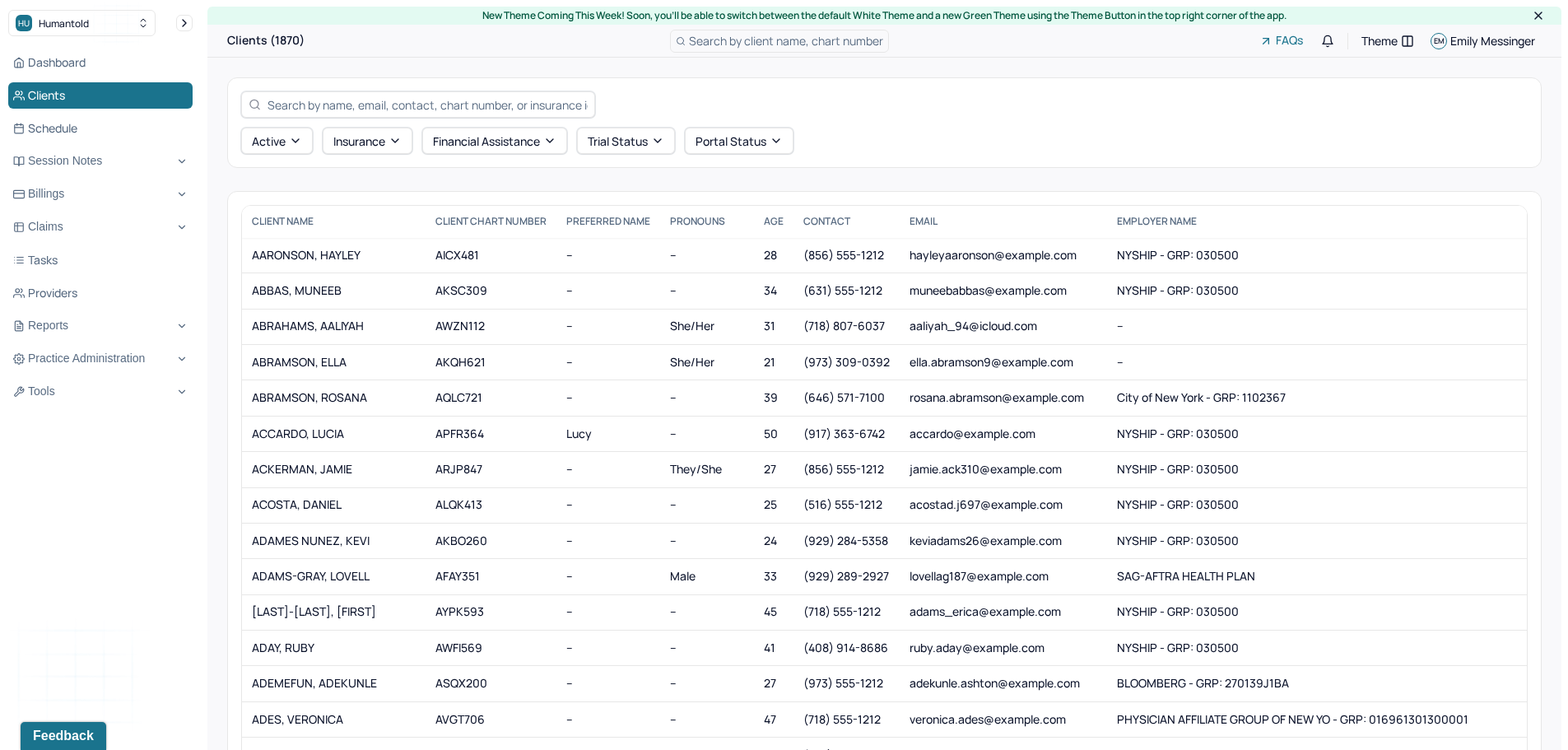 click at bounding box center (427, 105) 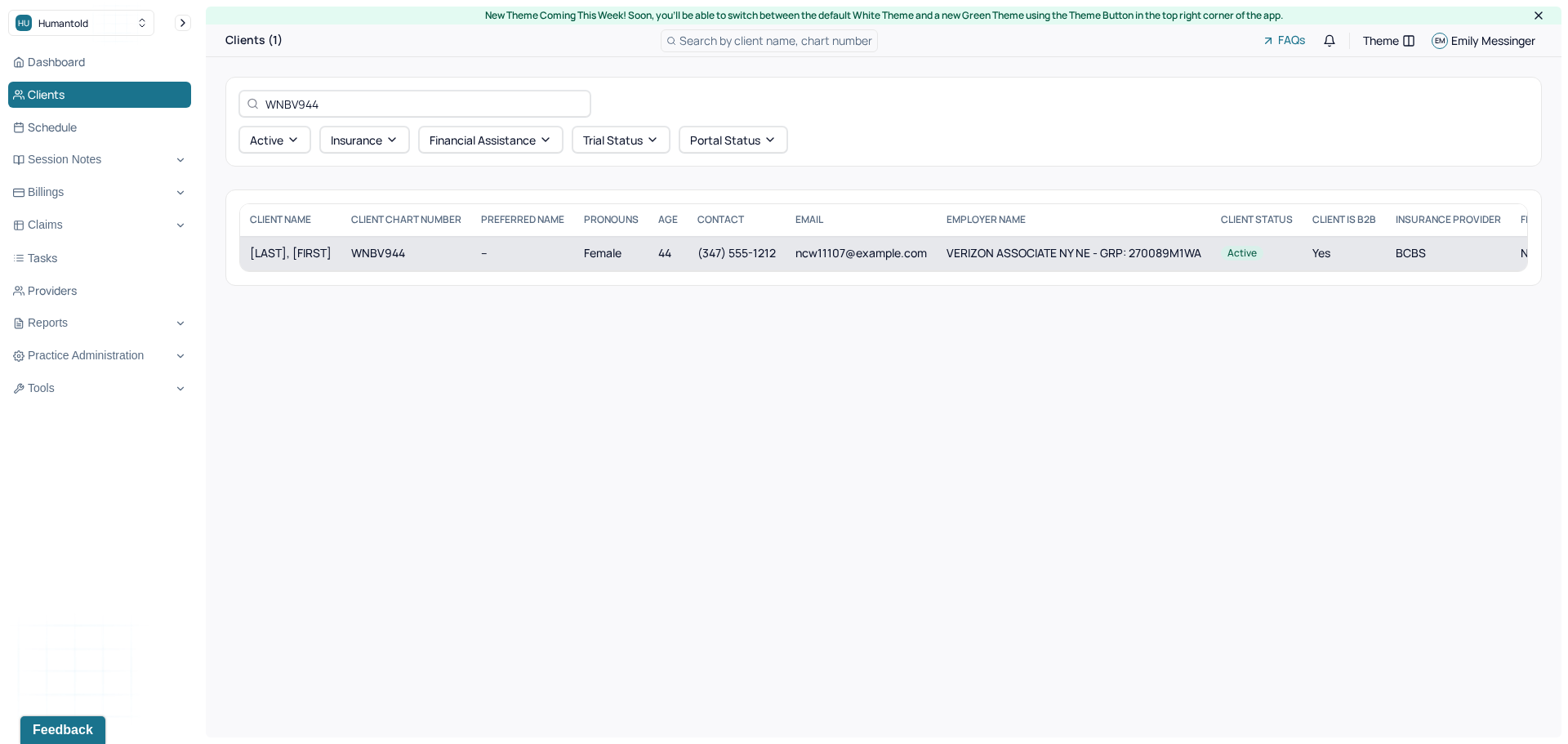 type on "WNBV944" 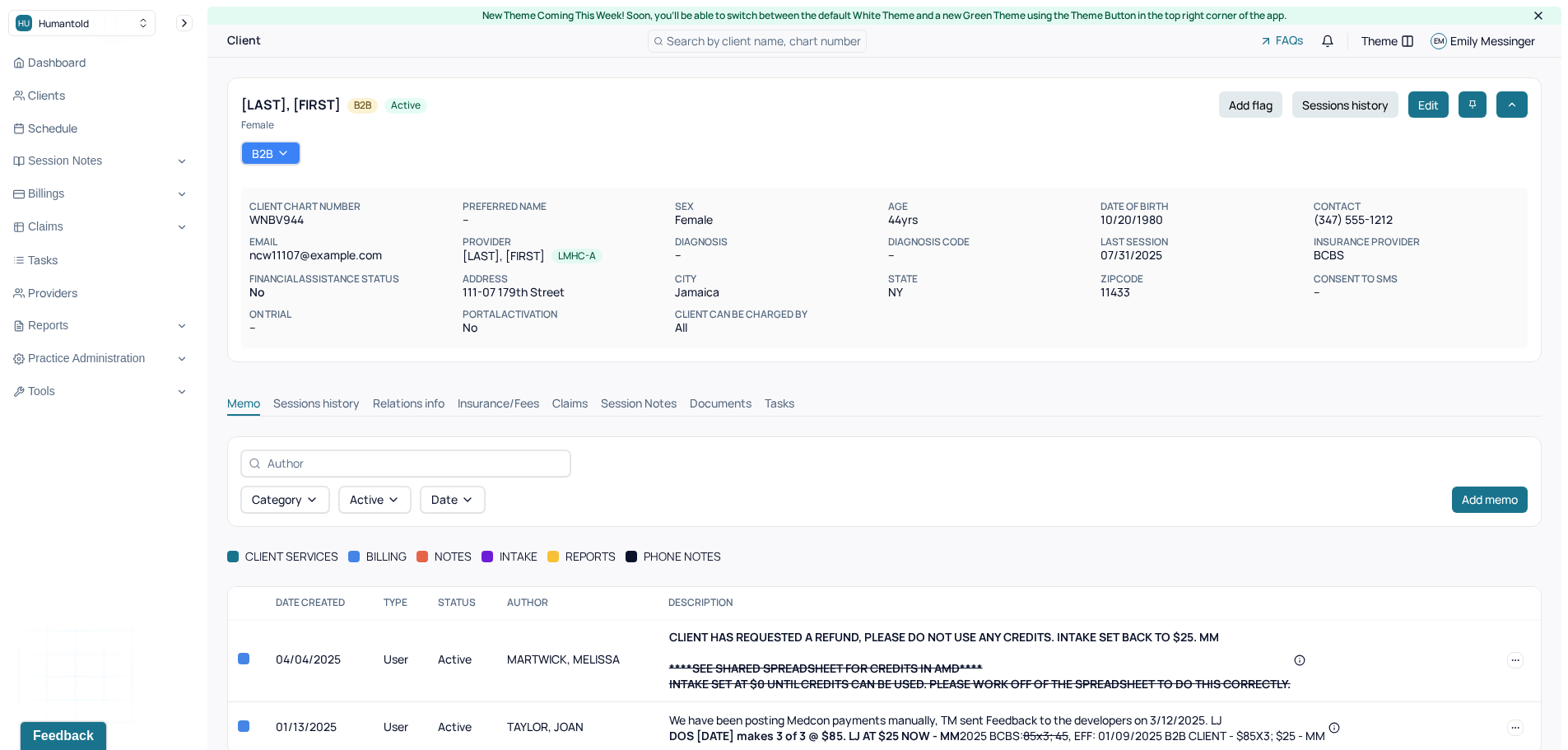 click on "Claims" at bounding box center (570, 405) 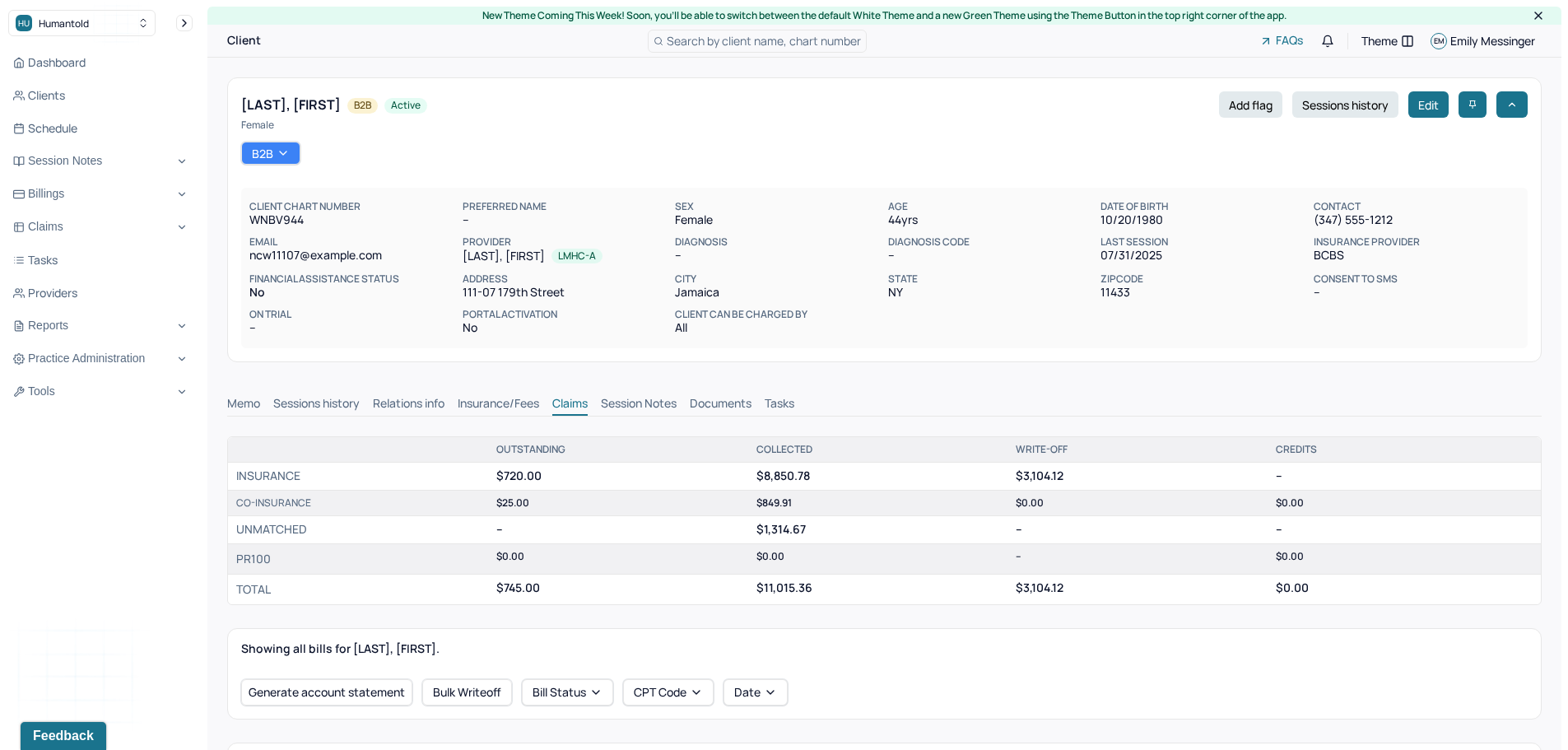 click on "Sessions history" at bounding box center [316, 405] 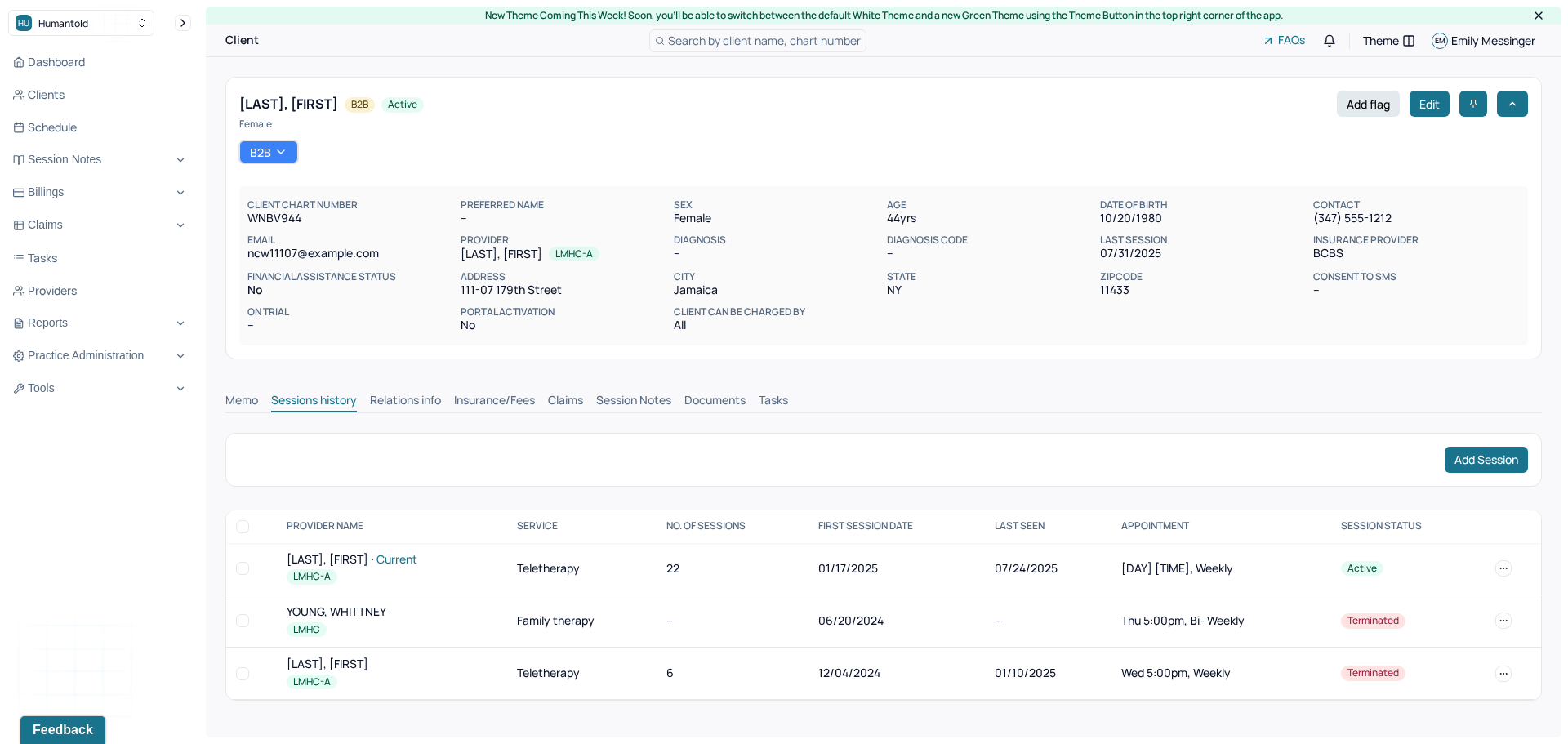 click on "[LAST], [FIRST] Current" at bounding box center (392, 559) 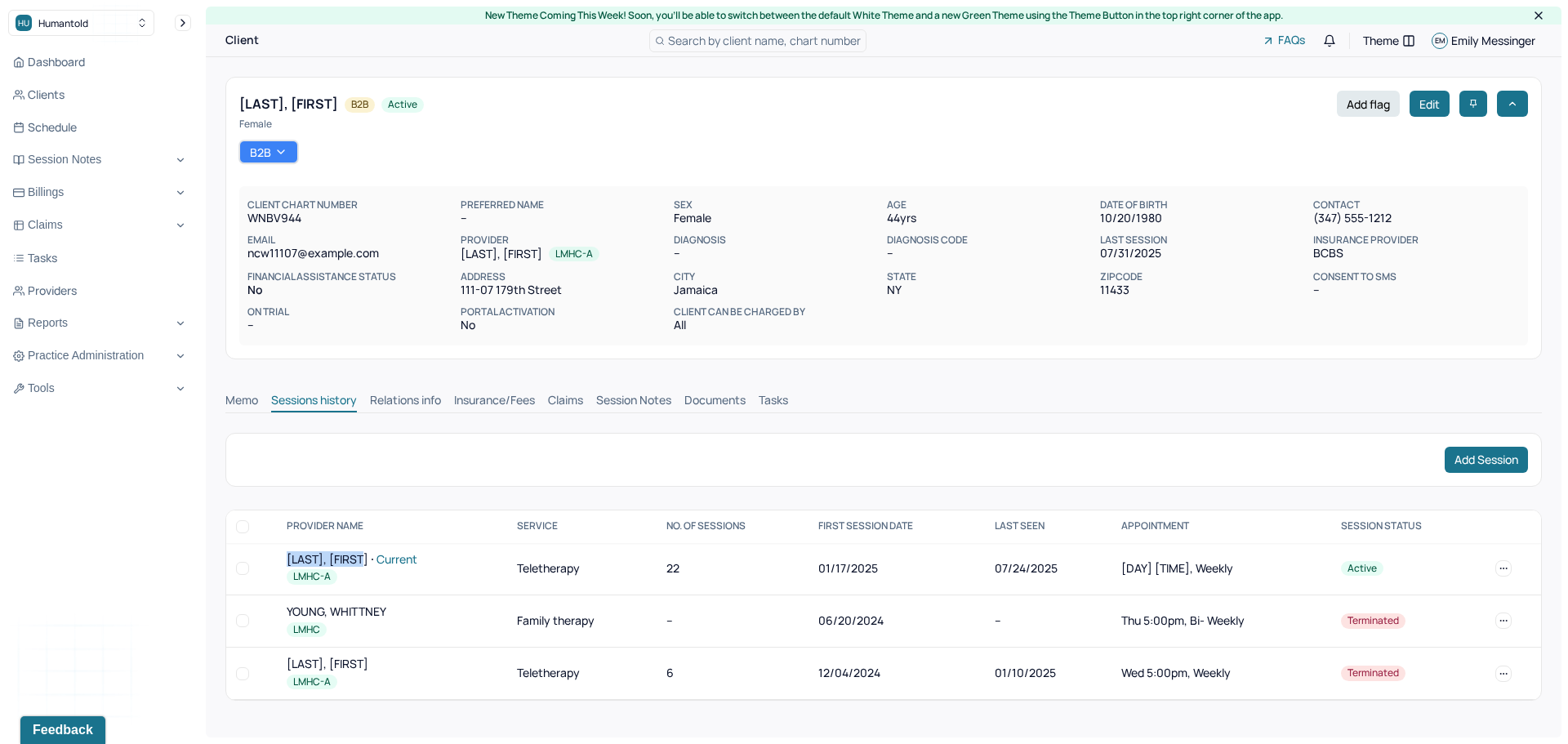 drag, startPoint x: 292, startPoint y: 555, endPoint x: 359, endPoint y: 548, distance: 67.364679 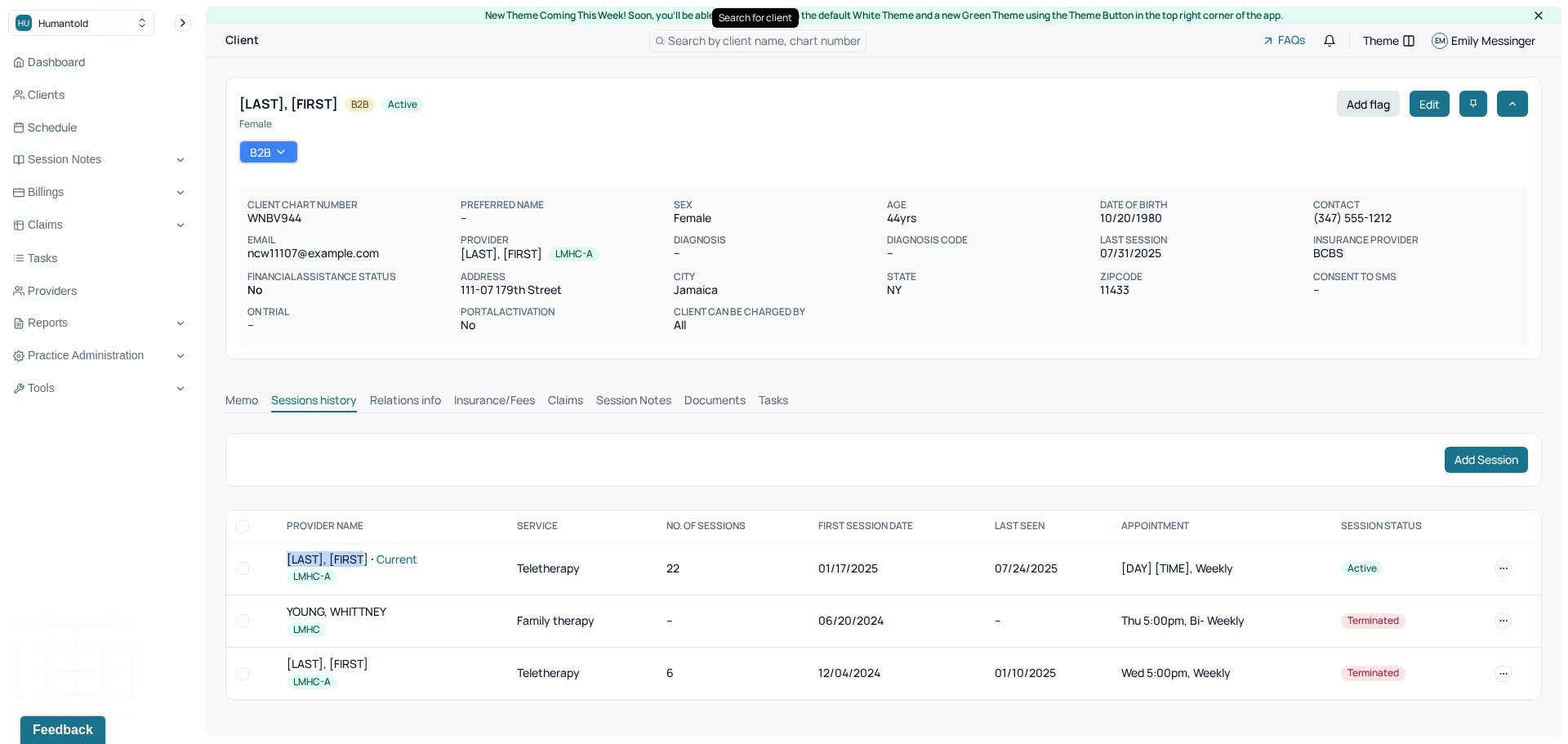 click on "Search by client name, chart number" at bounding box center [764, 40] 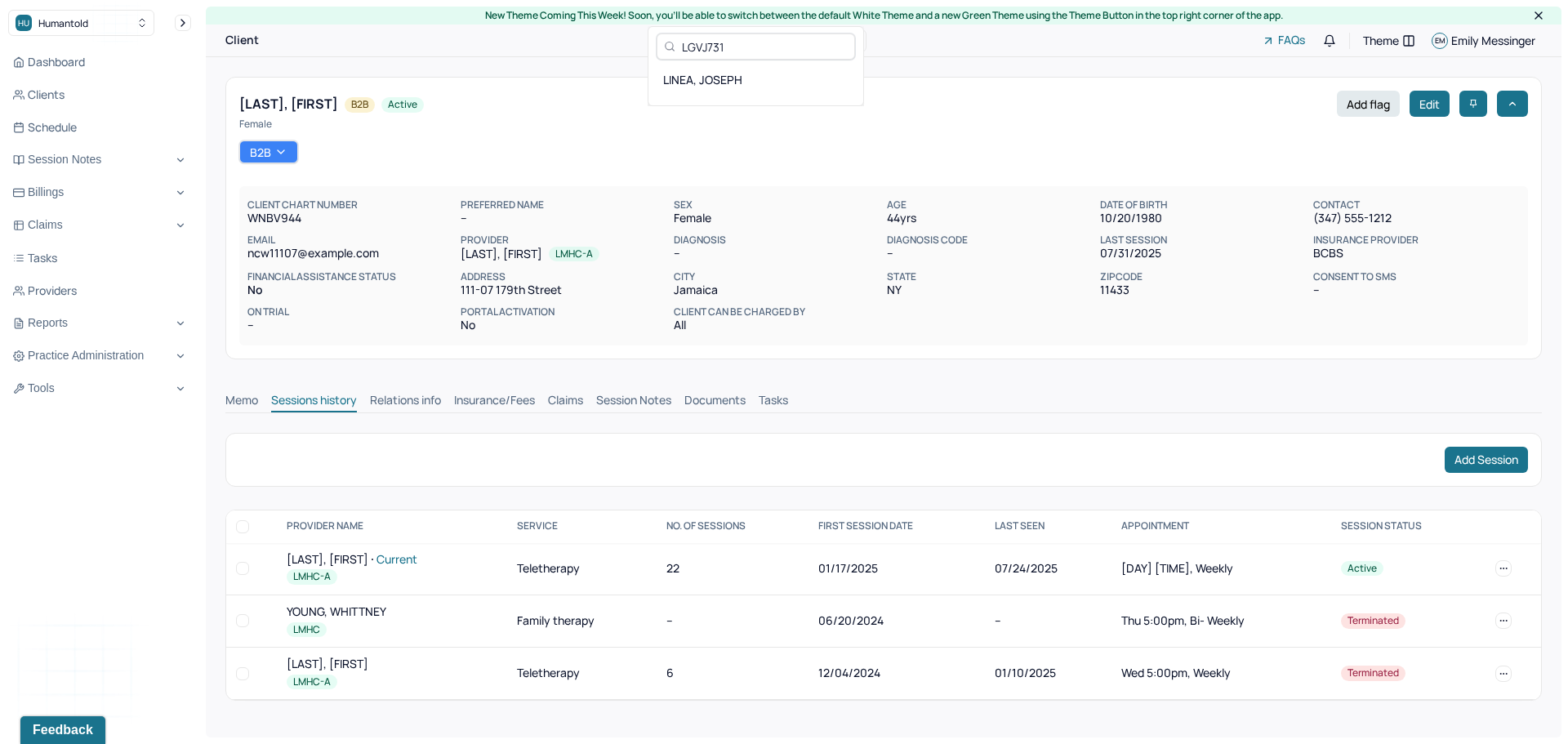 type on "LGVJ731" 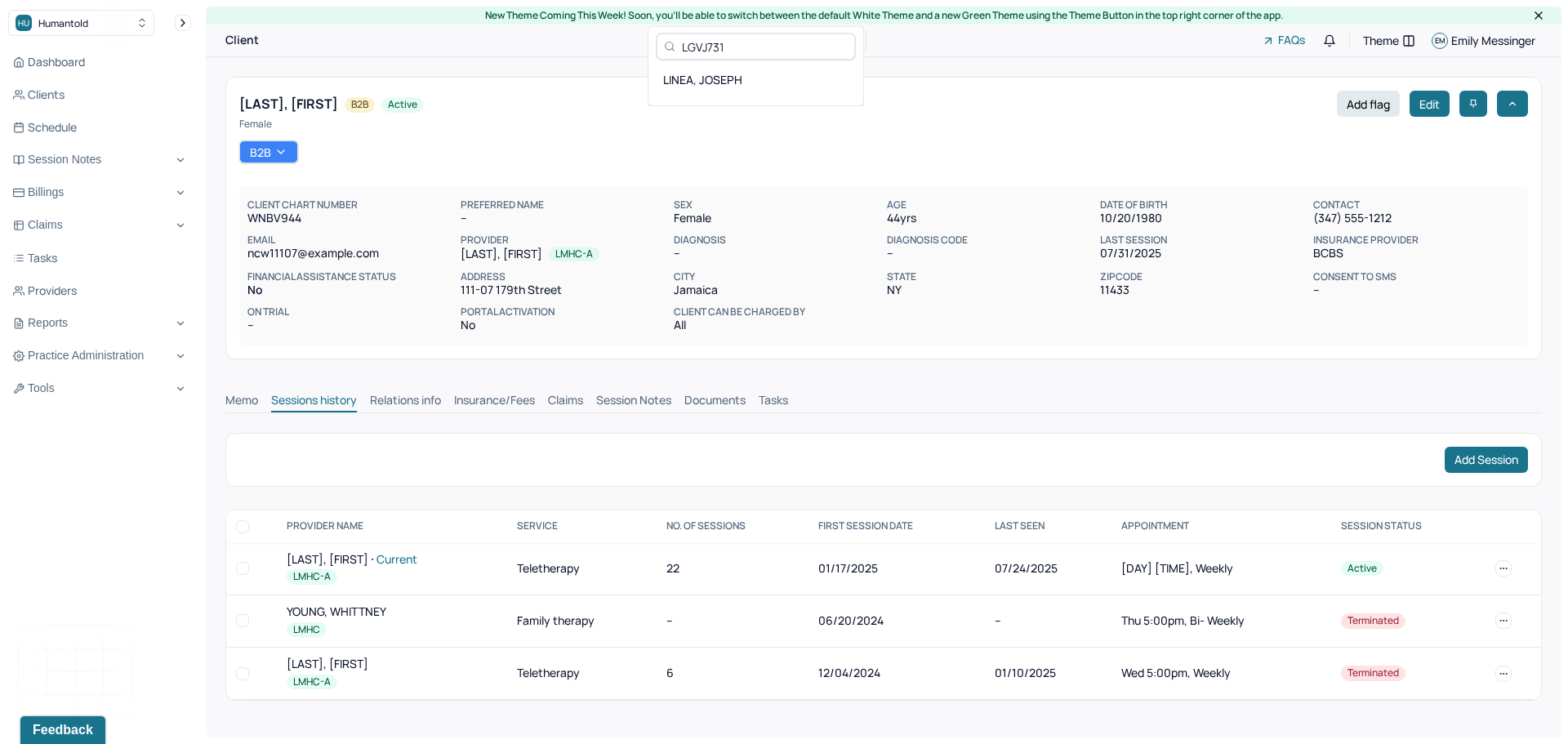 click on "LINEA, JOSEPH" at bounding box center [755, 79] 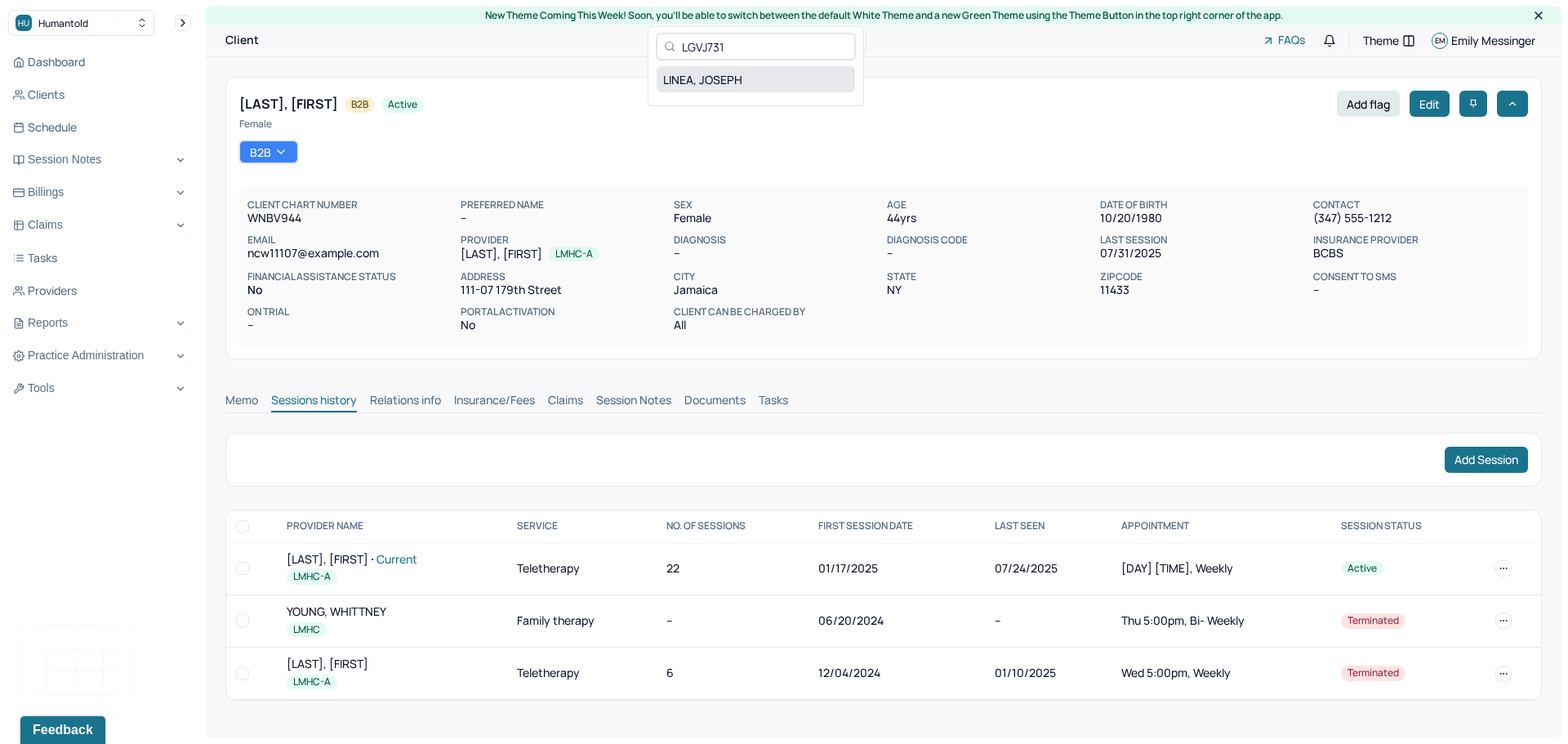 click on "LINEA, JOSEPH" at bounding box center [755, 79] 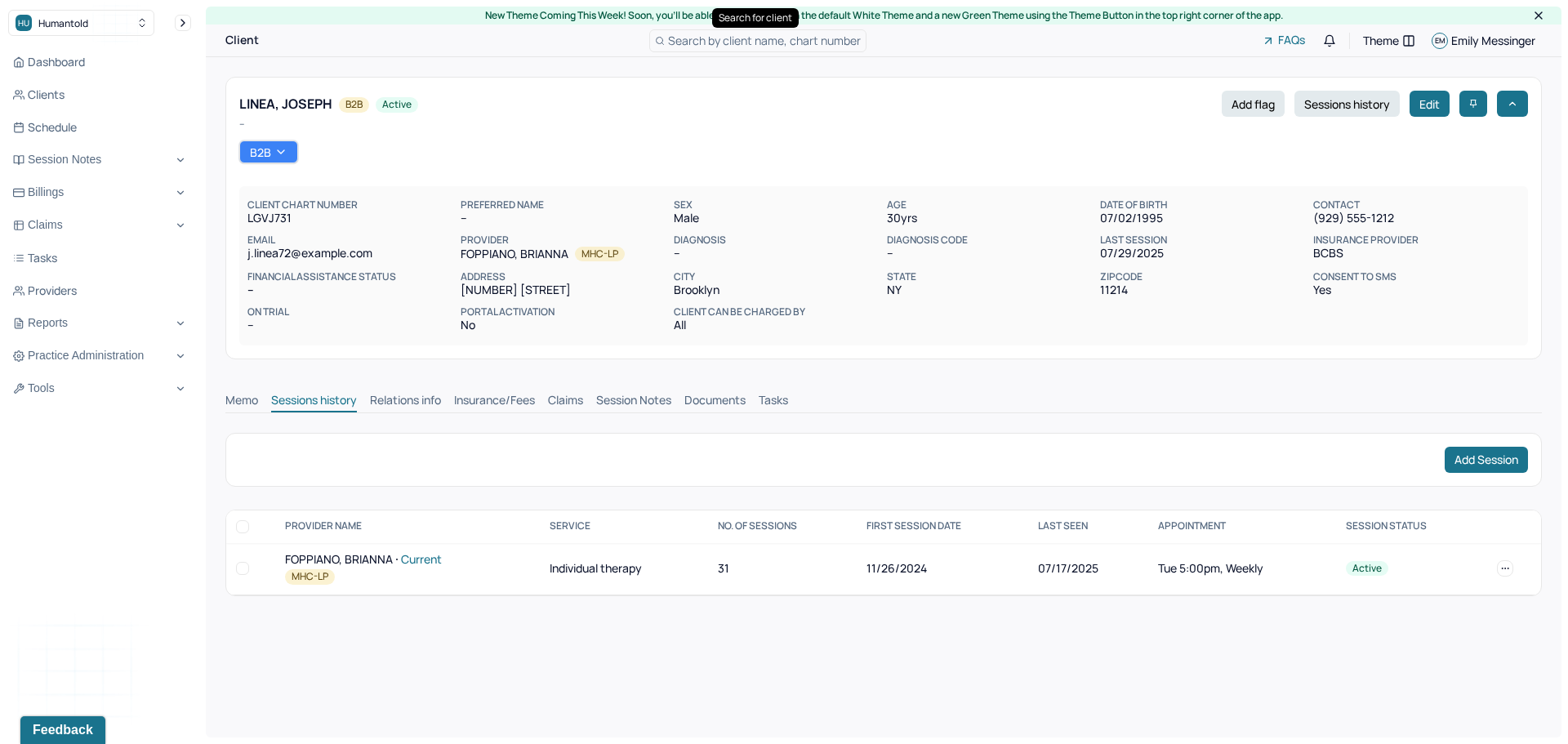 click on "[LAST], [FIRST] Current" at bounding box center (408, 559) 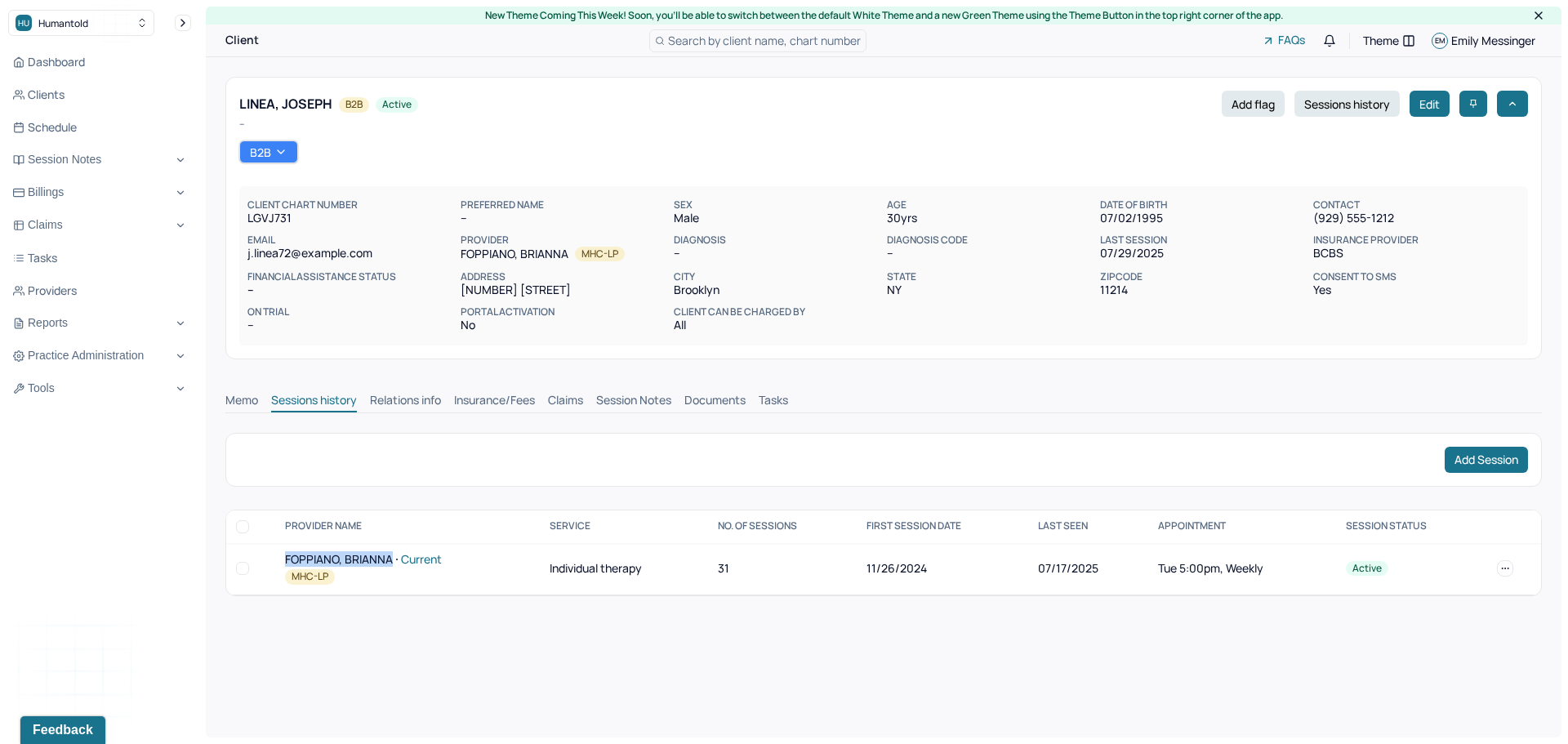 drag, startPoint x: 315, startPoint y: 556, endPoint x: 354, endPoint y: 559, distance: 39.115214 